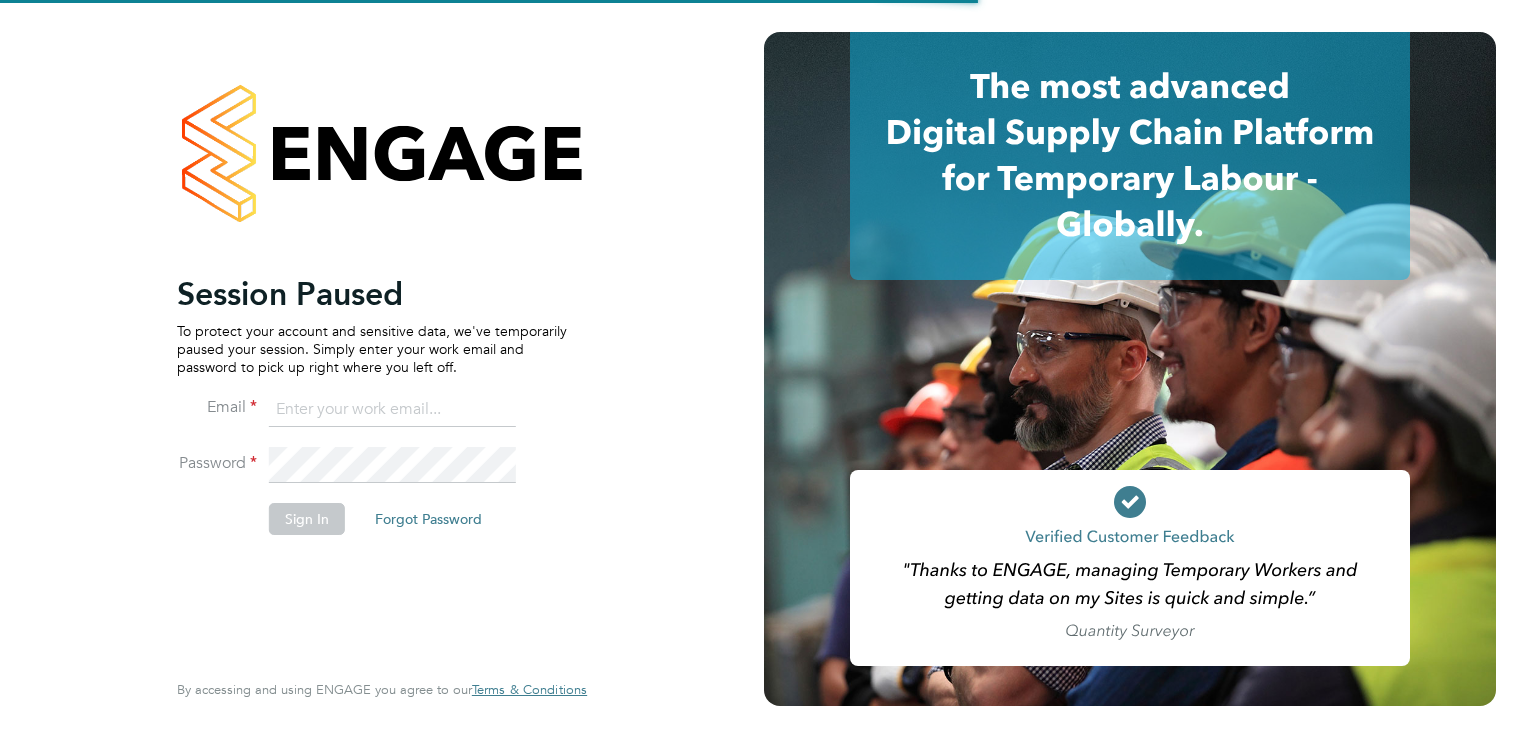 scroll, scrollTop: 0, scrollLeft: 0, axis: both 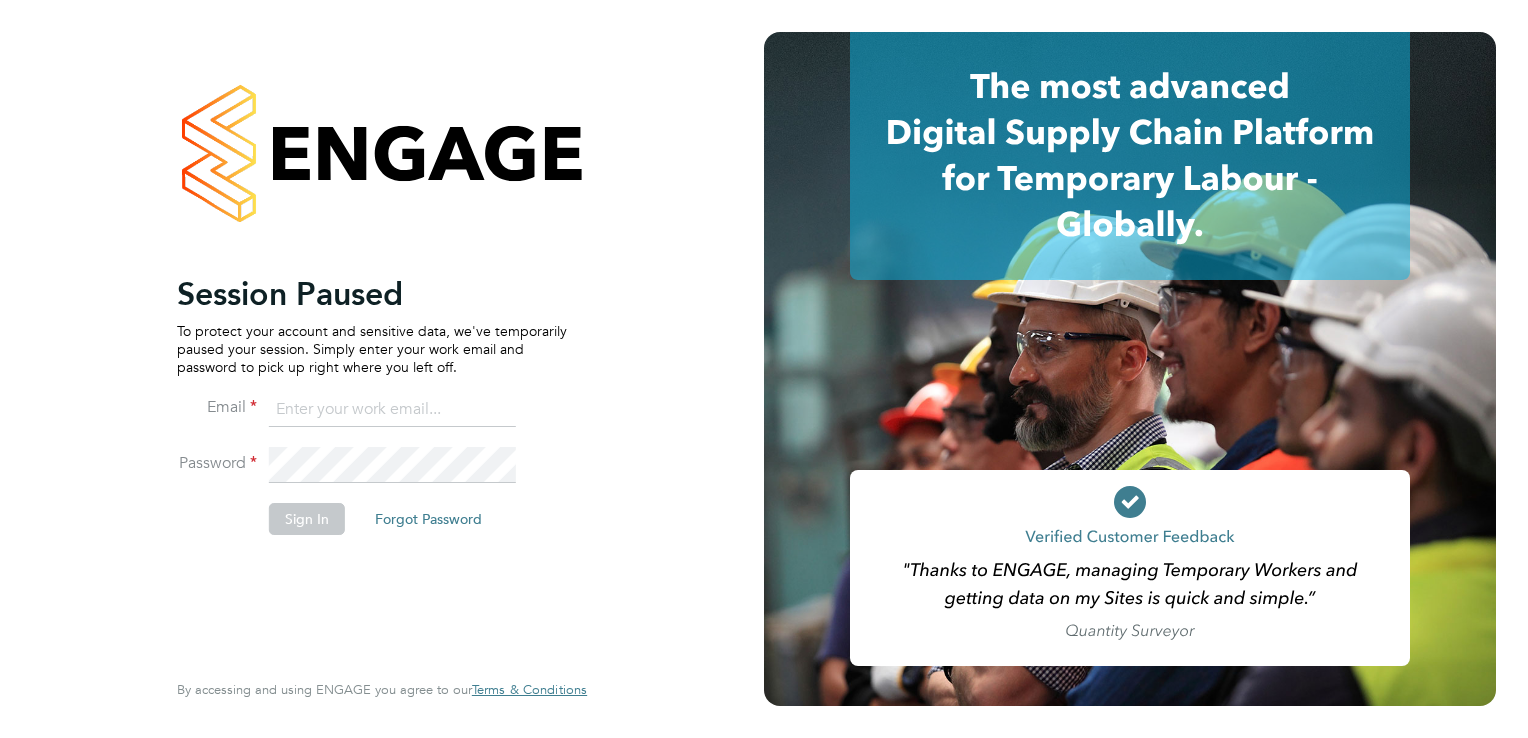 type on "admin@fusionstaff.co.uk" 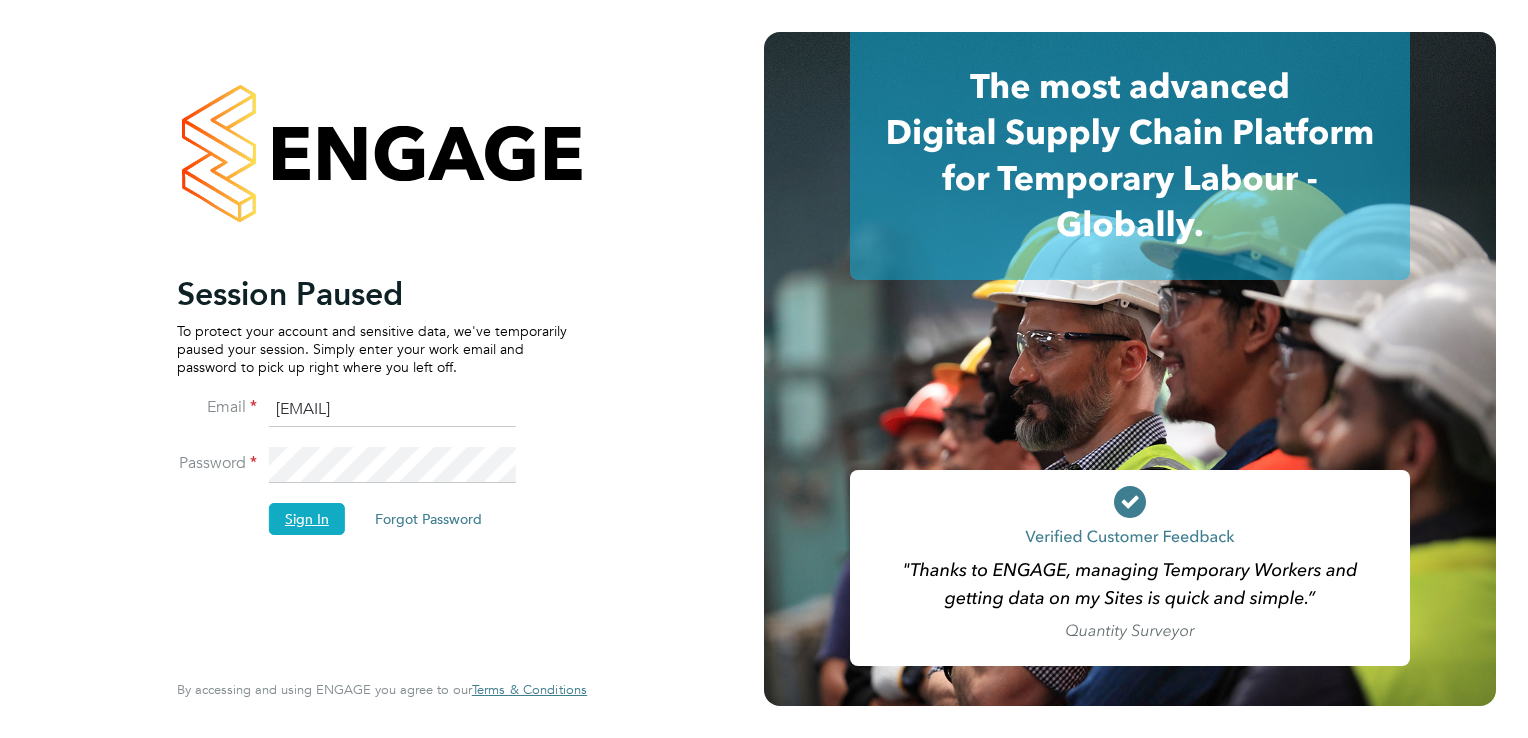 click on "Sign In" 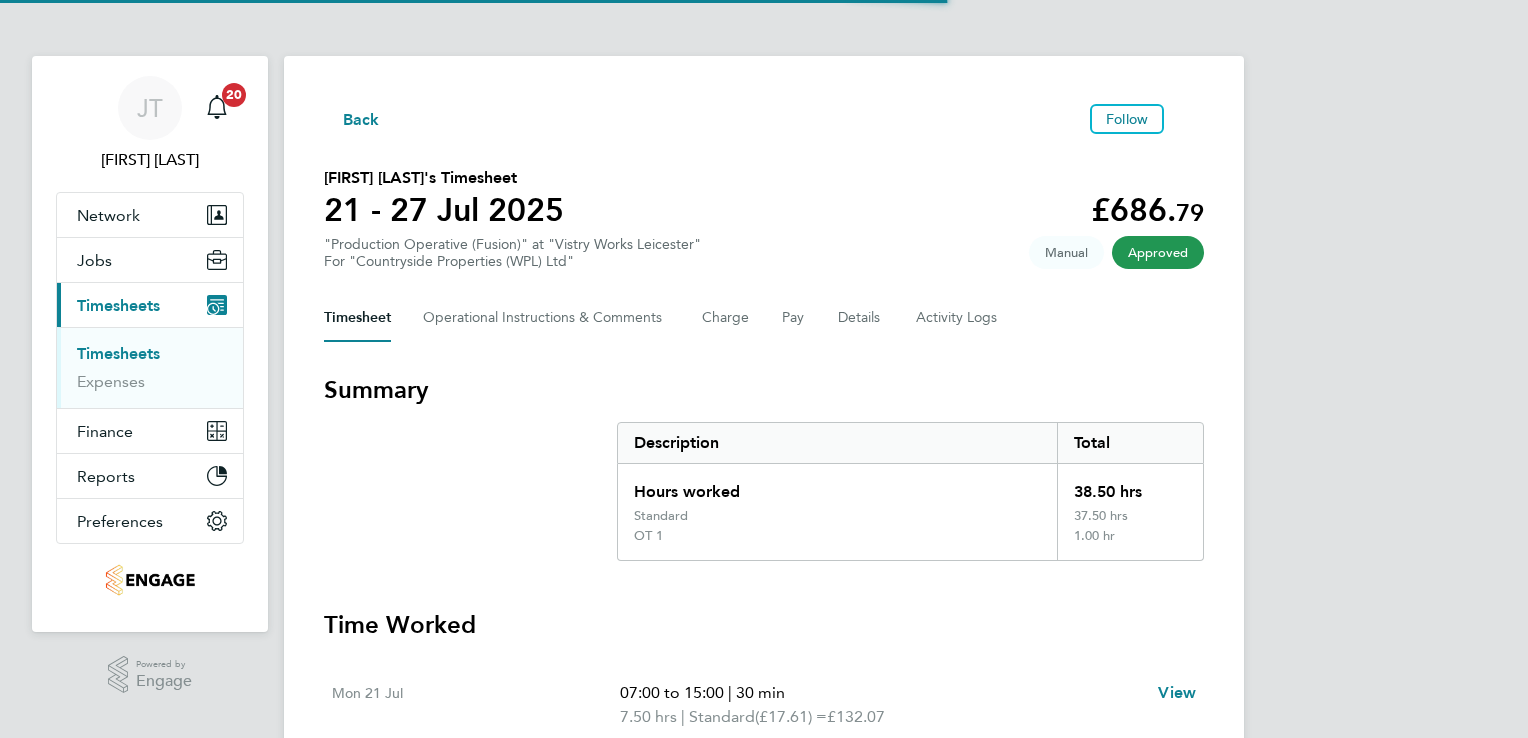 scroll, scrollTop: 0, scrollLeft: 0, axis: both 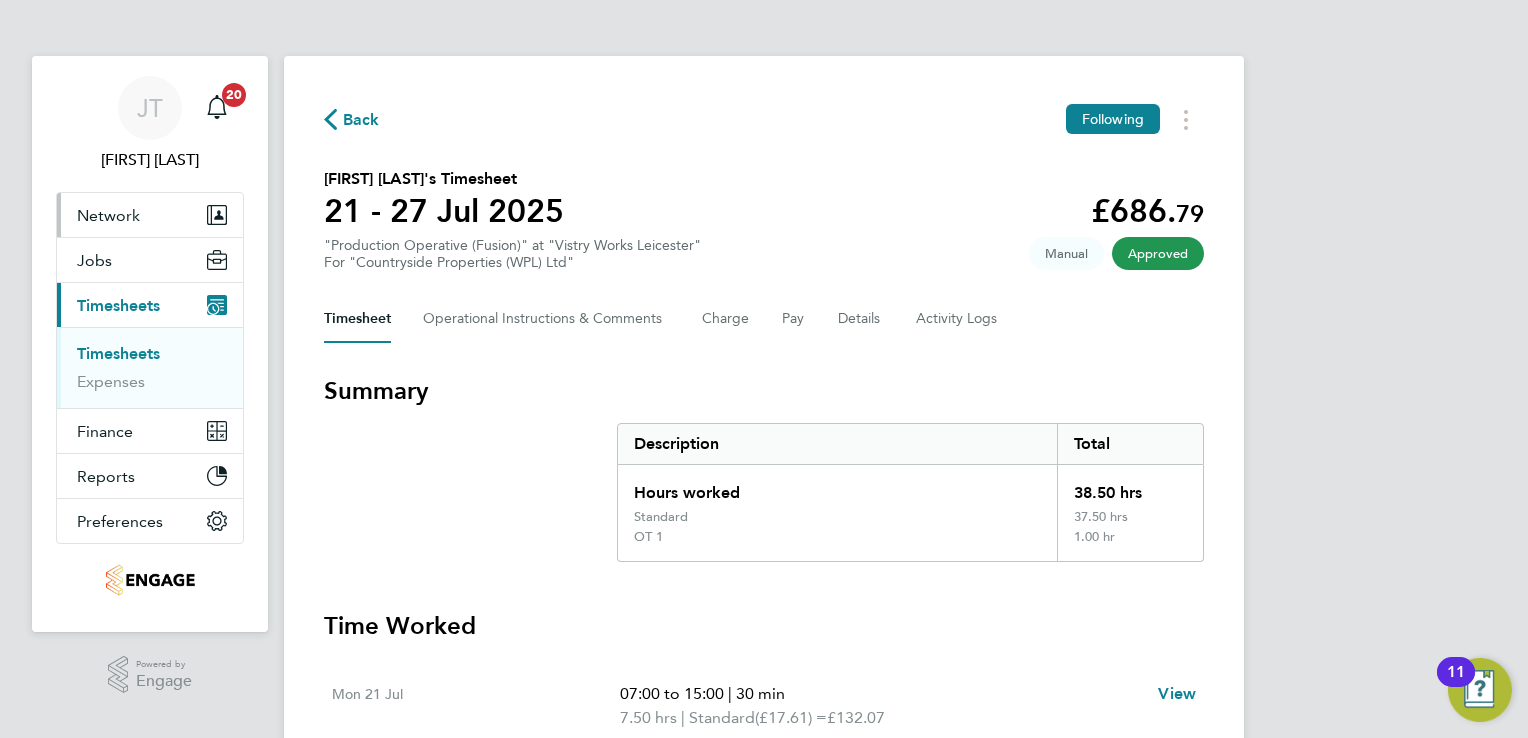 click on "Network" at bounding box center [108, 215] 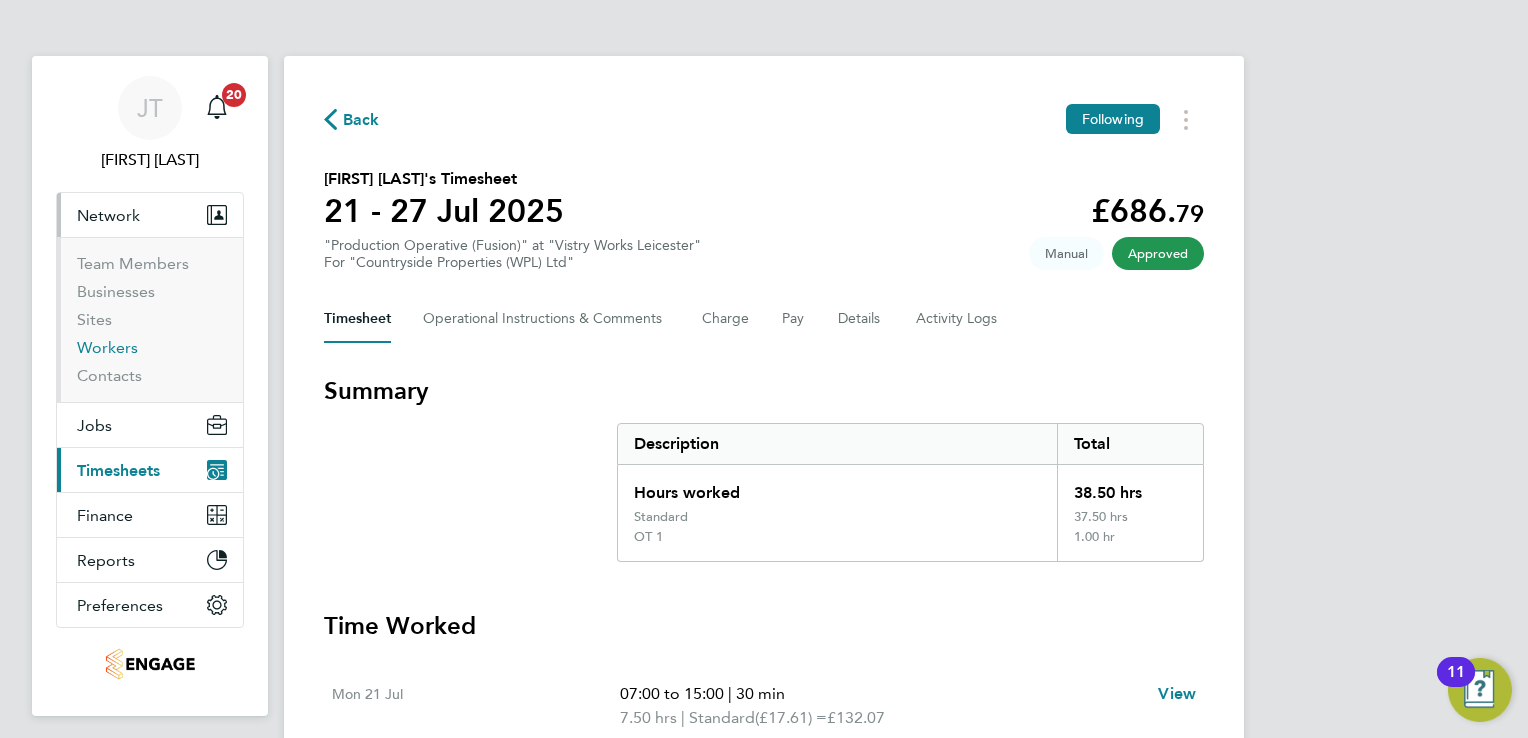 click on "Workers" at bounding box center (107, 347) 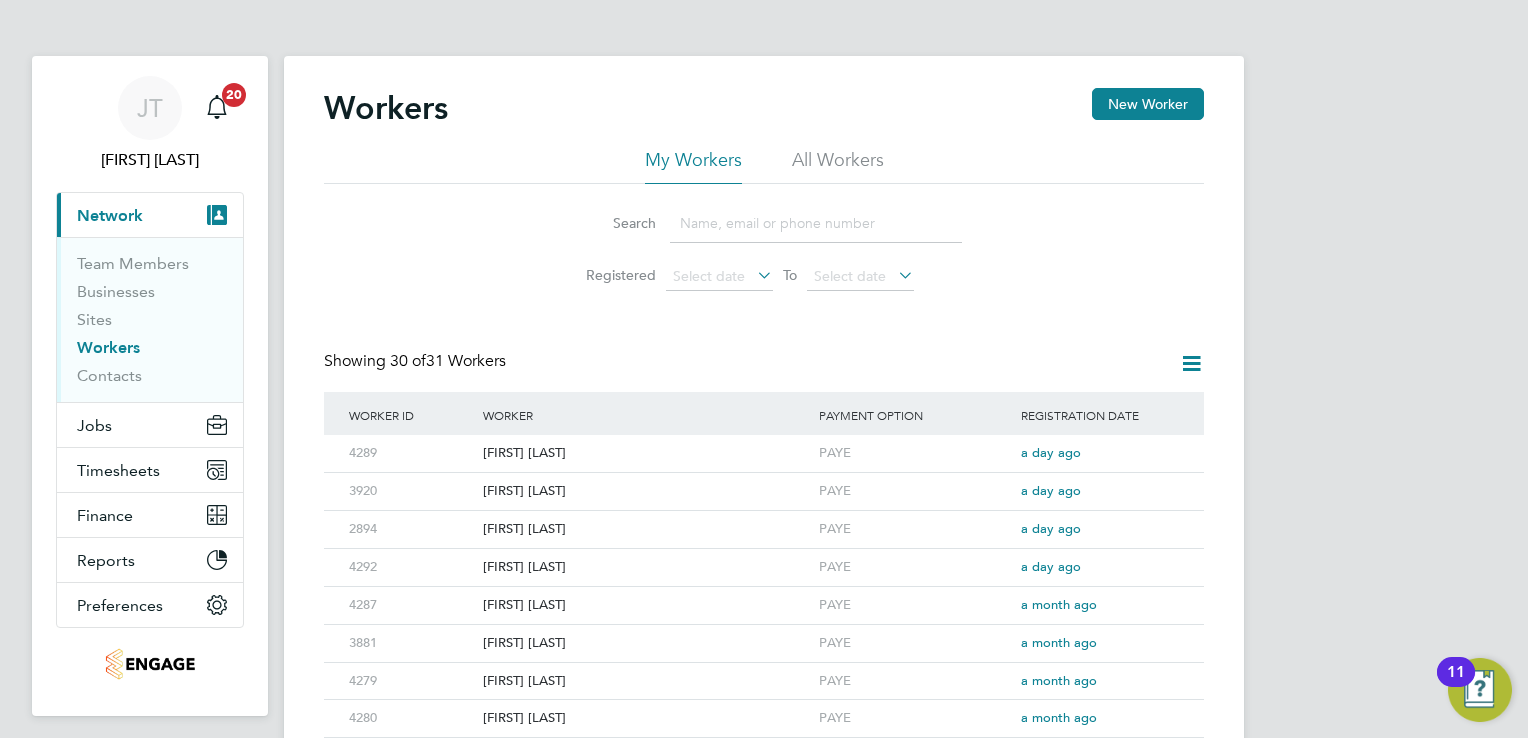 click on "JT   Joanne Taylor   Notifications
20   Applications:   Current page:   Network
Team Members   Businesses   Sites   Workers   Contacts   Jobs
Positions   Vacancies   Placements   Timesheets
Timesheets   Expenses   Finance
Invoices & Credit Notes   Statements   Payments   Reports
Margin Report   CIS Reports   Report Downloads   Preferences
My Business   Doc. Requirements   VMS Configurations   Notifications   Activity Logs
.st0{fill:#C0C1C2;}
Powered by Engage Workers New Worker My Workers All Workers Search   Registered
Select date
To
Select date
Showing   30 of  31 Workers   Worker ID Worker Payment Option Registration Date 4289 Micah Holmes PAYE a day ago 3920 Esam Alnoor PAYE a day ago 2894 Tailor Corban PAYE" at bounding box center [764, 851] 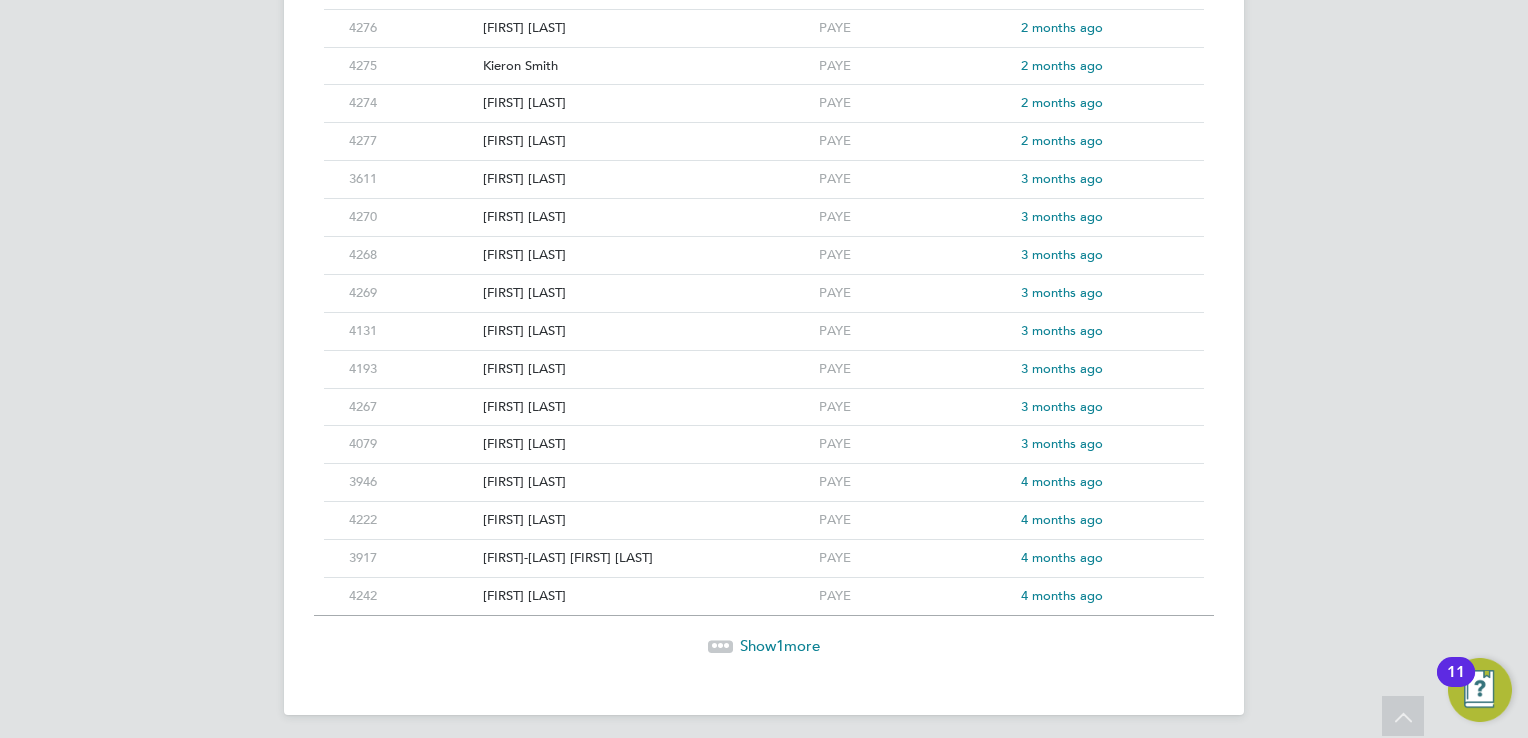 scroll, scrollTop: 959, scrollLeft: 0, axis: vertical 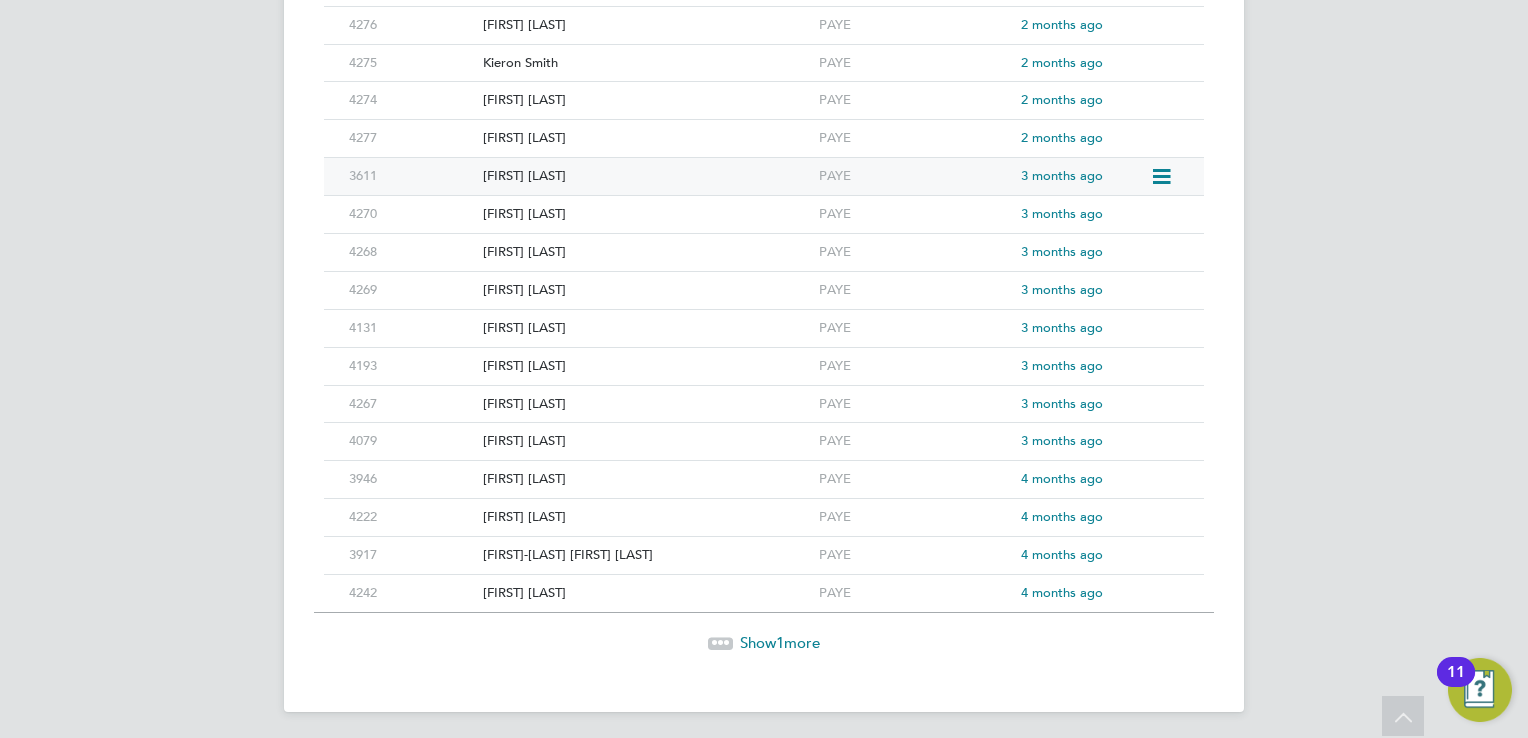 click on "[FIRST] [LAST]" 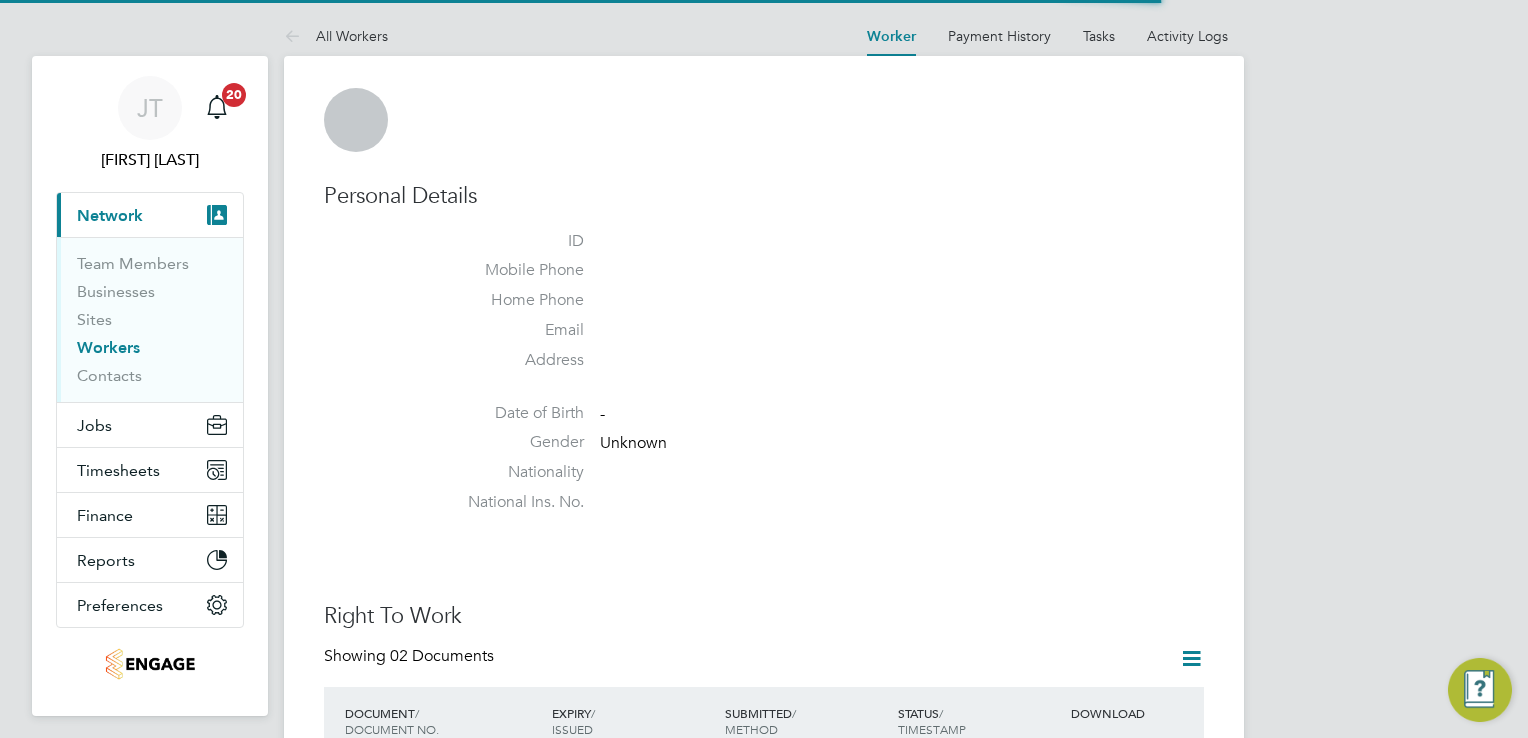 scroll, scrollTop: 0, scrollLeft: 0, axis: both 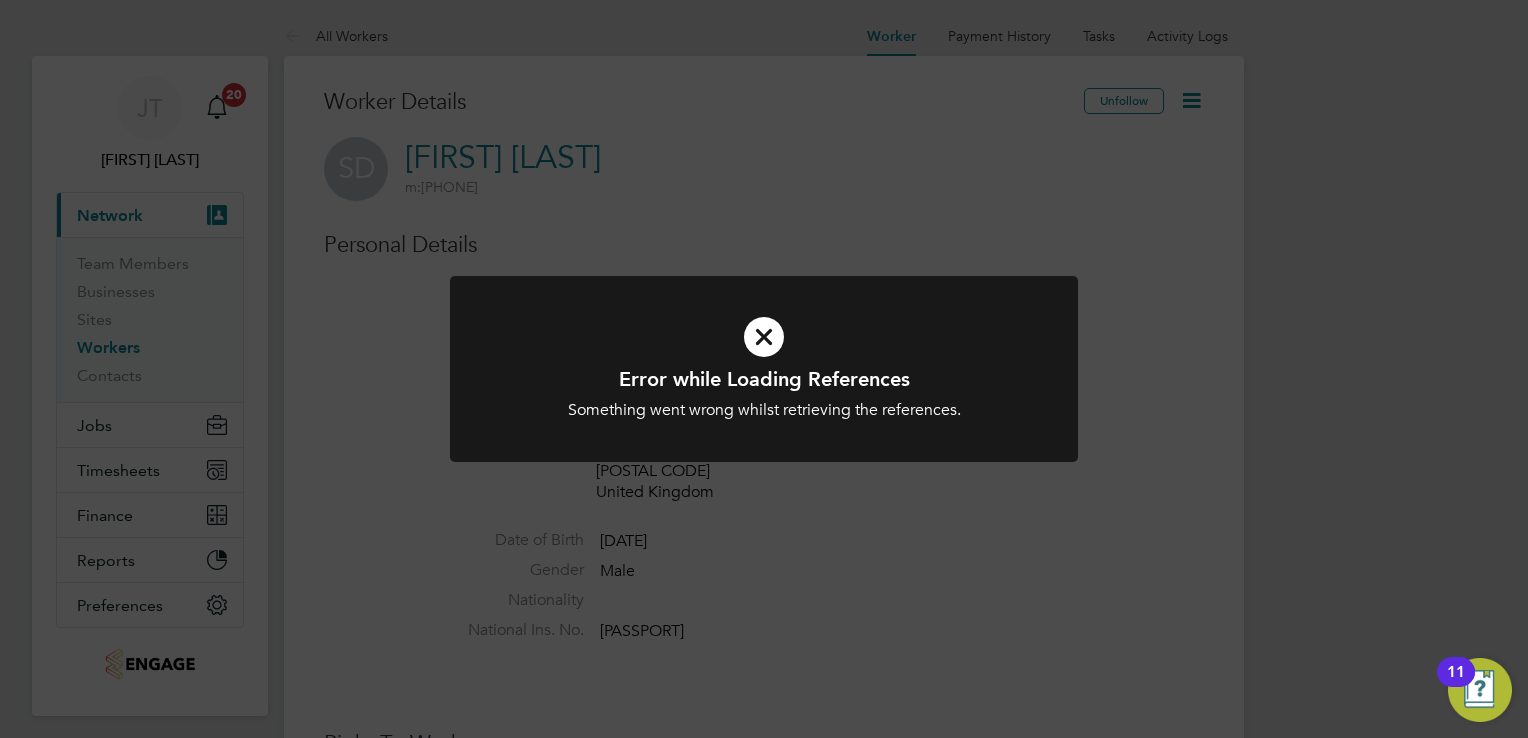click at bounding box center [764, 337] 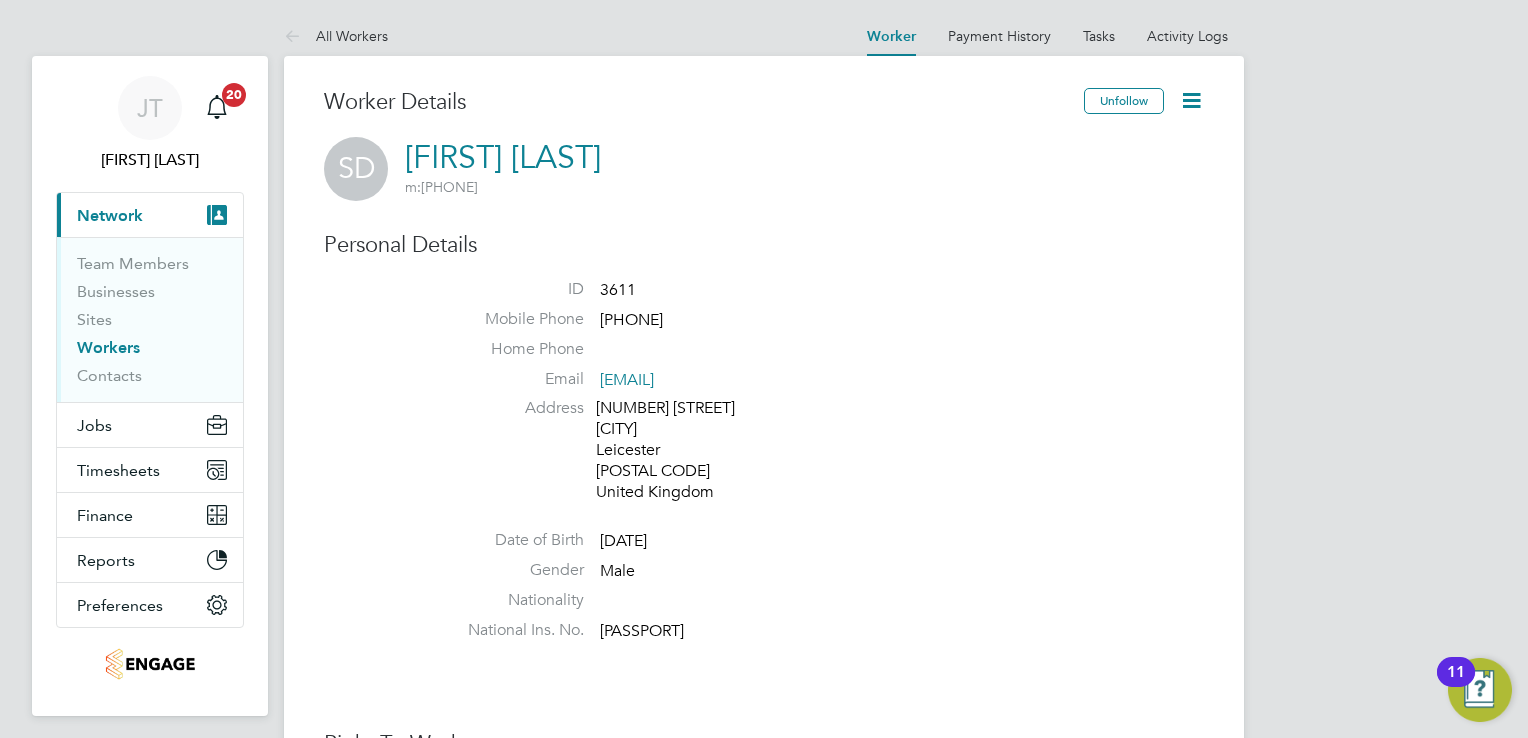 click on "JT   Joanne Taylor   Notifications
20   Applications:   Current page:   Network
Team Members   Businesses   Sites   Workers   Contacts   Jobs
Positions   Vacancies   Placements   Timesheets
Timesheets   Expenses   Finance
Invoices & Credit Notes   Statements   Payments   Reports
Margin Report   CIS Reports   Report Downloads   Preferences
My Business   Doc. Requirements   VMS Configurations   Notifications   Activity Logs
.st0{fill:#C0C1C2;}
Powered by Engage All Workers Worker   Payment History   Tasks   Activity Logs   Worker Payment History Tasks Activity Logs All Workers Worker Details   Unfollow SD Steve Damsell     m:  07460 332394   Personal Details ID     3611 Mobile Phone   07460 332394 Home Phone   Email   Address Leicester" at bounding box center [764, 1282] 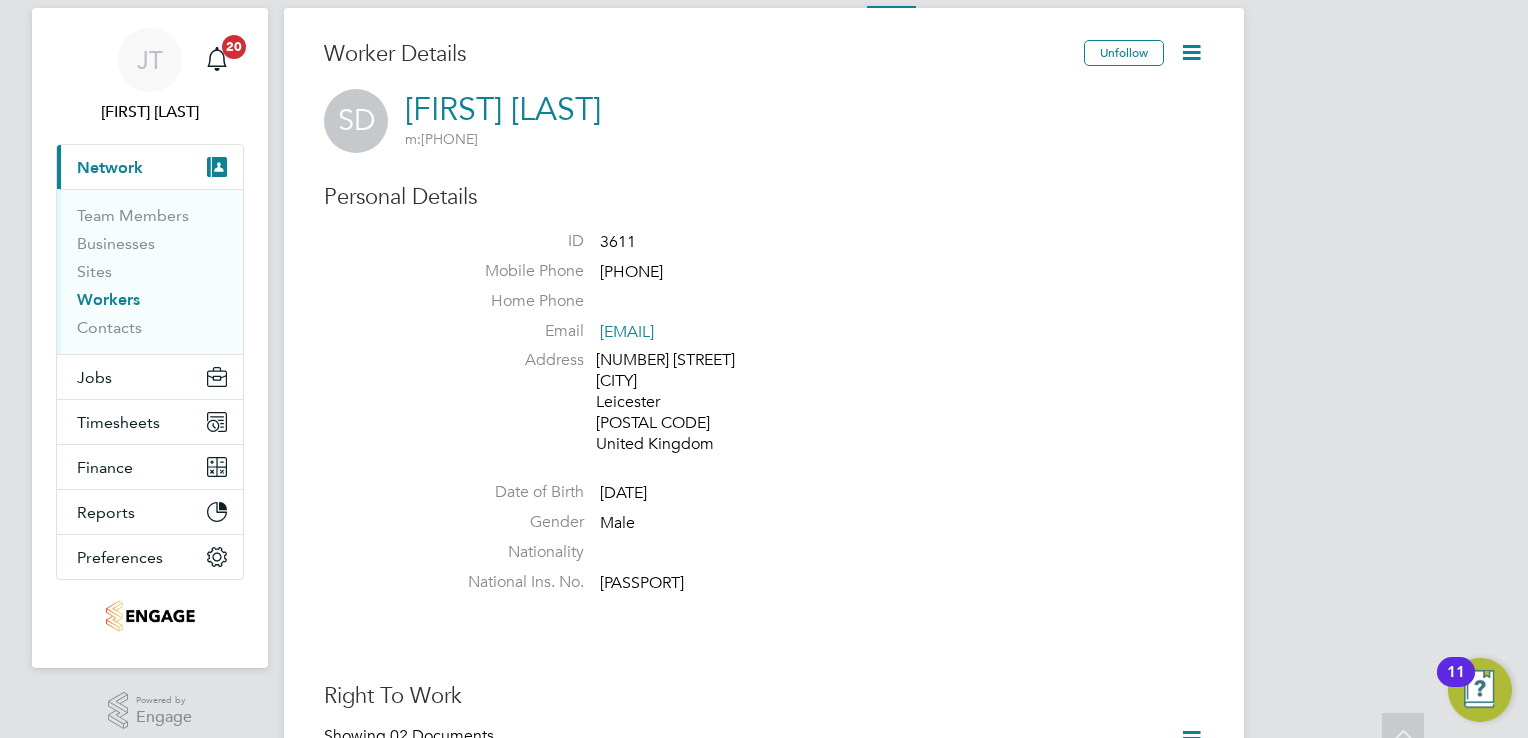 scroll, scrollTop: 0, scrollLeft: 0, axis: both 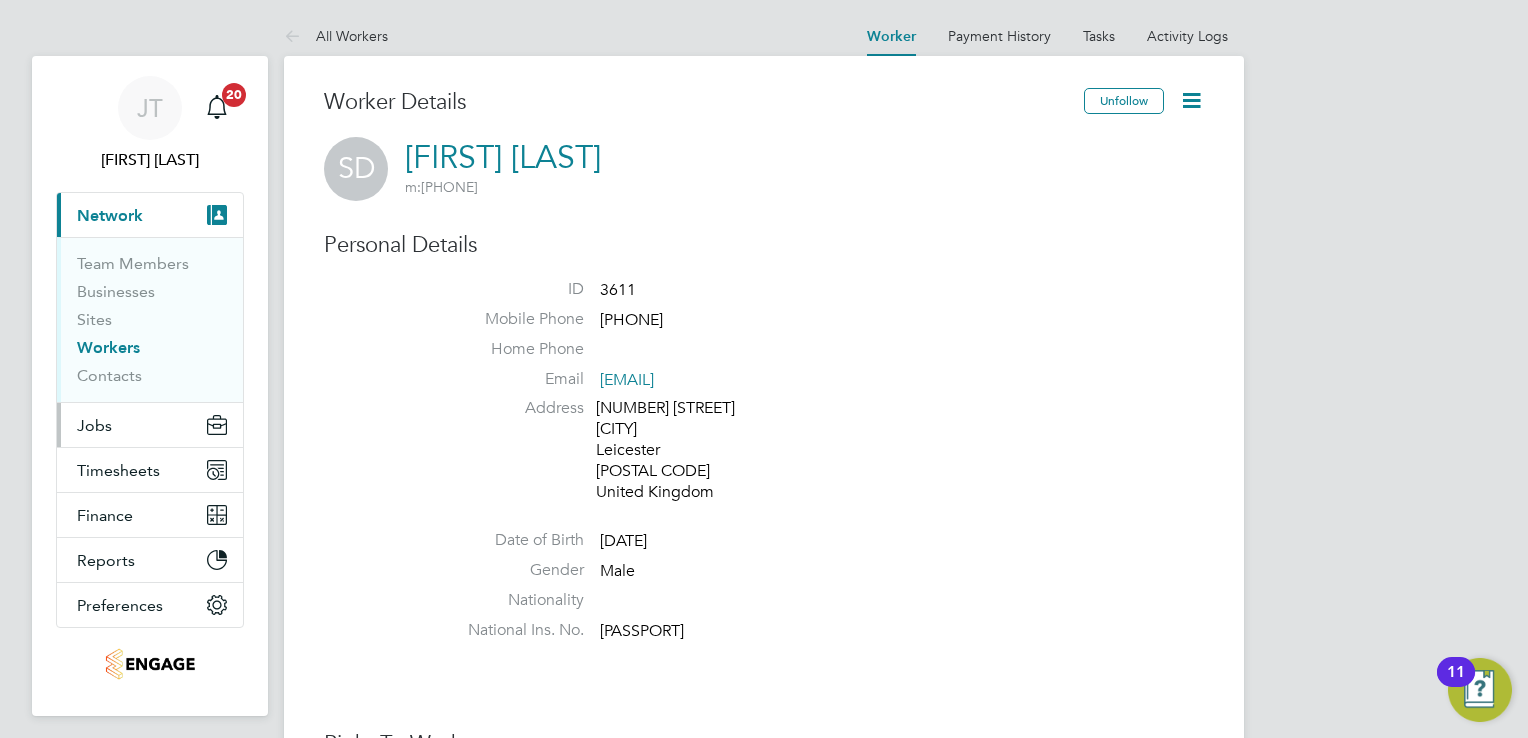 click on "Jobs" at bounding box center (150, 425) 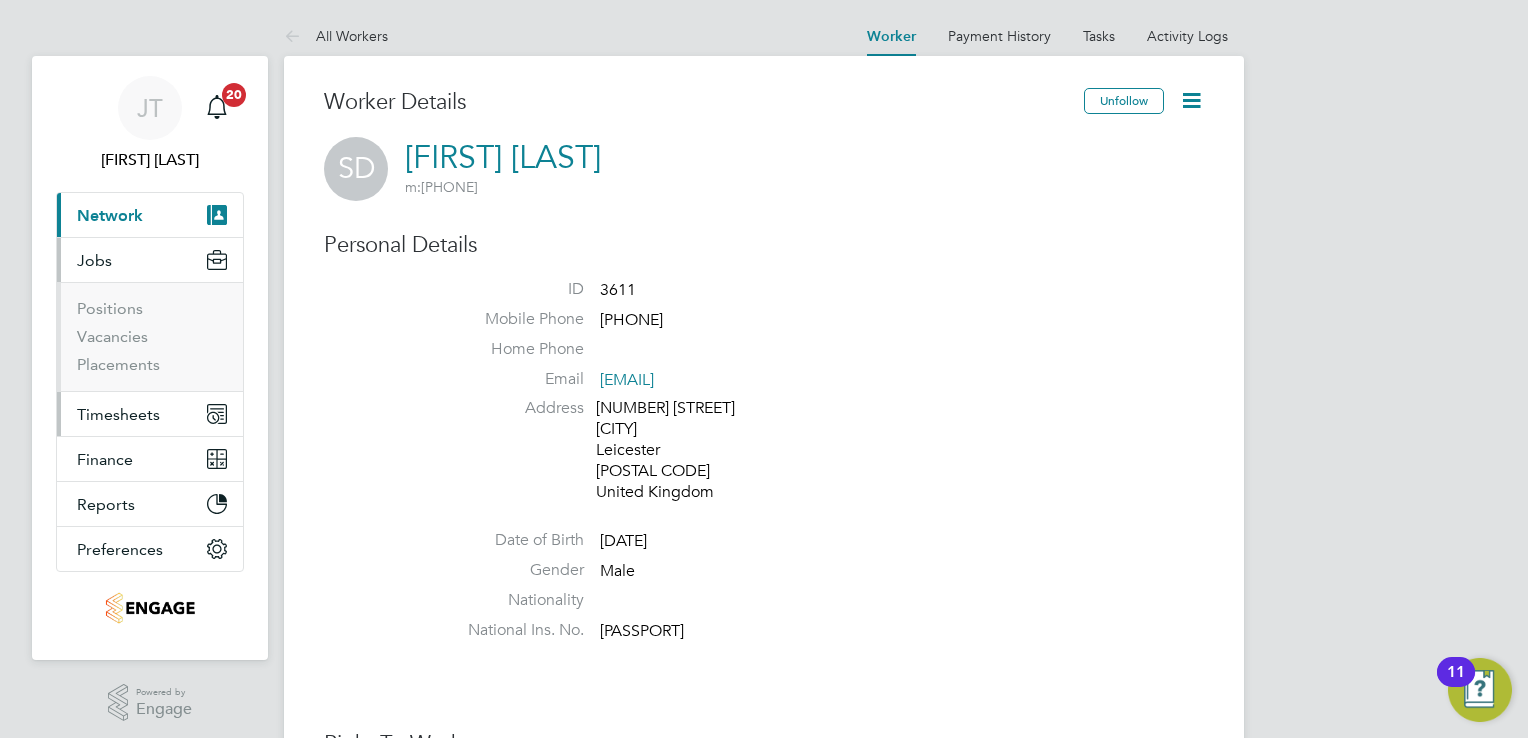 click on "Timesheets" at bounding box center (118, 414) 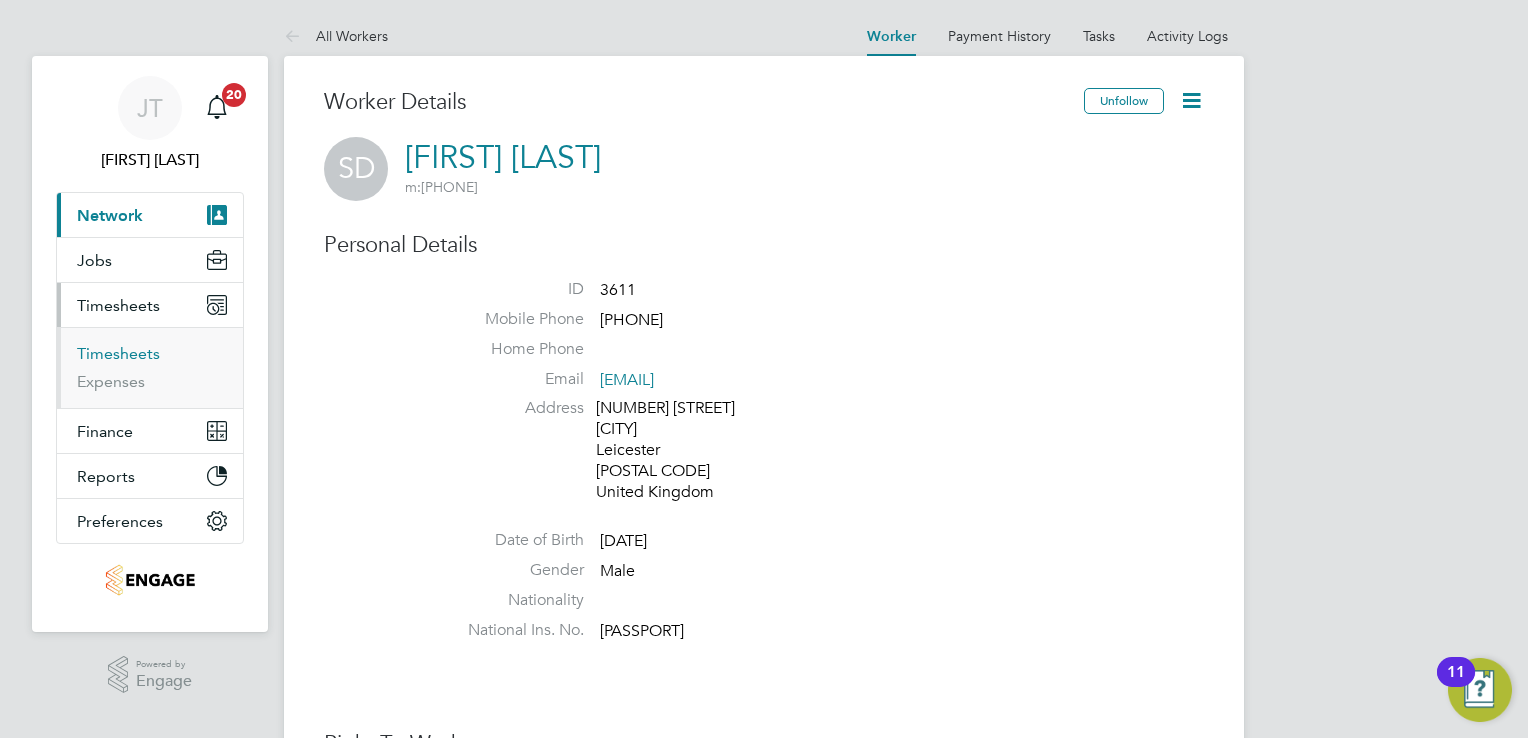 click on "Timesheets" at bounding box center [118, 353] 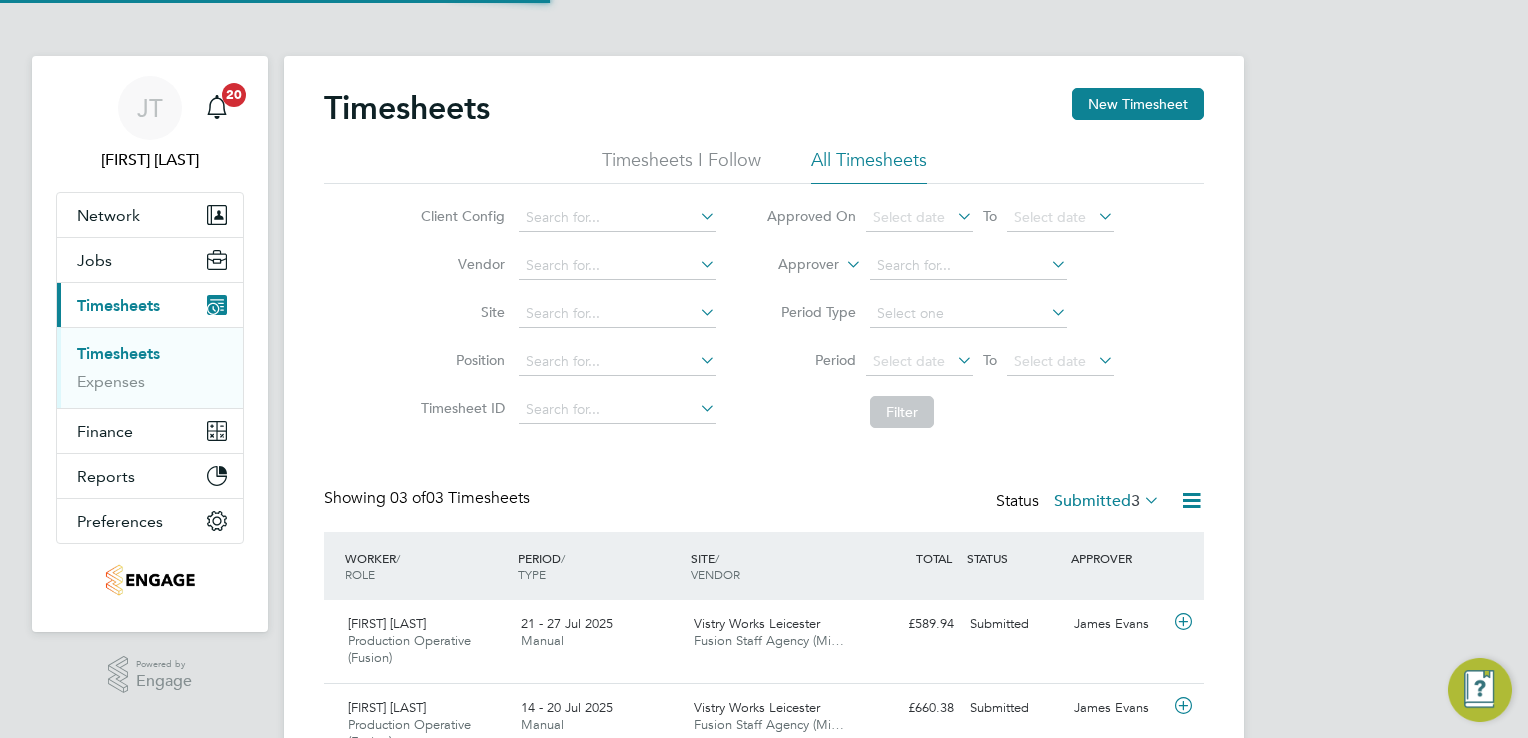 scroll, scrollTop: 10, scrollLeft: 10, axis: both 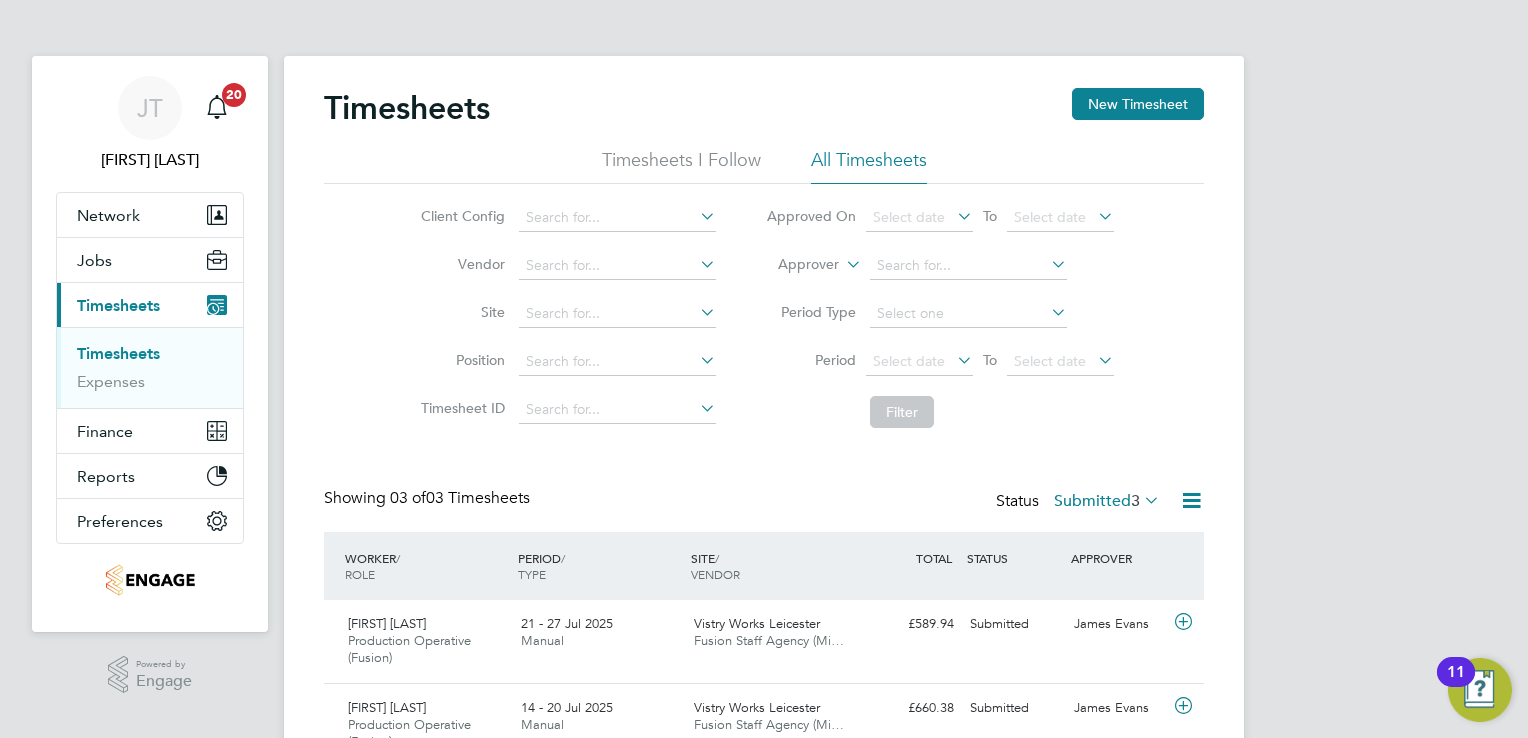 click on "JT   Joanne Taylor   Notifications
20   Applications:   Network
Team Members   Businesses   Sites   Workers   Contacts   Jobs
Positions   Vacancies   Placements   Current page:   Timesheets
Timesheets   Expenses   Finance
Invoices & Credit Notes   Statements   Payments   Reports
Margin Report   CIS Reports   Report Downloads   Preferences
My Business   Doc. Requirements   VMS Configurations   Notifications   Activity Logs
.st0{fill:#C0C1C2;}
Powered by Engage Timesheets New Timesheet Timesheets I Follow All Timesheets Client Config   Vendor   Site   Position   Timesheet ID   Approved On
Select date
To
Select date
Approver     Period Type   Period
Select date
To
Select date
Filter Showing" at bounding box center [764, 461] 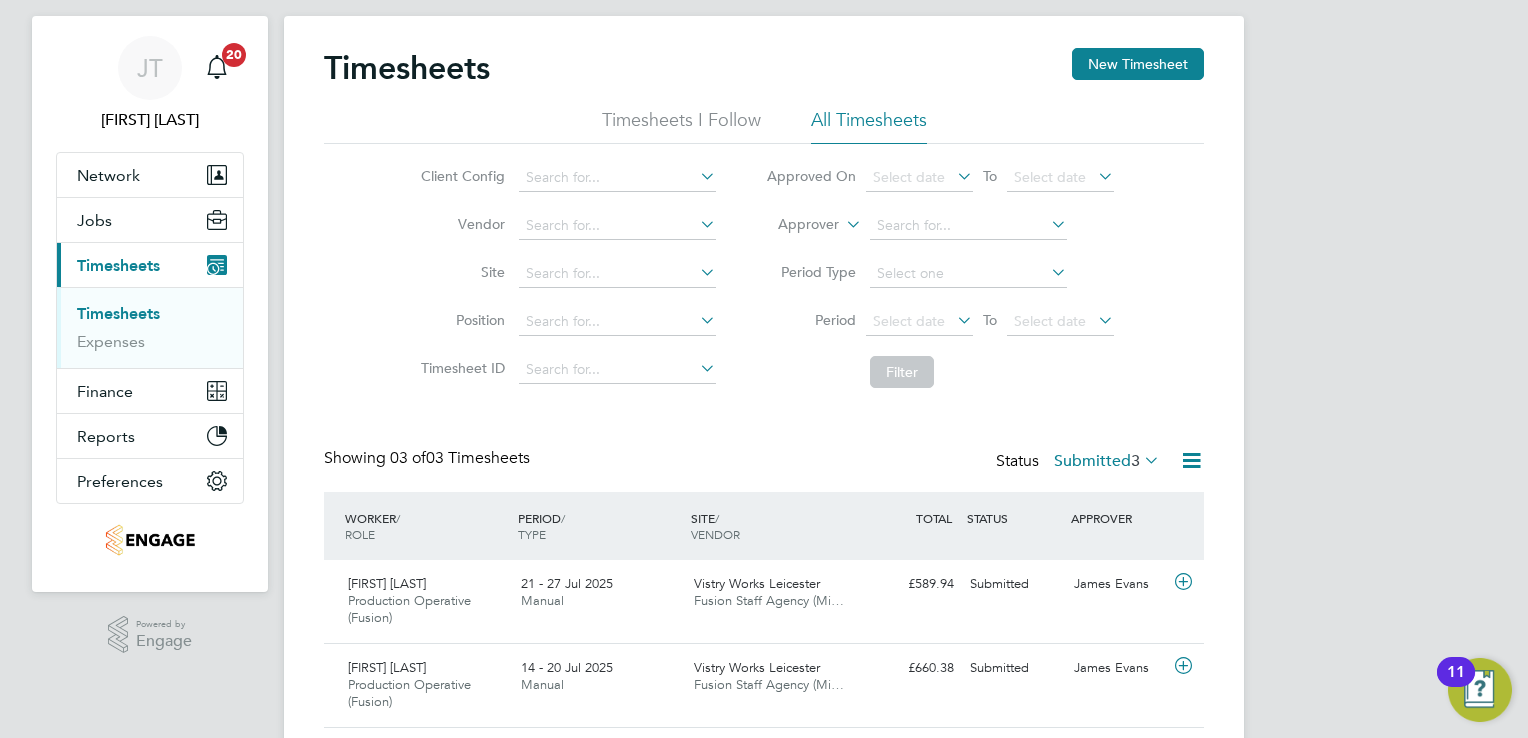 scroll, scrollTop: 184, scrollLeft: 0, axis: vertical 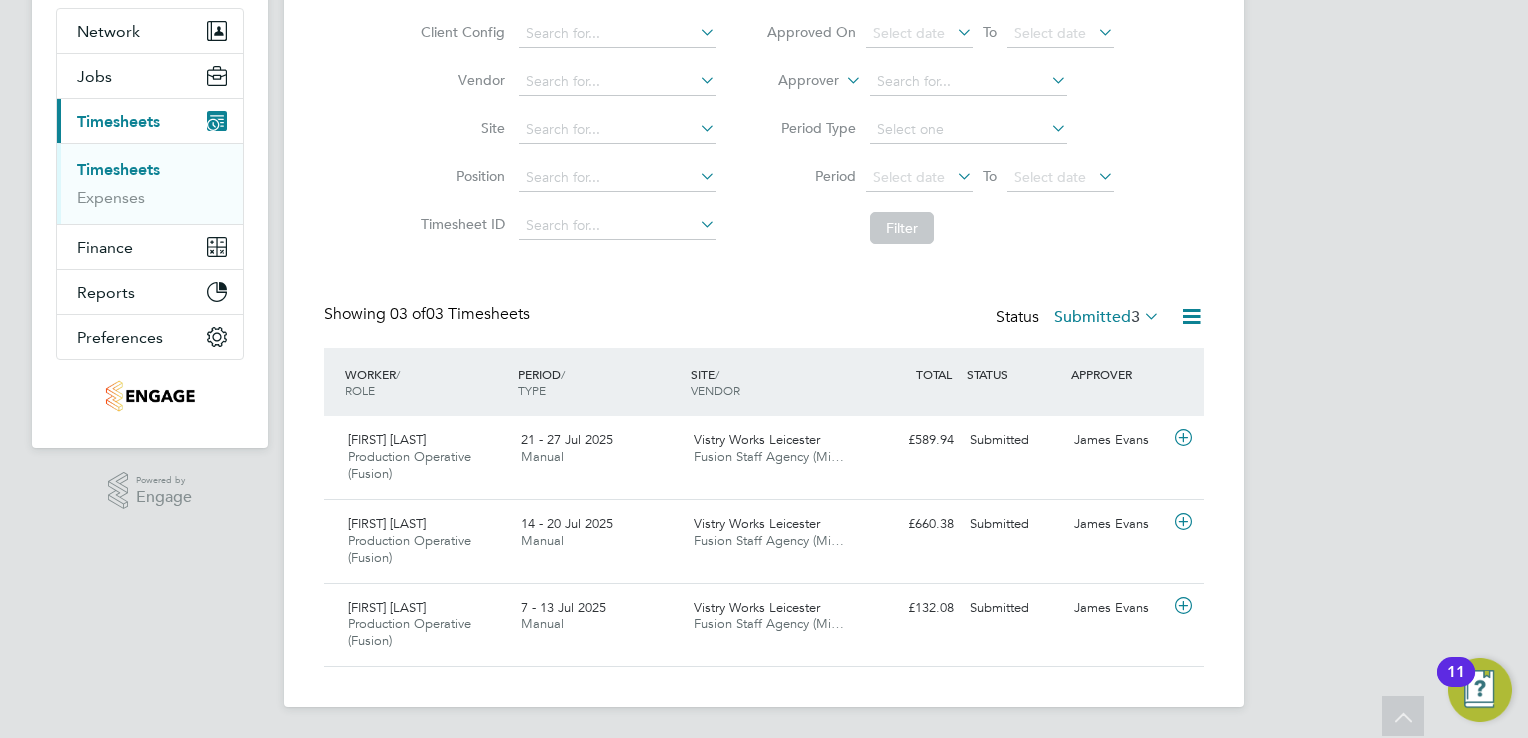 click on "Timesheets New Timesheet Timesheets I Follow All Timesheets Client Config   Vendor   Site   Position   Timesheet ID   Approved On
Select date
To
Select date
Approver     Period Type   Period
Select date
To
Select date
Filter Showing   03 of  03 Timesheets Status  Submitted  3  WORKER  / ROLE WORKER  / PERIOD PERIOD  / TYPE SITE  / VENDOR TOTAL   TOTAL  / STATUS STATUS APPROVER Tailor Corban Production Operative (Fusion)   21 - 27 Jul 2025 21 - 27 Jul 2025 Manual Vistry Works Leicester Fusion Staff Agency (Mi… £589.94 Submitted Submitted James Evans Tailor Corban Production Operative (Fusion)   14 - 20 Jul 2025 14 - 20 Jul 2025 Manual Vistry Works Leicester Fusion Staff Agency (Mi… £660.38 Submitted Submitted James Evans Tailor Corban Production Operative (Fusion)   7 - 13 Jul 2025 7 - 13 Jul 2025 Manual Vistry Works Leicester Fusion Staff Agency (Mi… £132.08 Submitted Submitted James Evans Show   more" 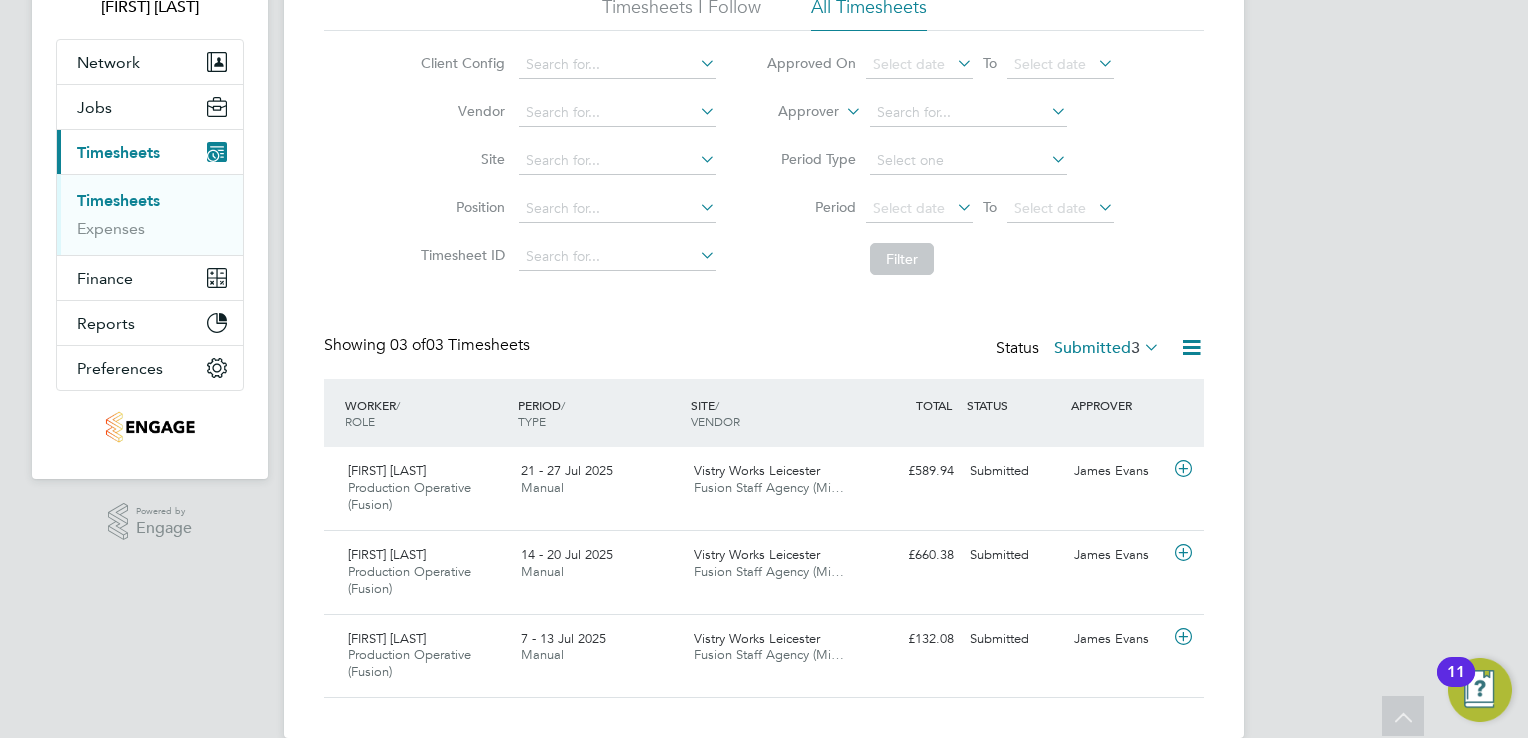 scroll, scrollTop: 184, scrollLeft: 0, axis: vertical 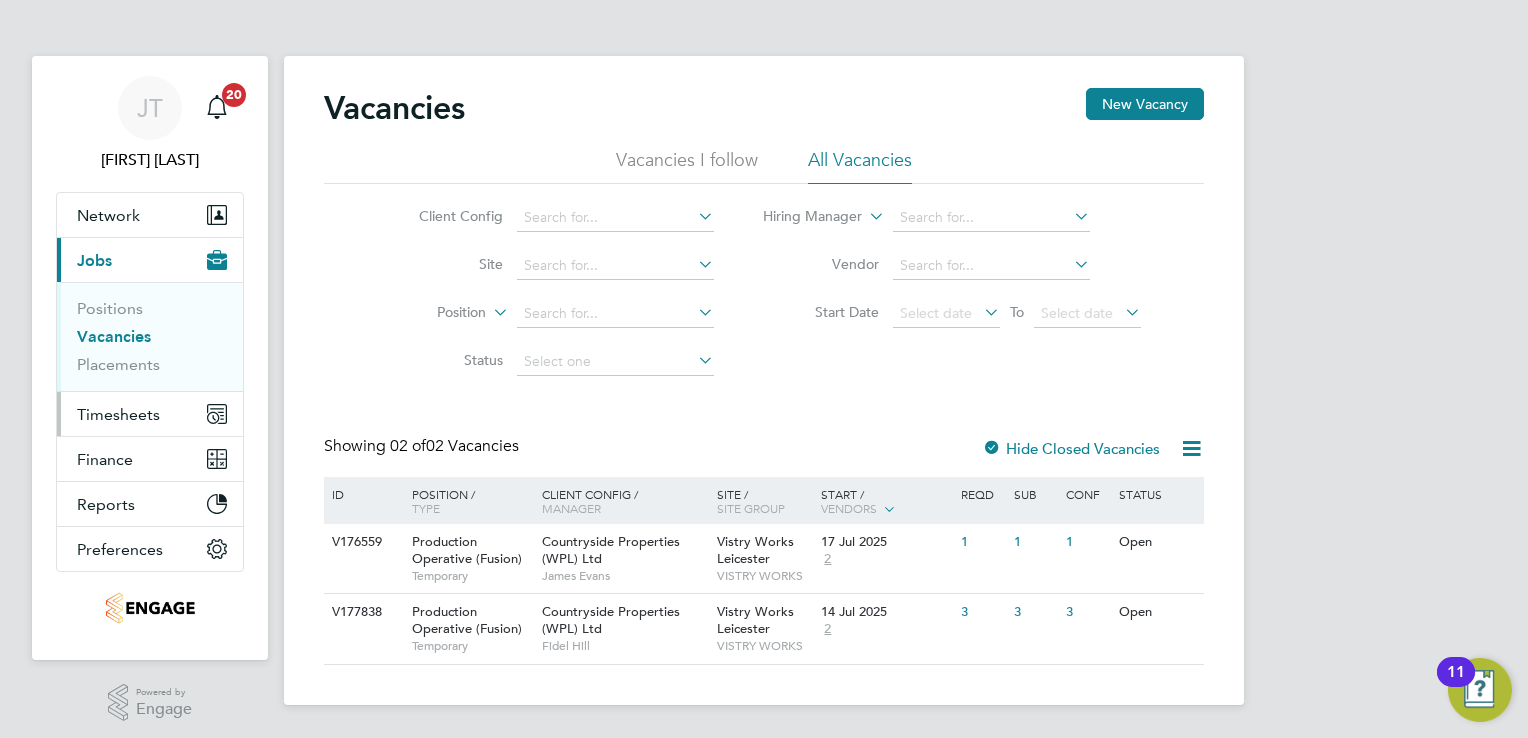 click on "Timesheets" at bounding box center (150, 414) 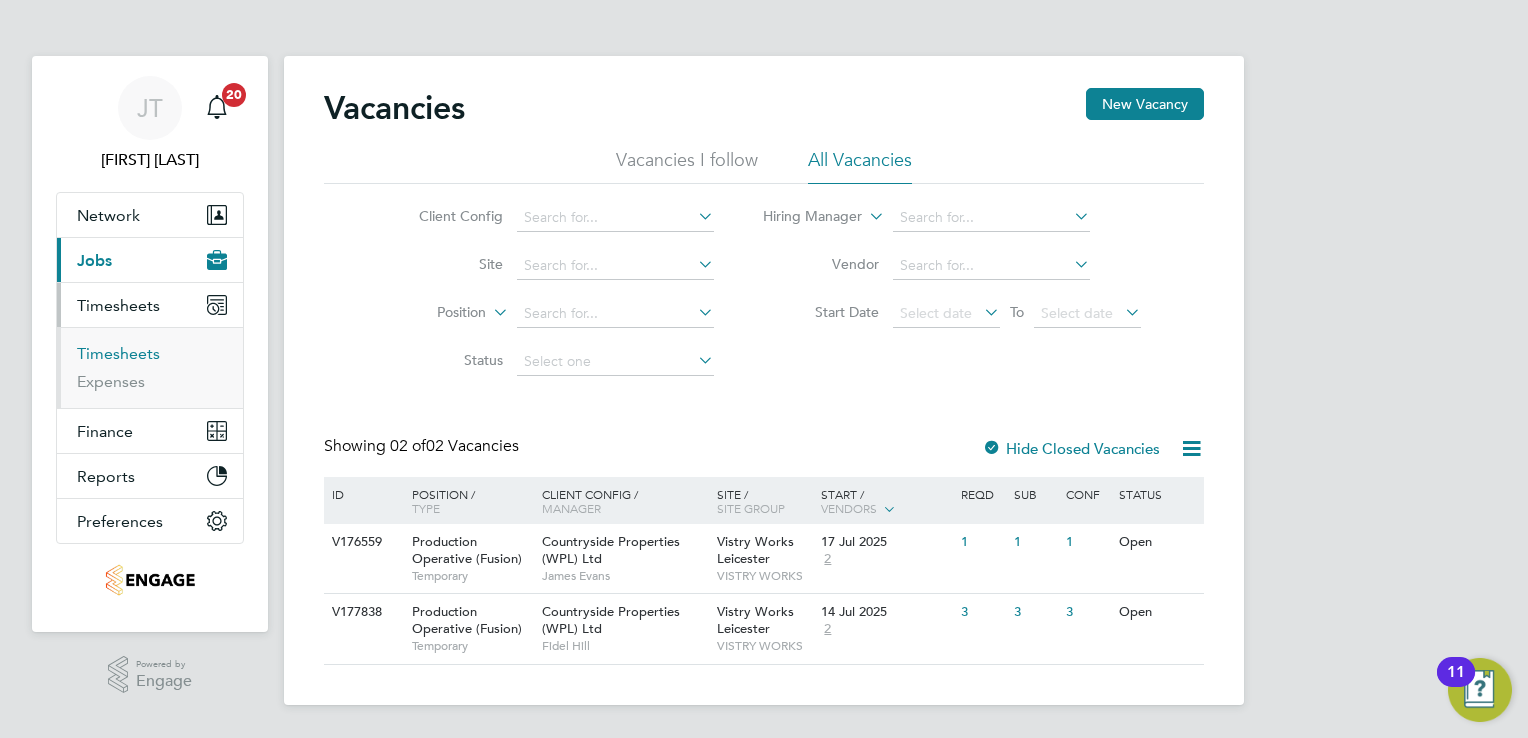 click on "Timesheets" at bounding box center (118, 353) 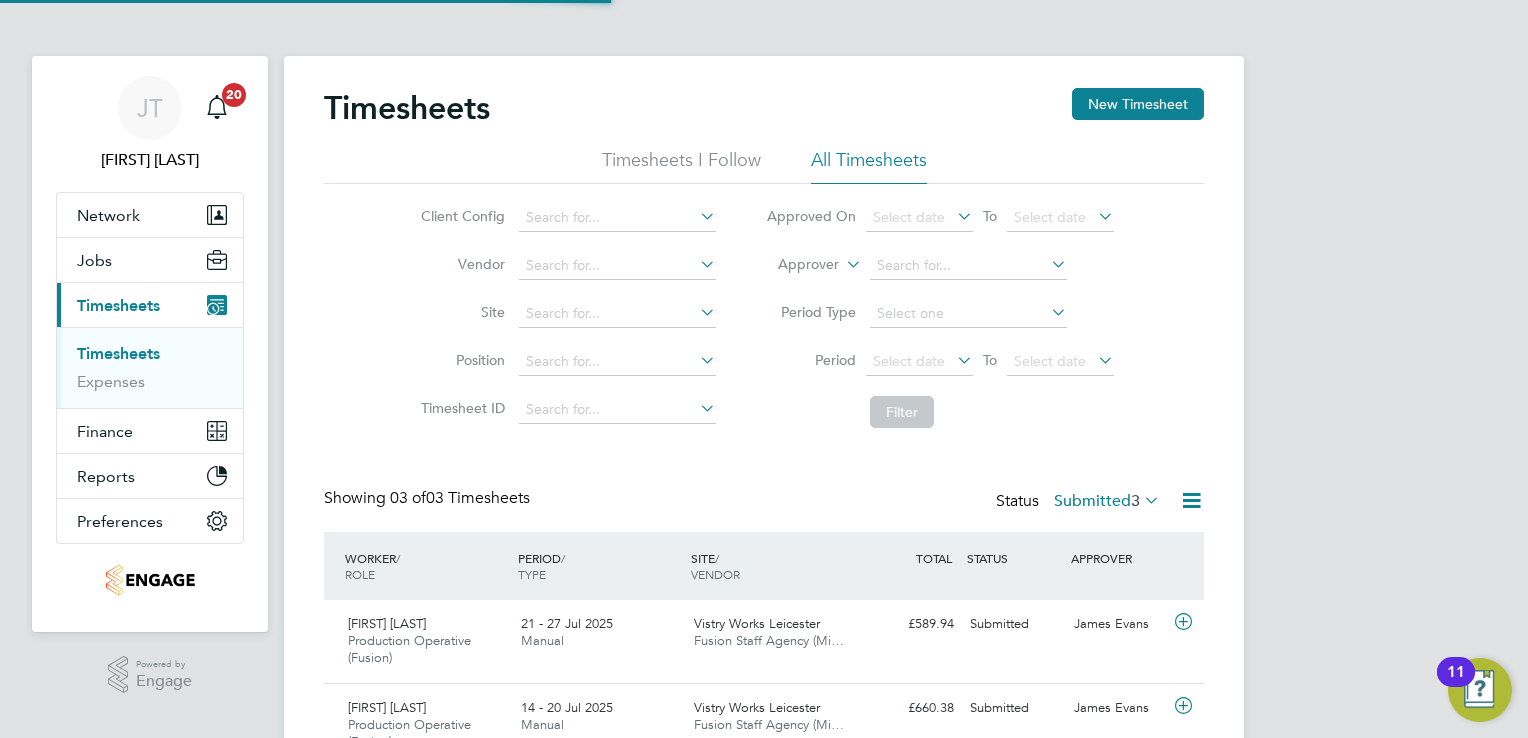 scroll, scrollTop: 10, scrollLeft: 10, axis: both 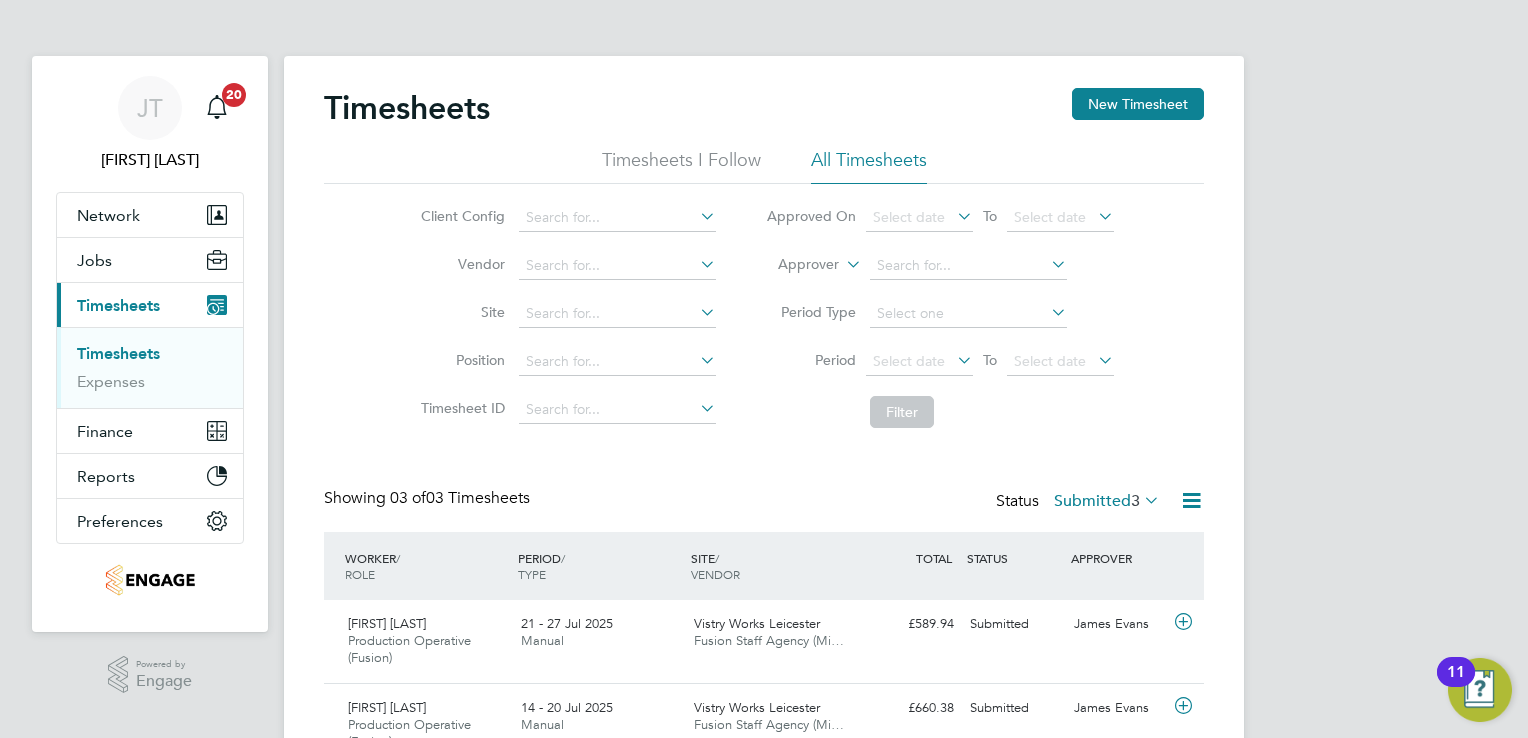 click on "All Timesheets" 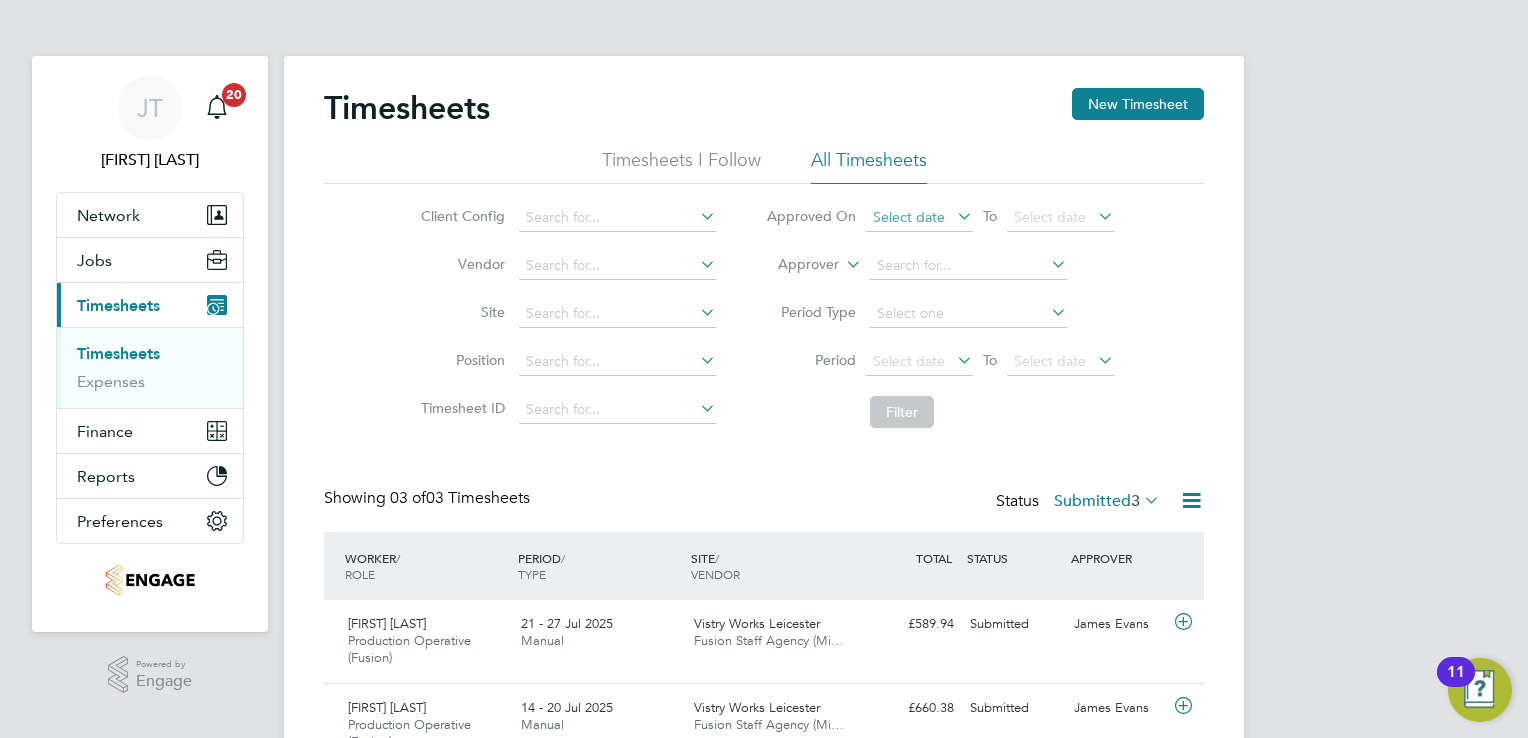 click on "Select date" 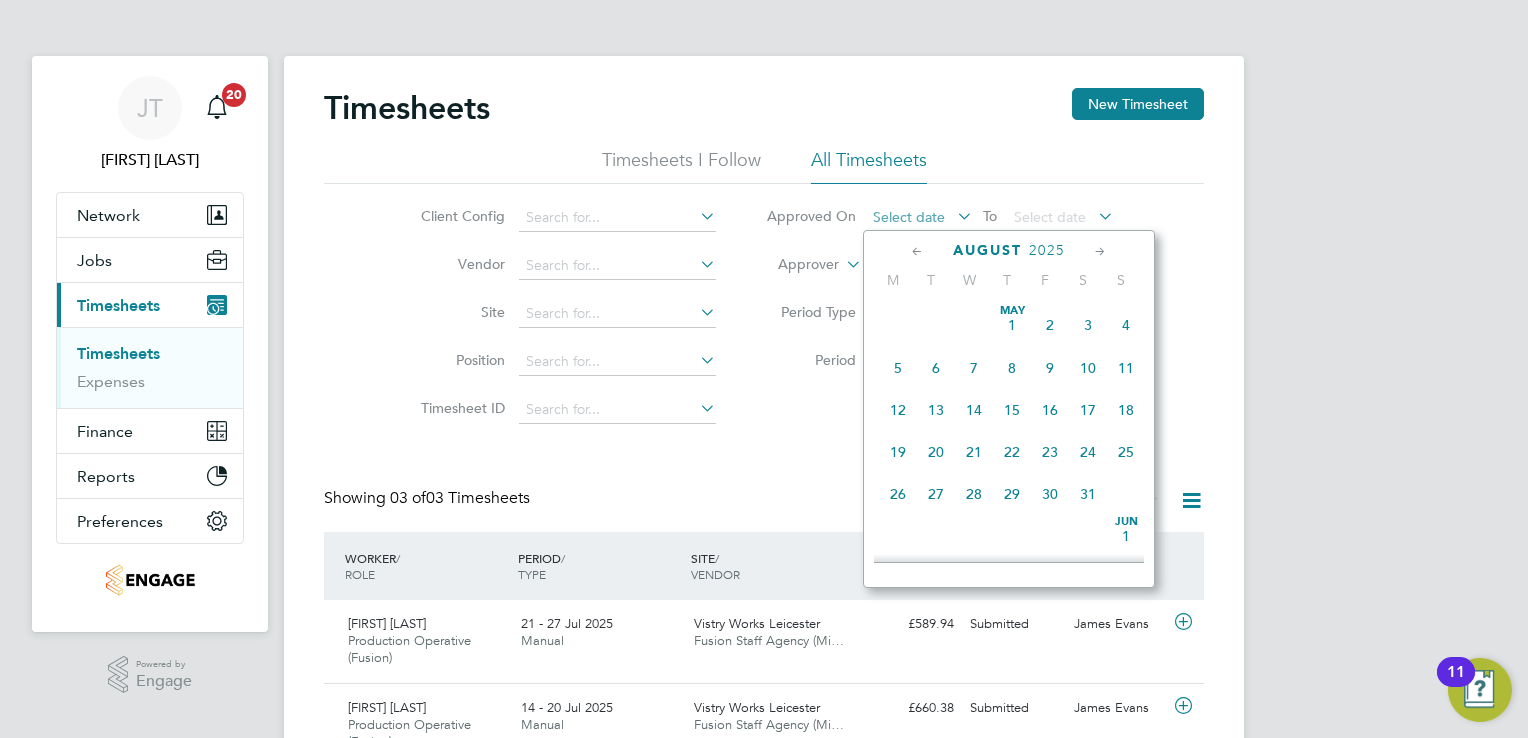 scroll, scrollTop: 652, scrollLeft: 0, axis: vertical 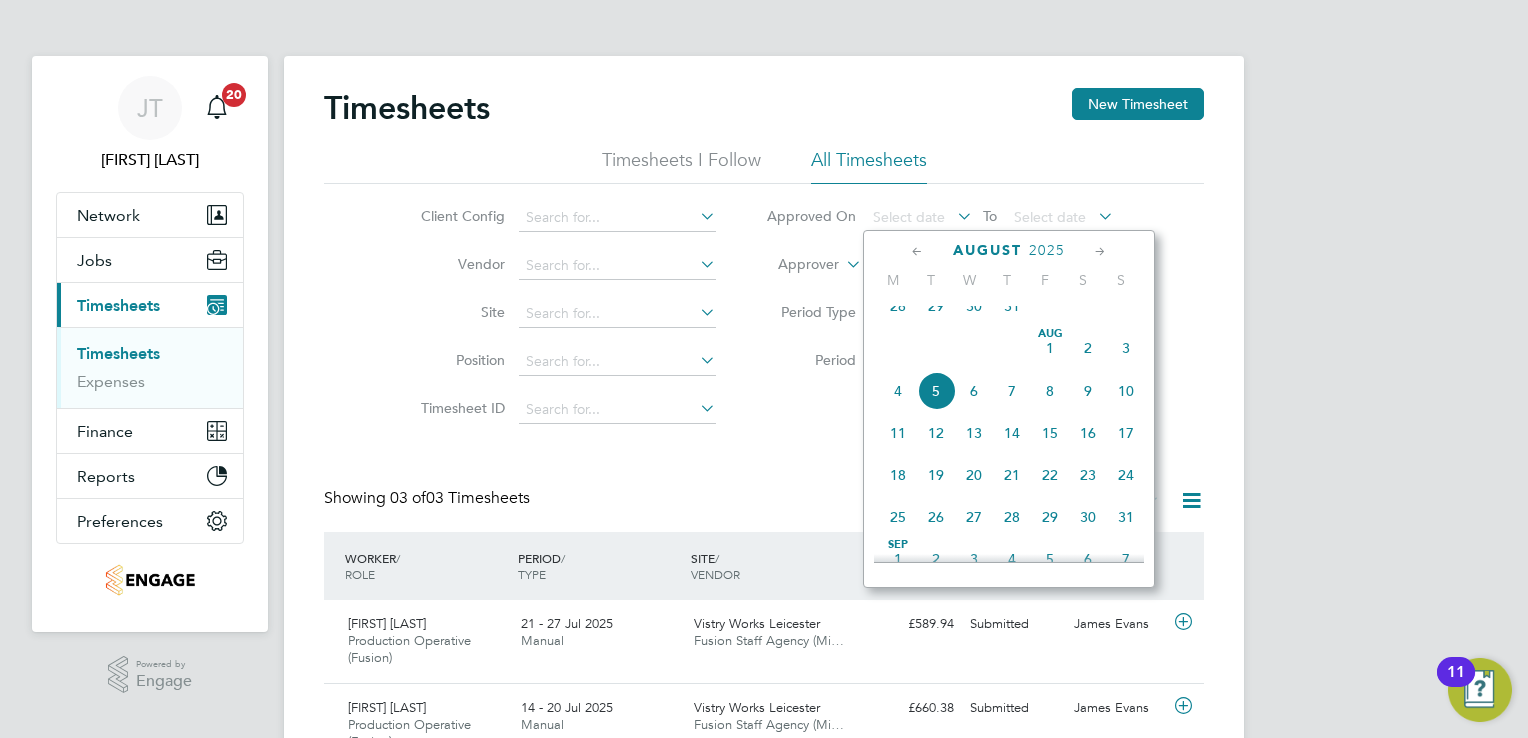click 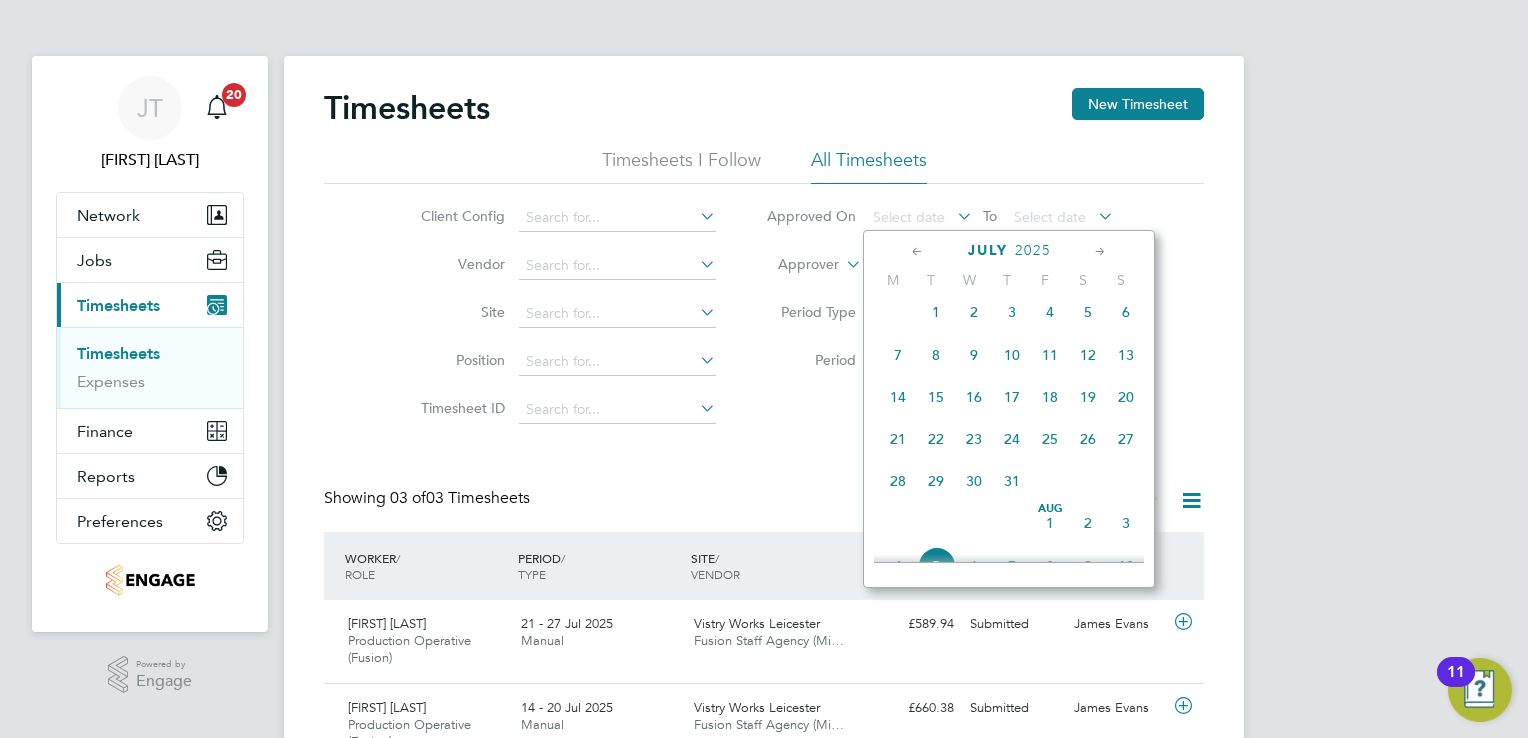 click 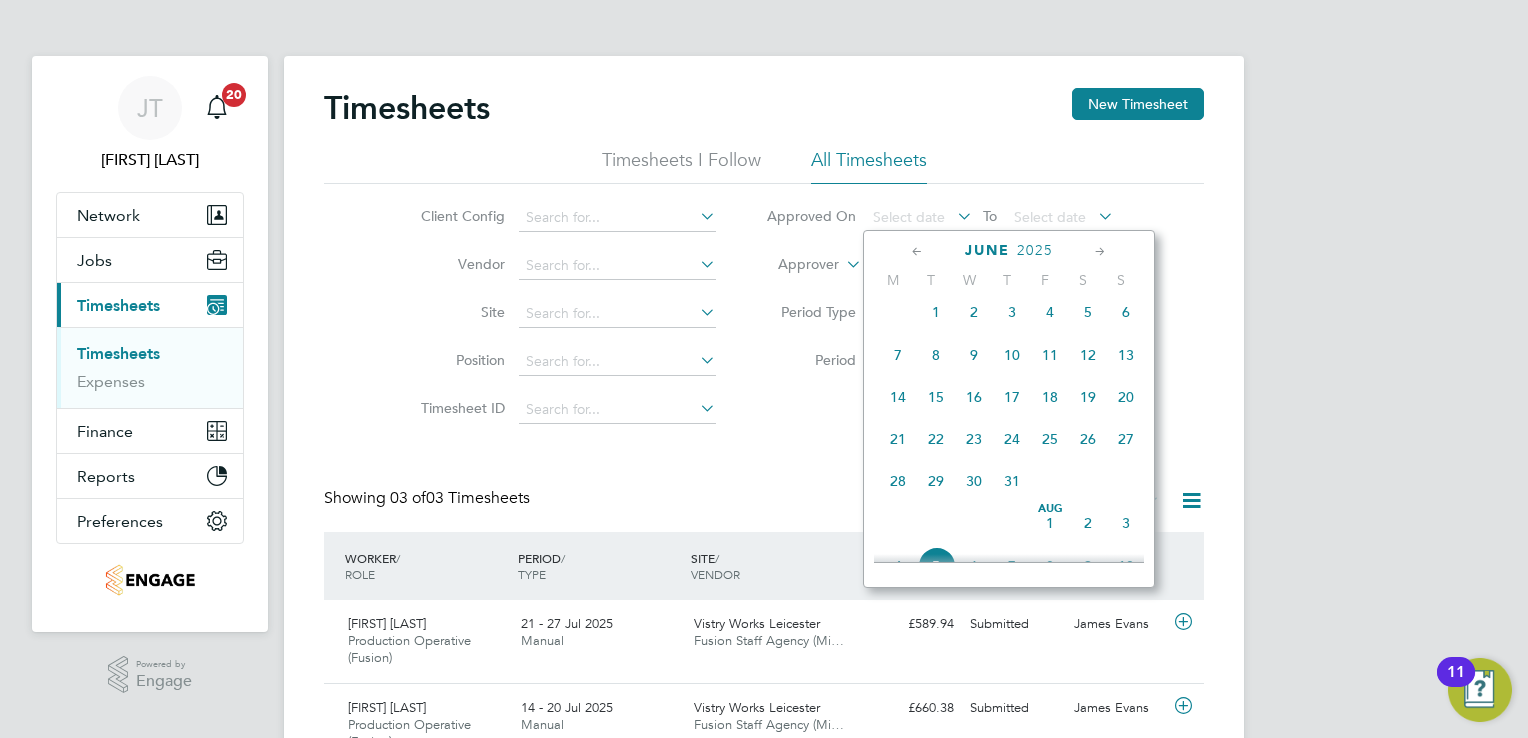 scroll, scrollTop: 216, scrollLeft: 0, axis: vertical 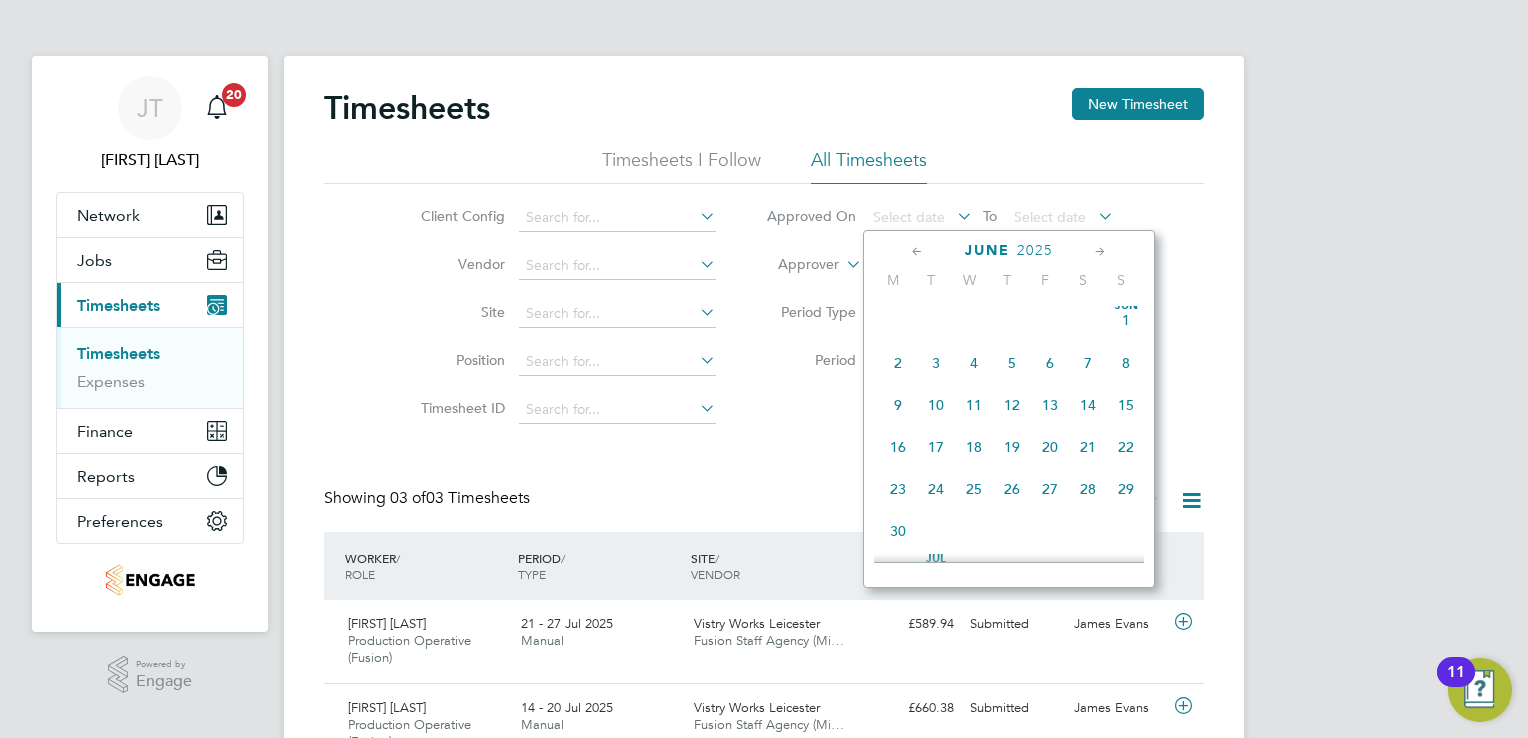 click 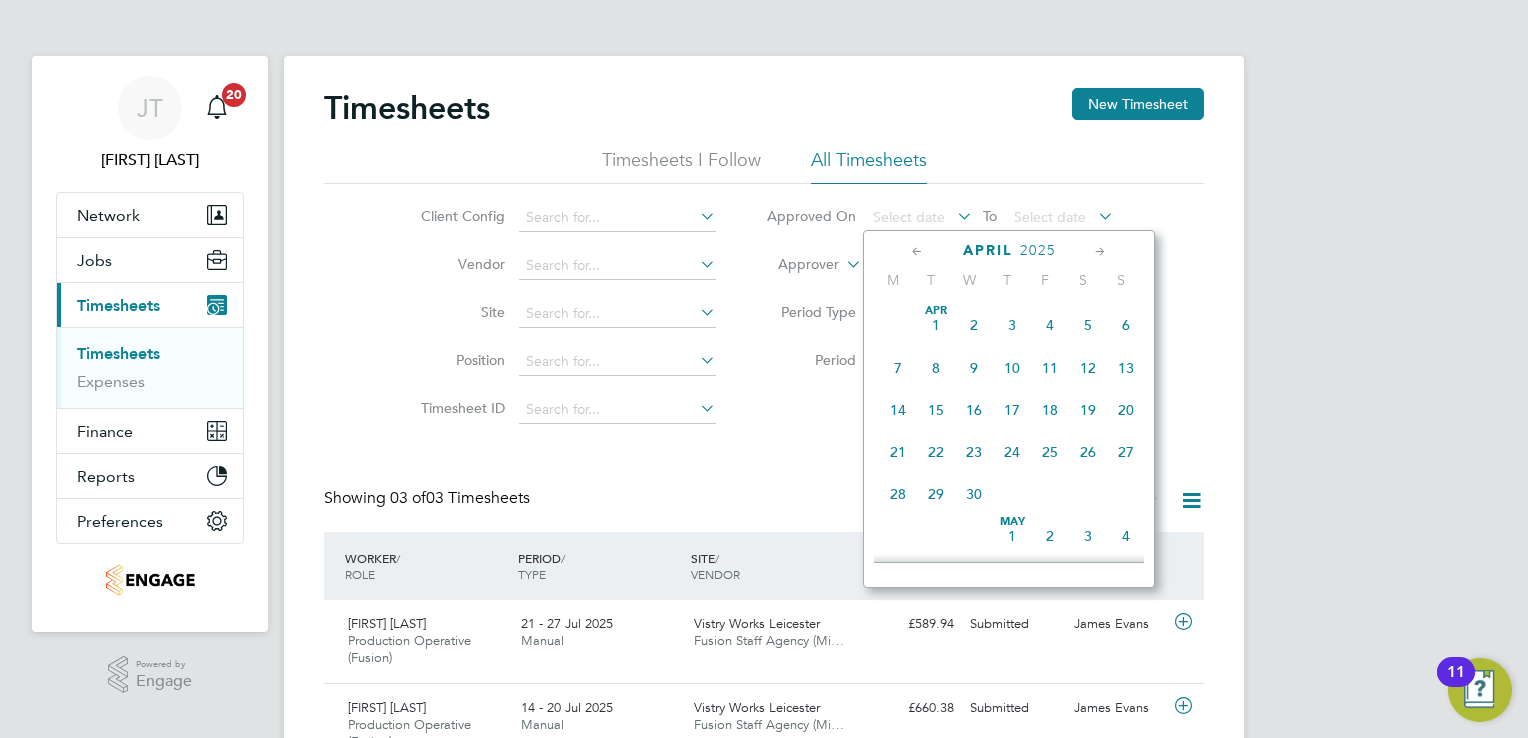 click 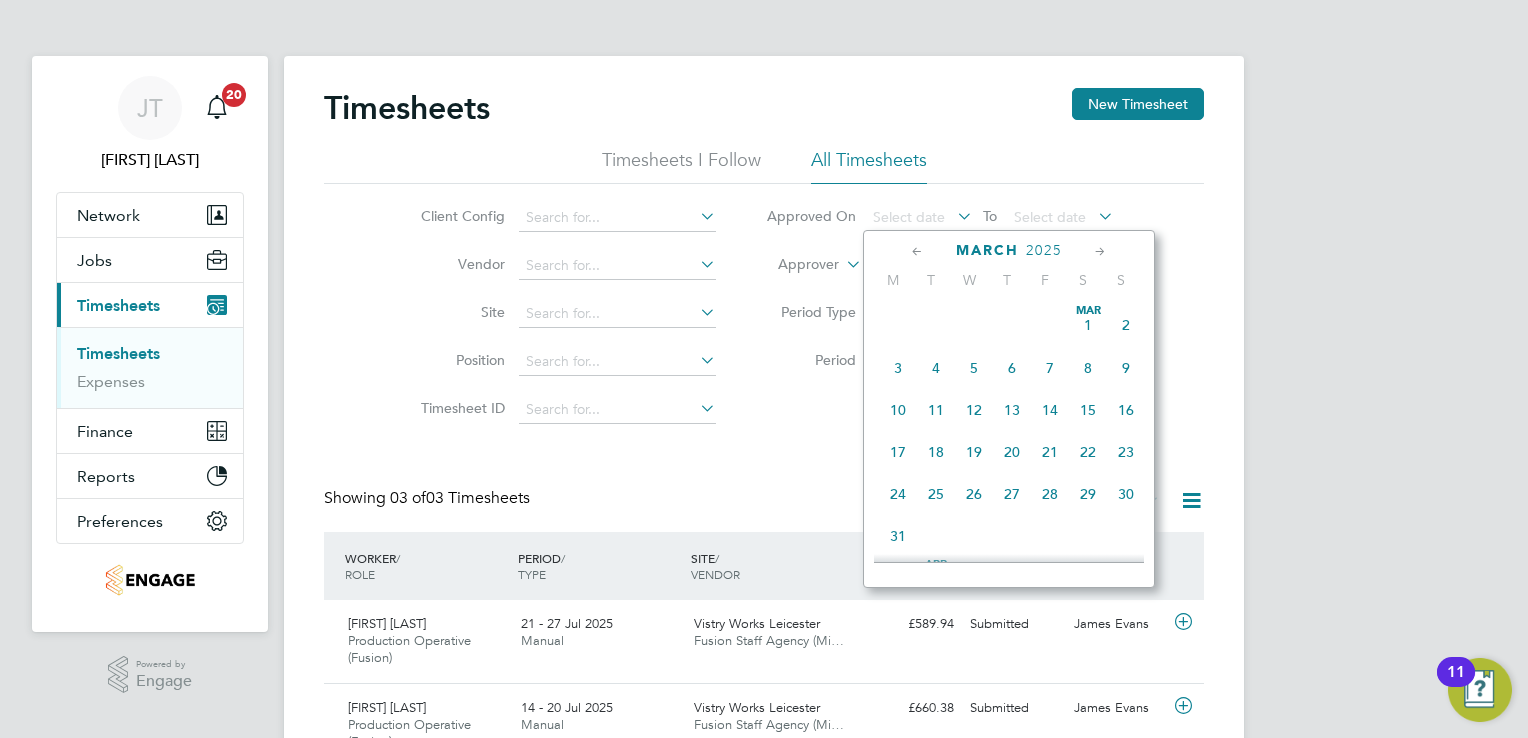click 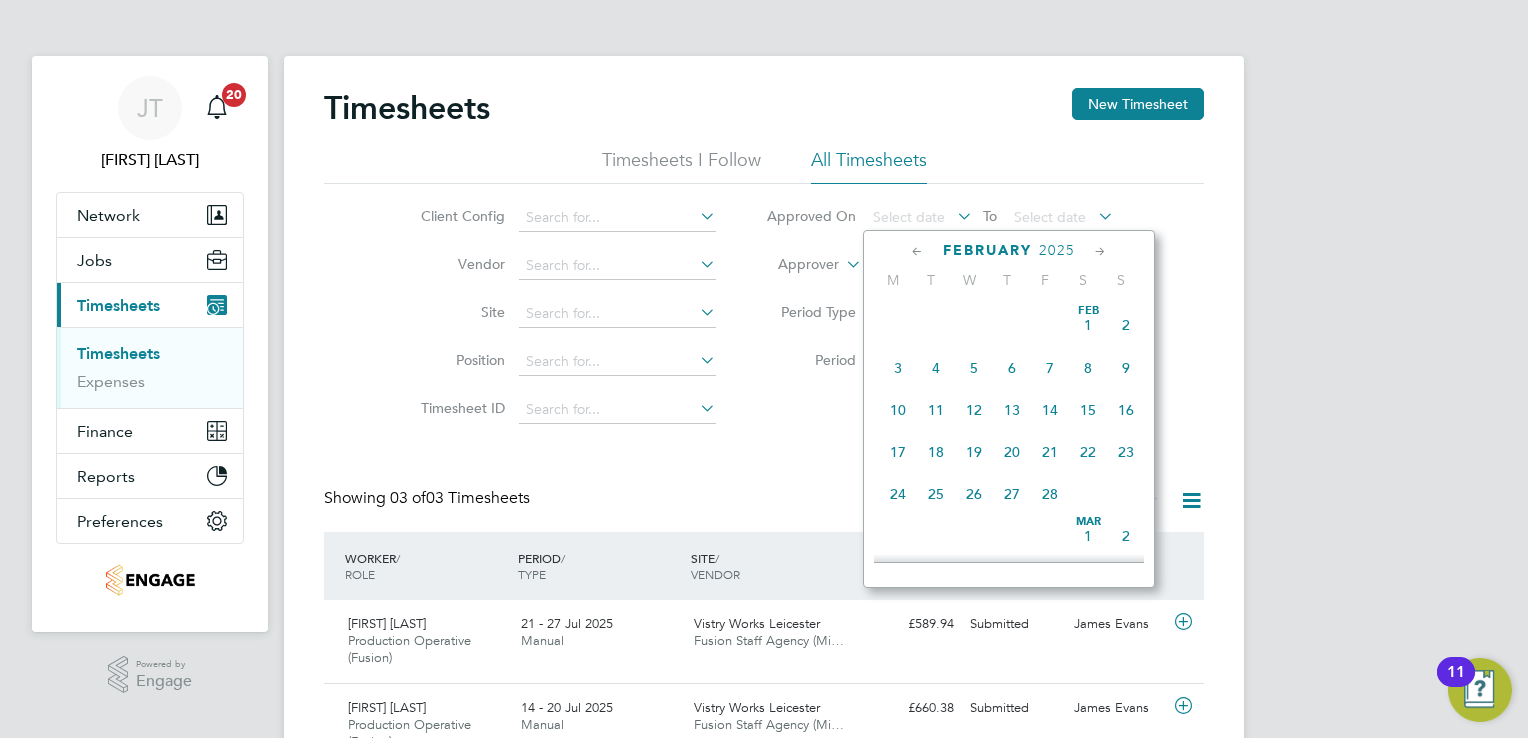 click 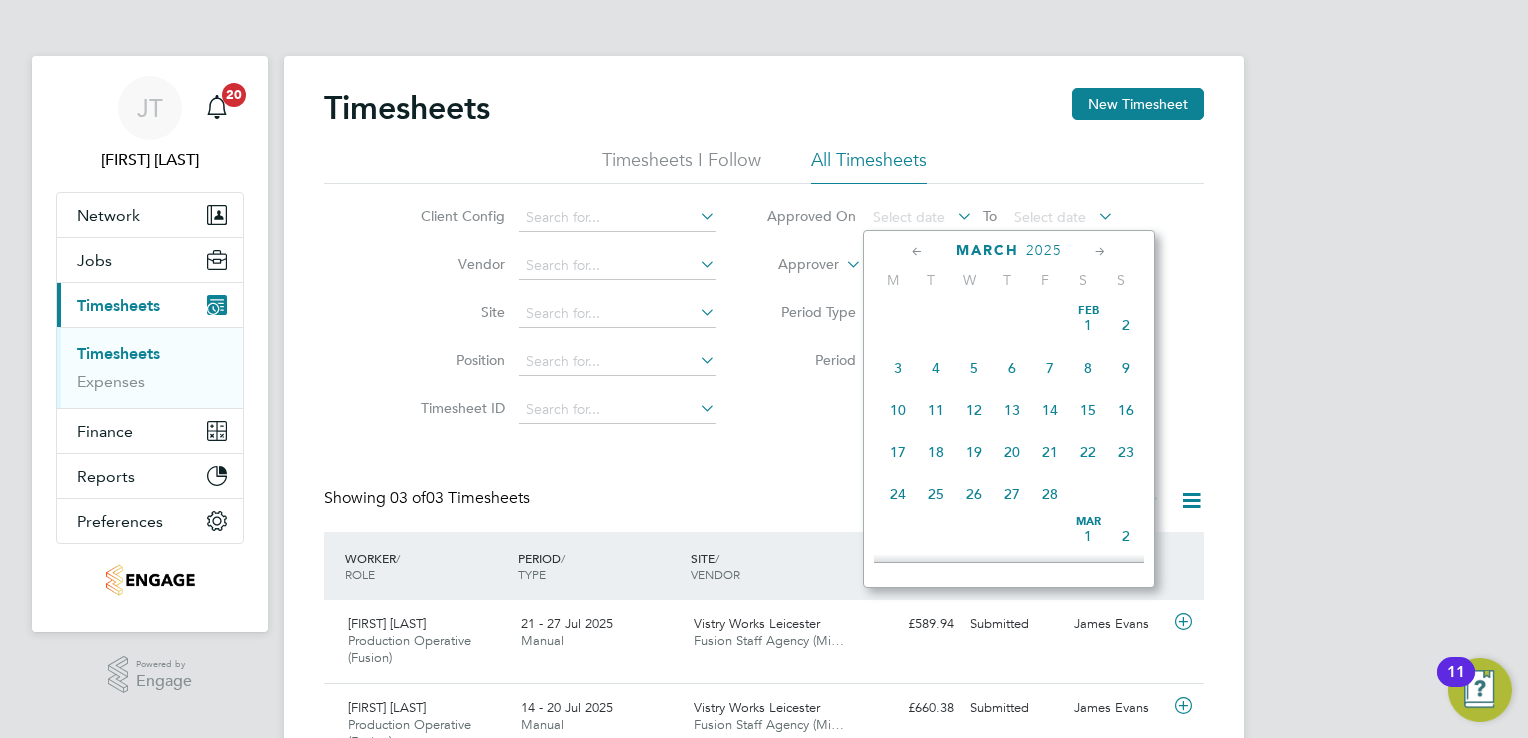 scroll, scrollTop: 216, scrollLeft: 0, axis: vertical 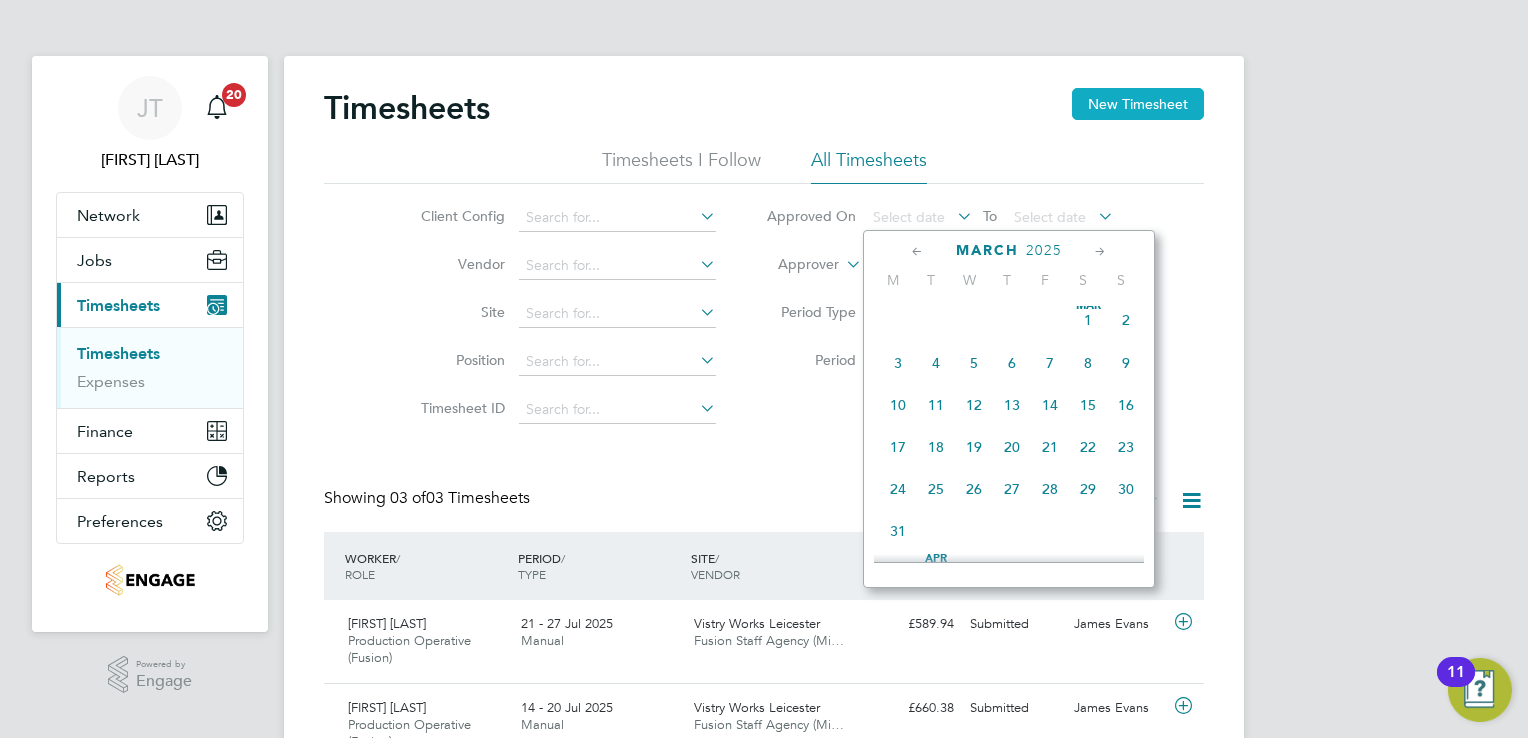 click on "New Timesheet" 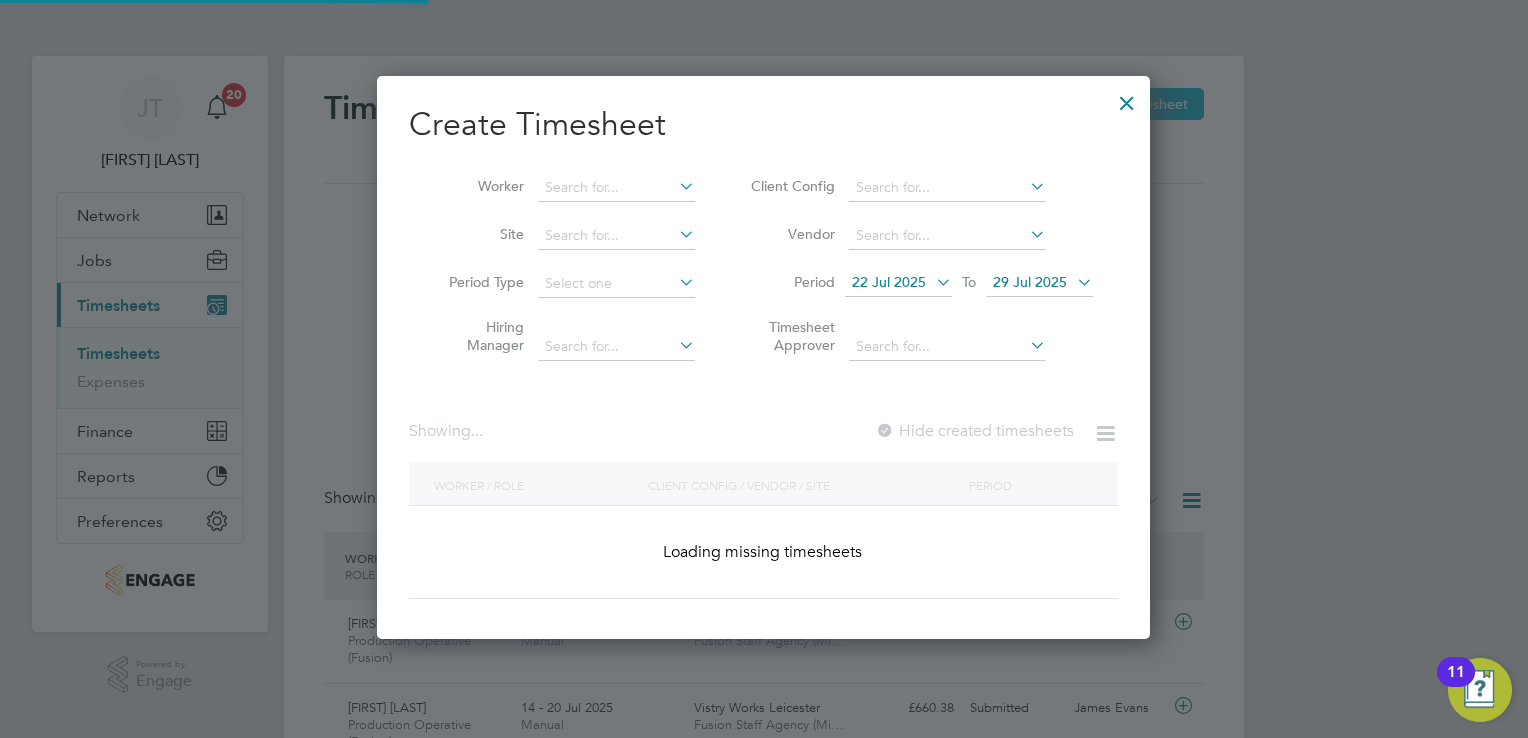 scroll, scrollTop: 9, scrollLeft: 10, axis: both 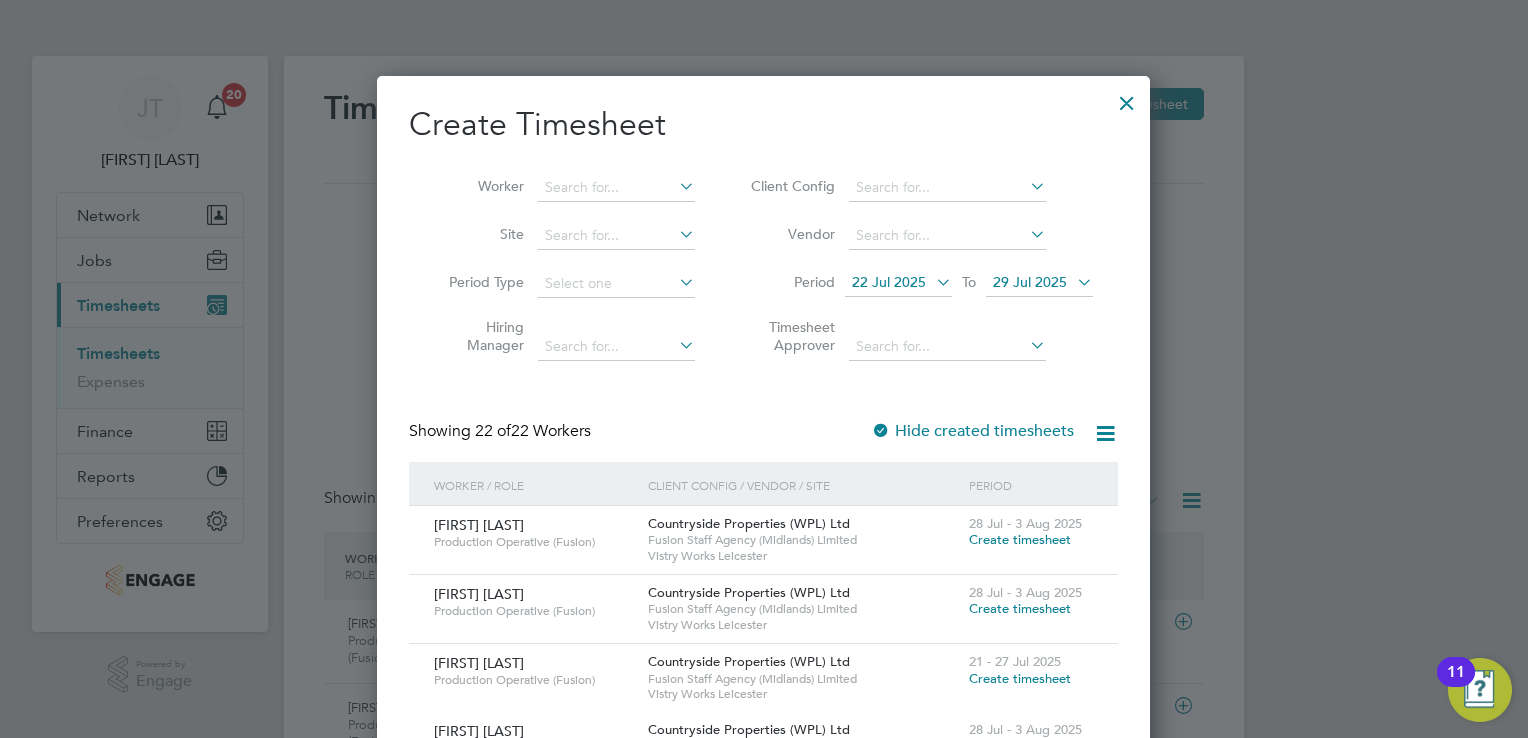 click on "22 Jul 2025" at bounding box center [889, 282] 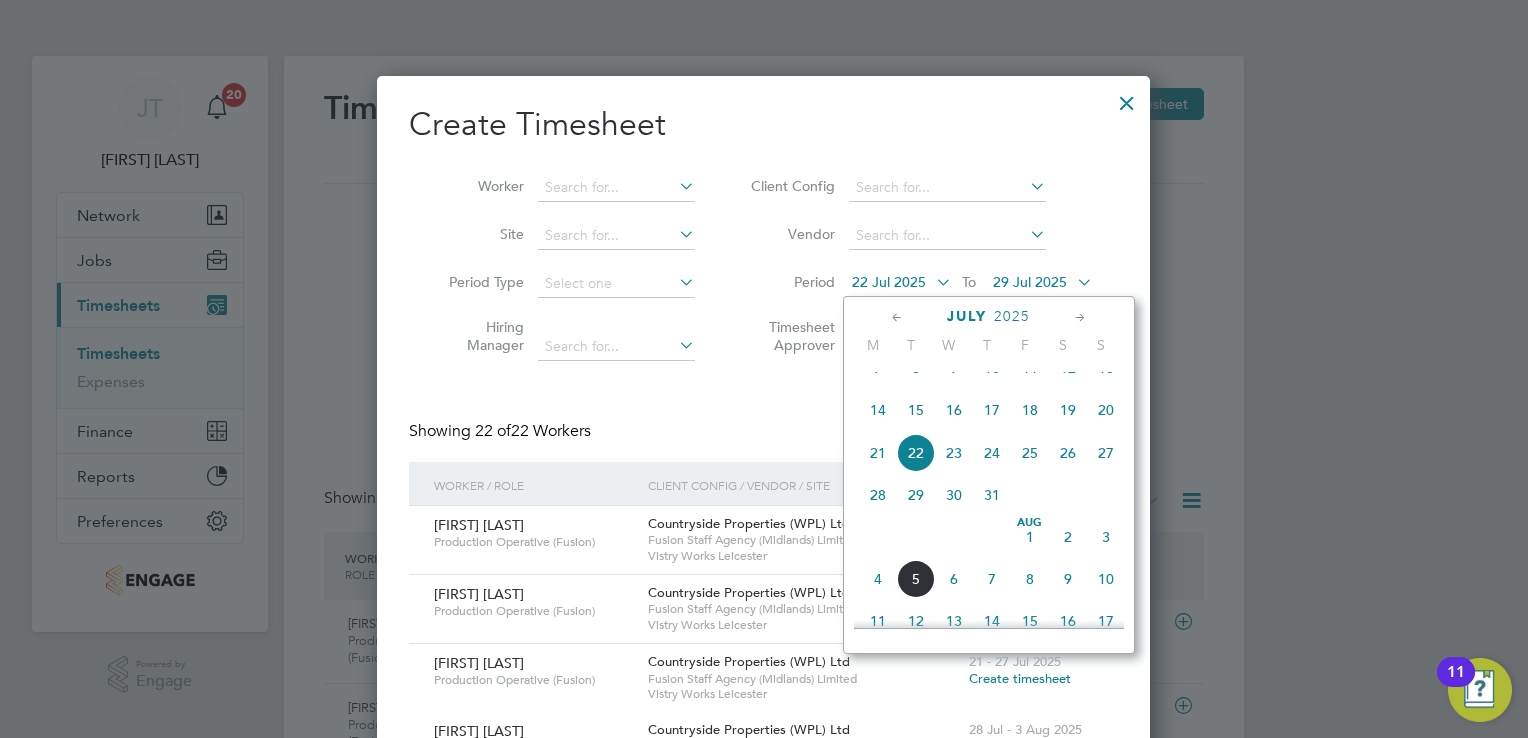 click 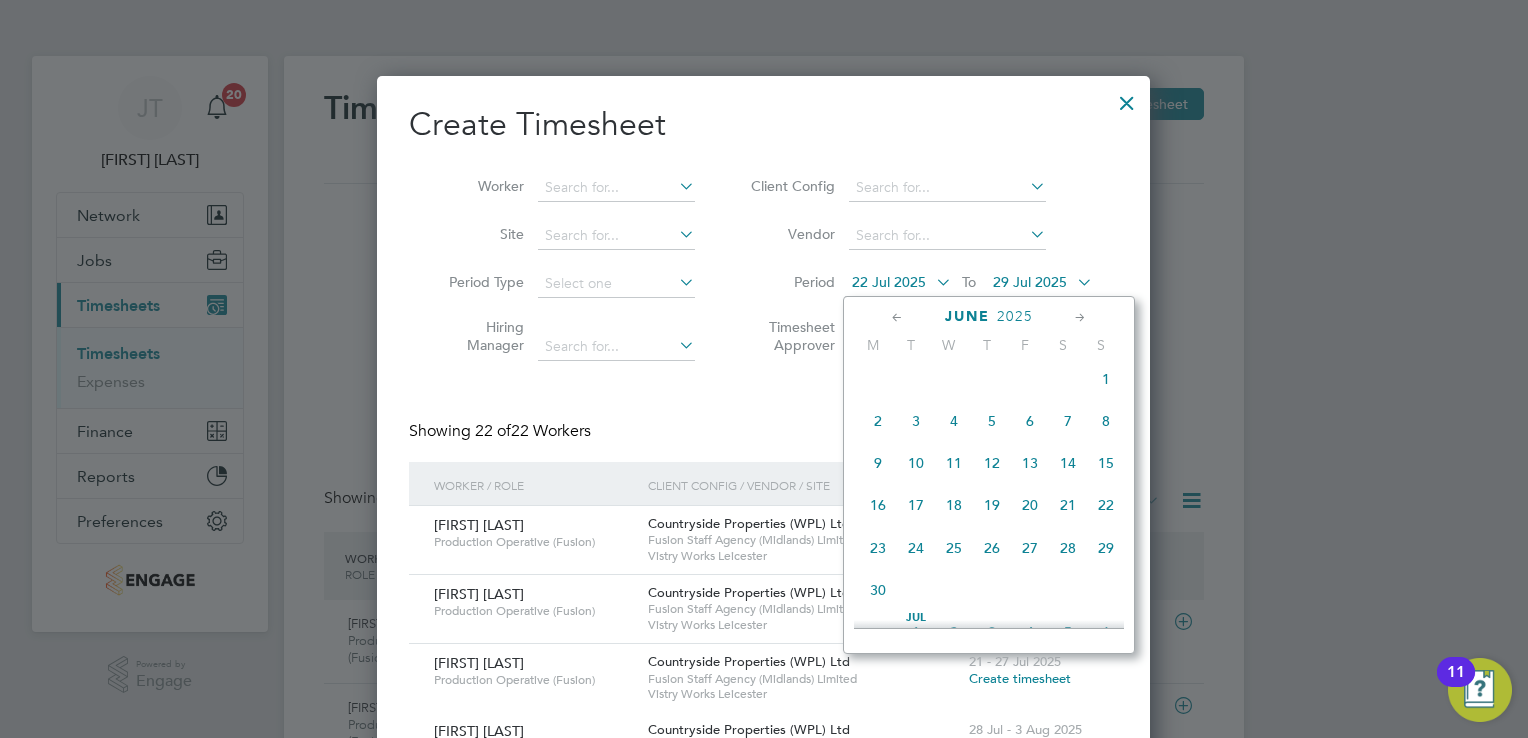 click 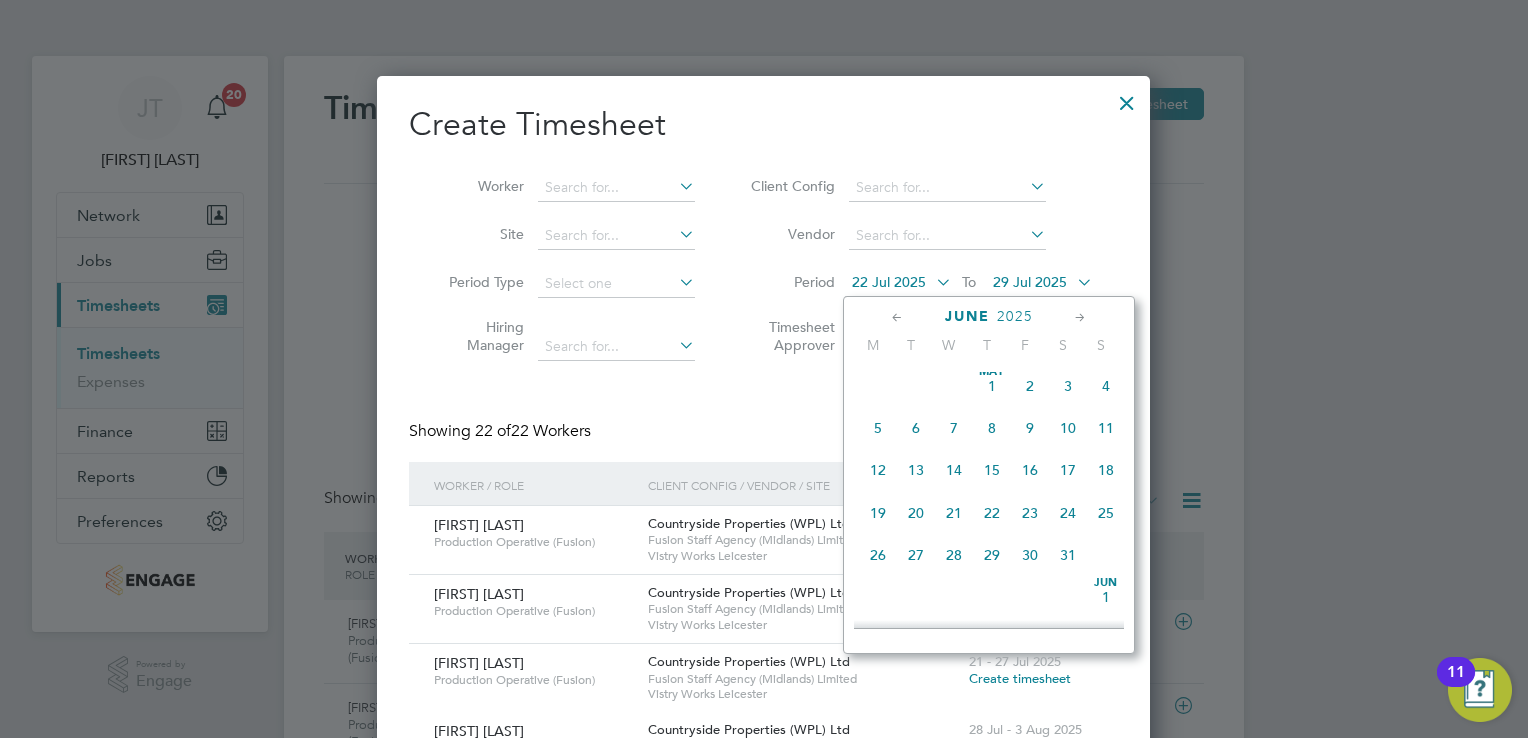 click 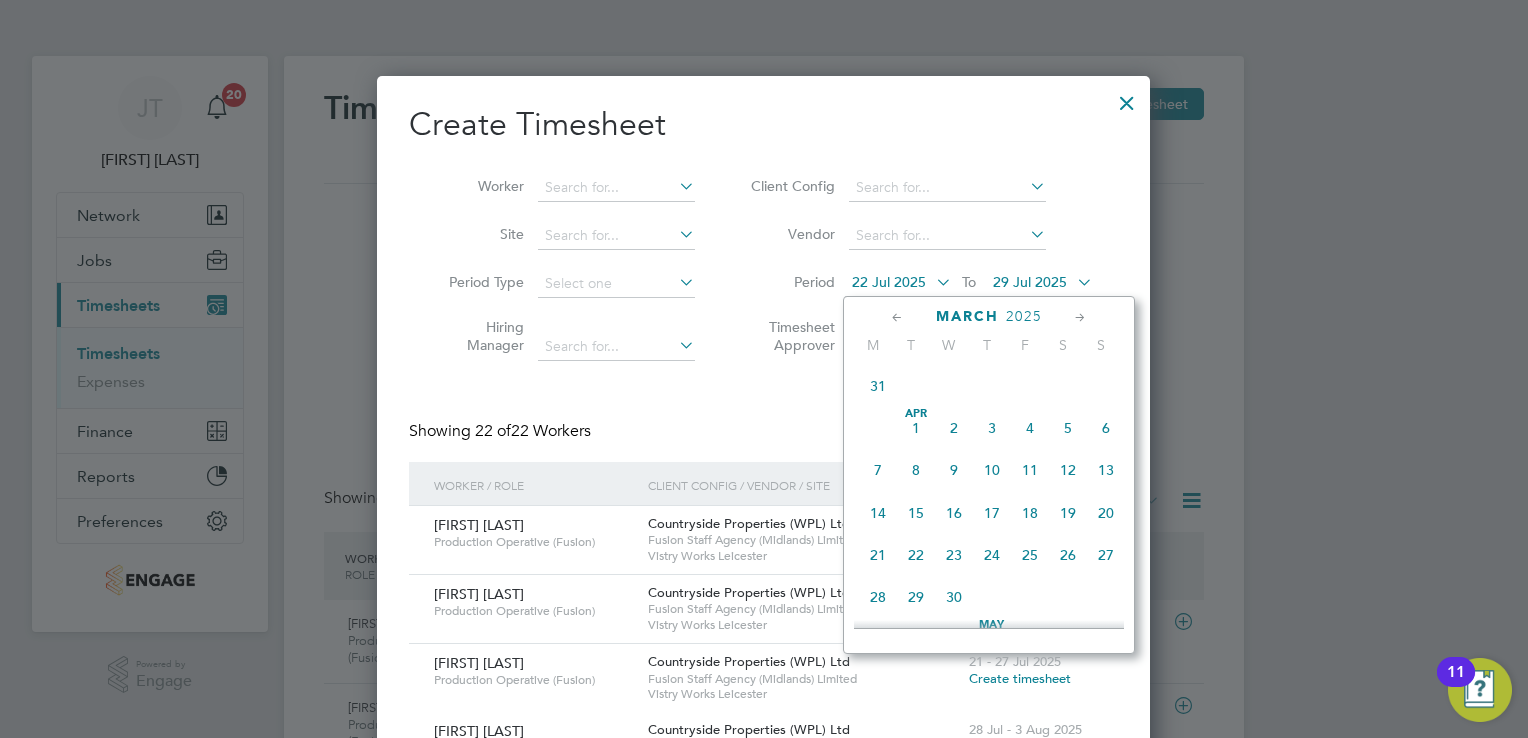 scroll, scrollTop: 0, scrollLeft: 0, axis: both 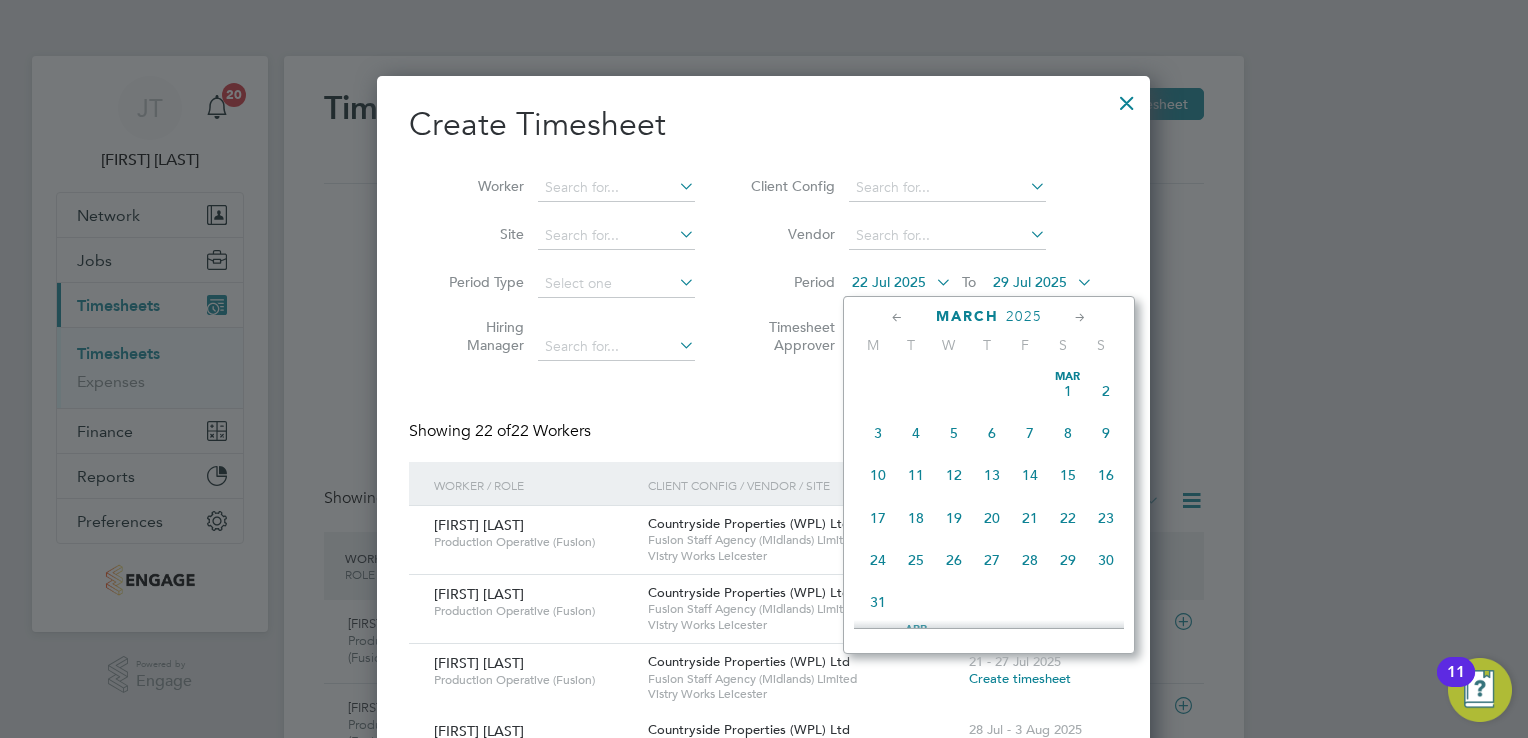 click 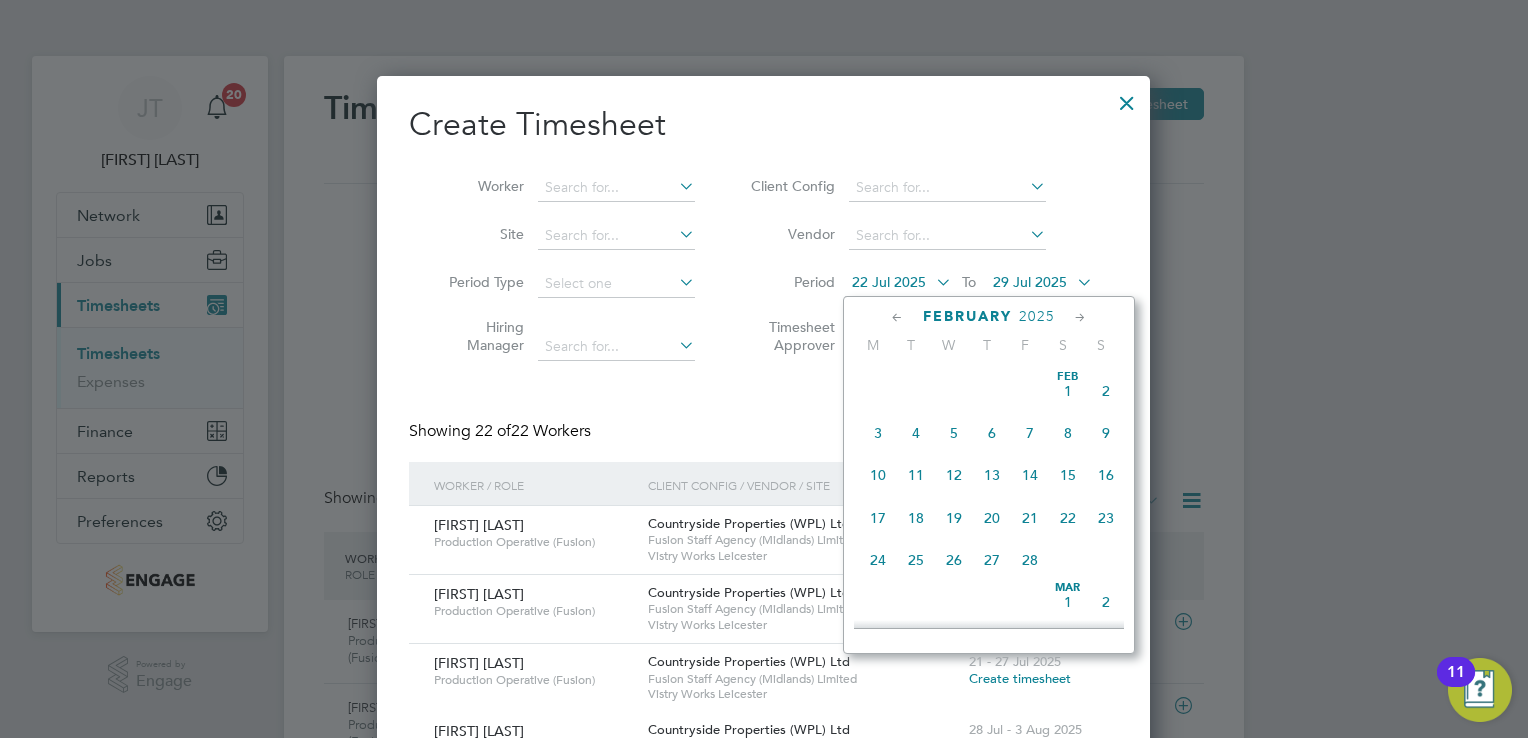 click 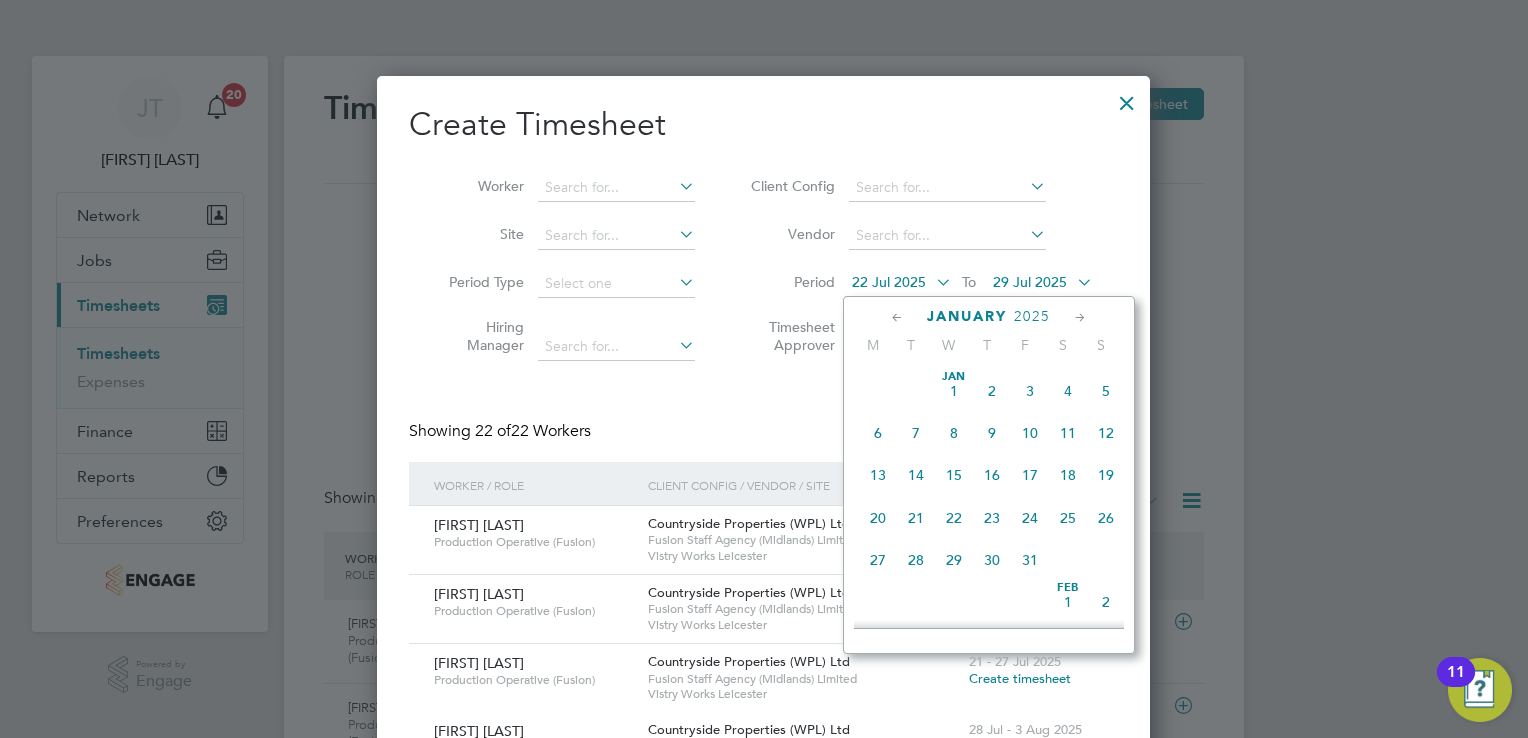 click 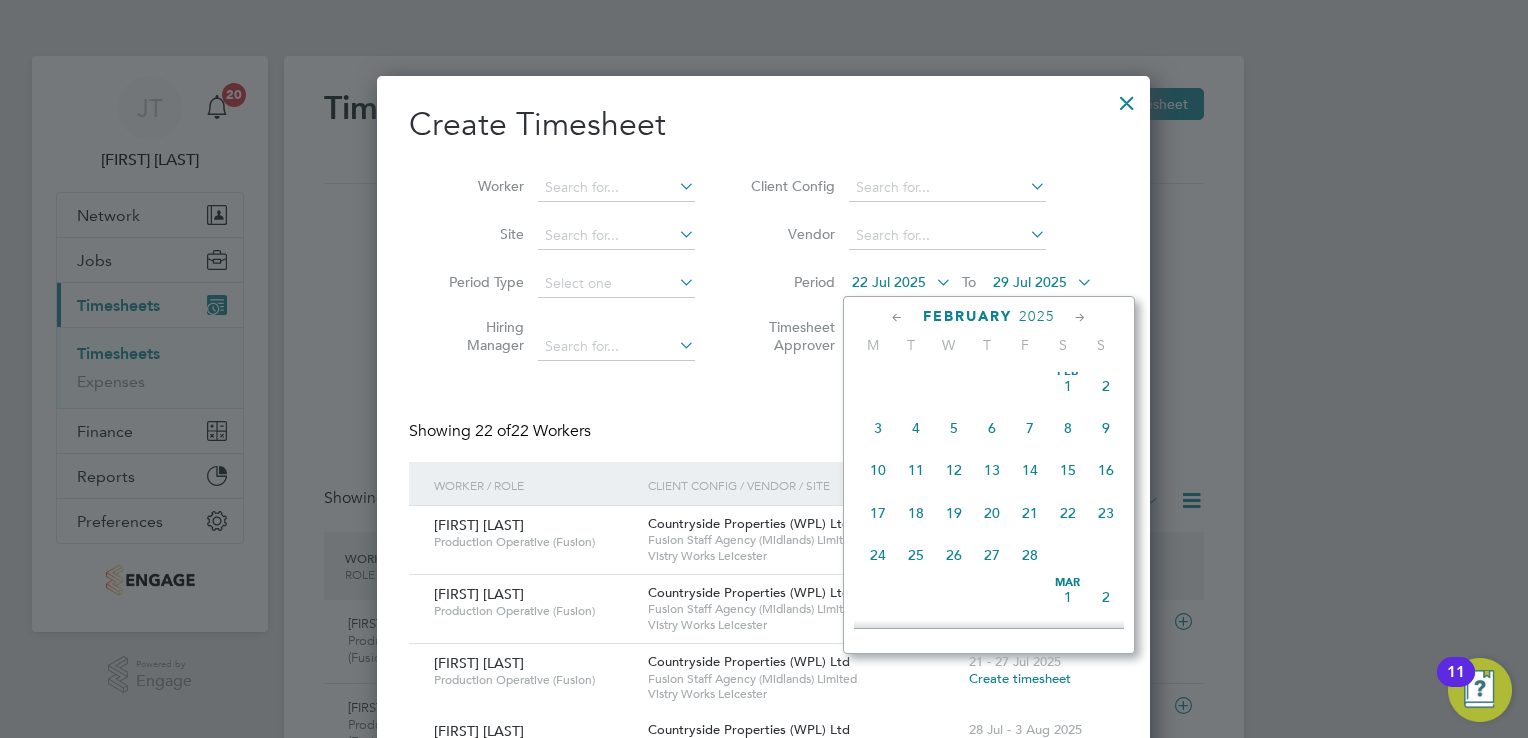 click 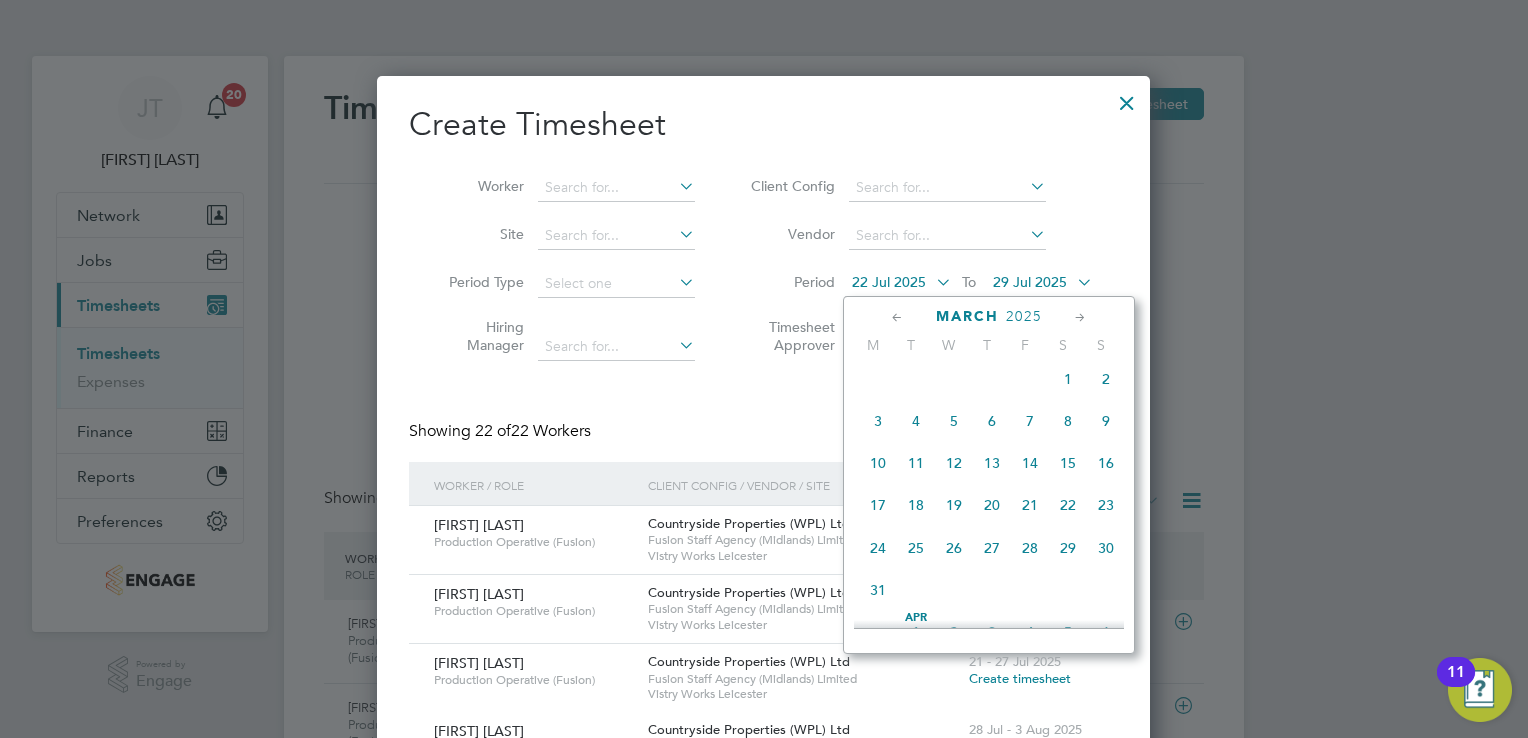 click 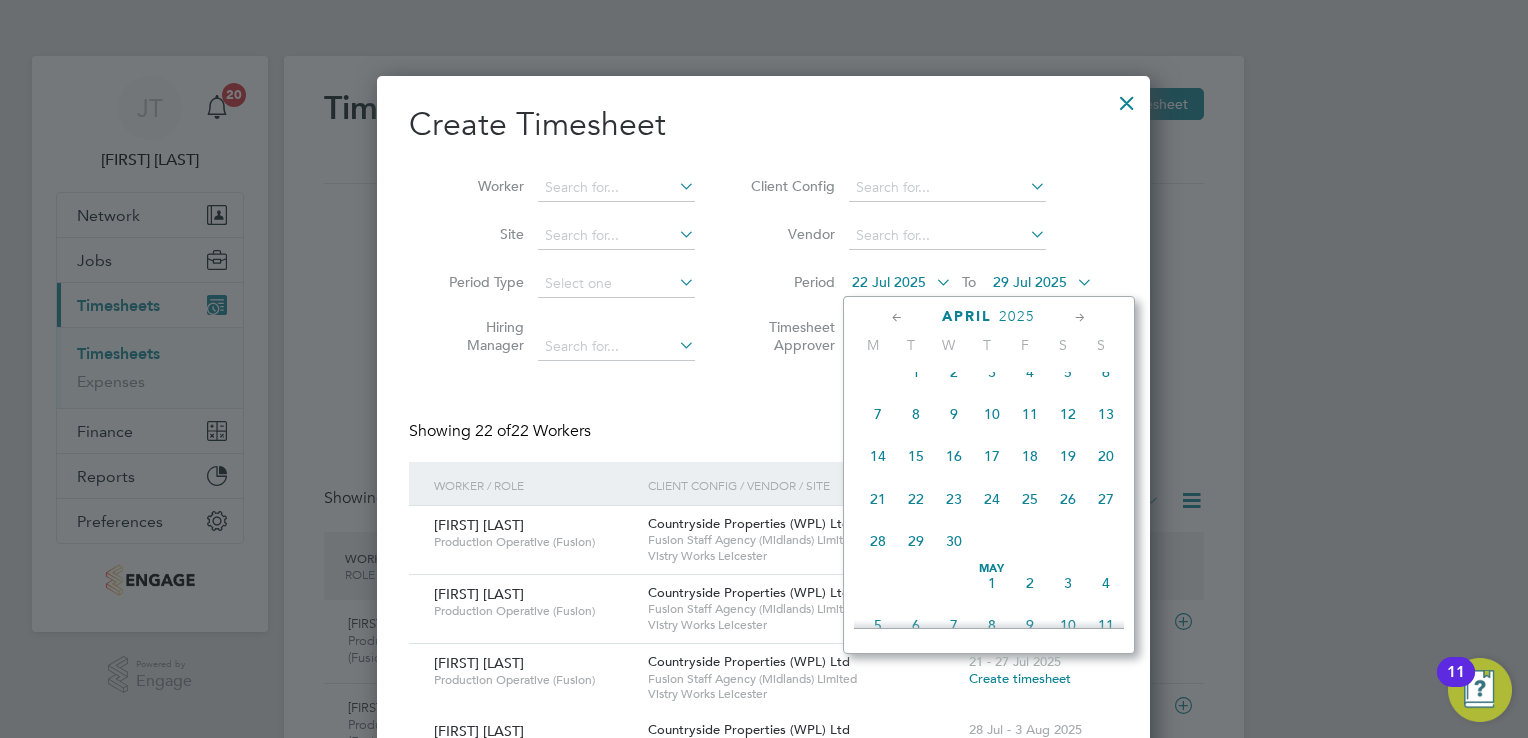 scroll, scrollTop: 40, scrollLeft: 0, axis: vertical 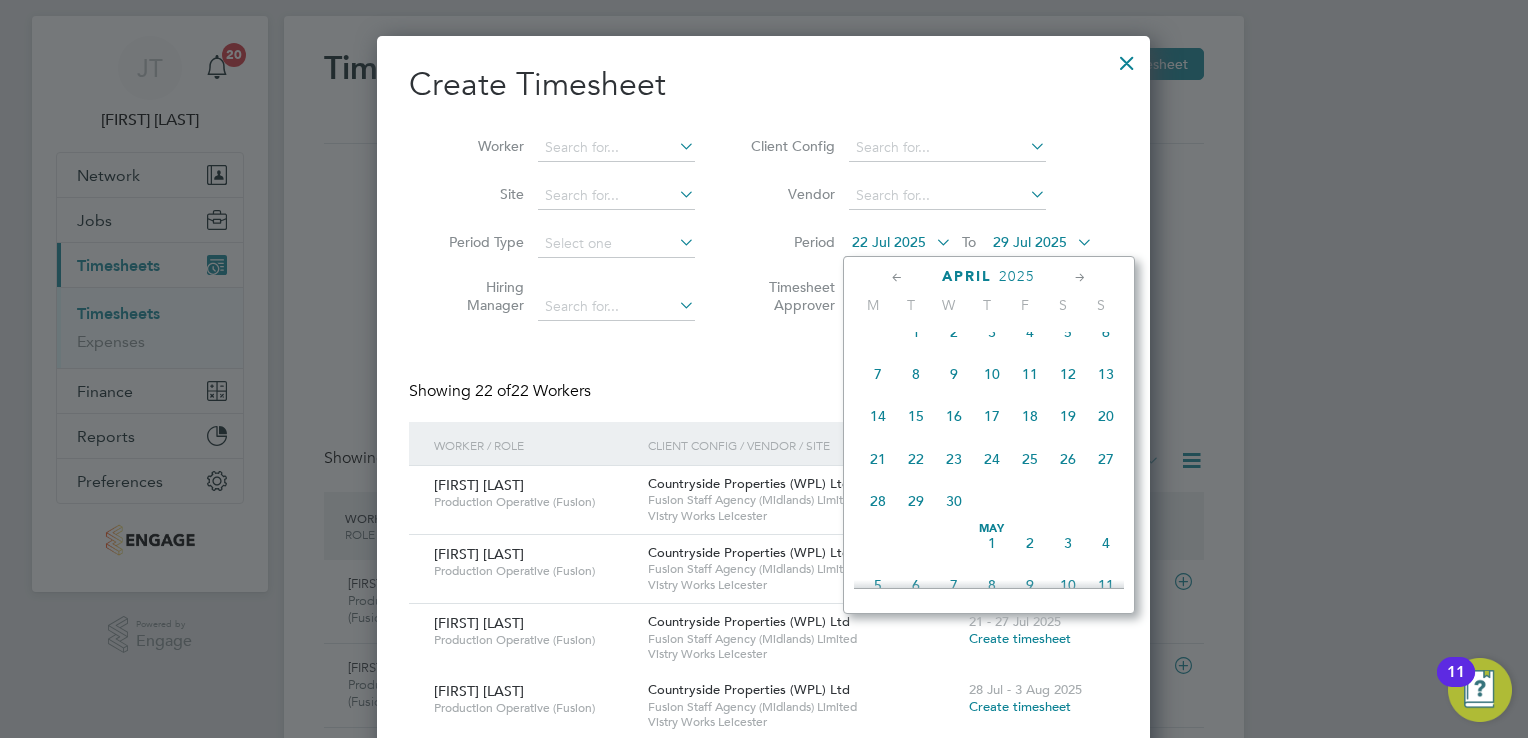 click on "Apr 1 2 3 4 5 6 7 8 9 10 11 12 13 14 15 16 17 18 19 20 21 22 23 24 25 26 27 28 29 30" 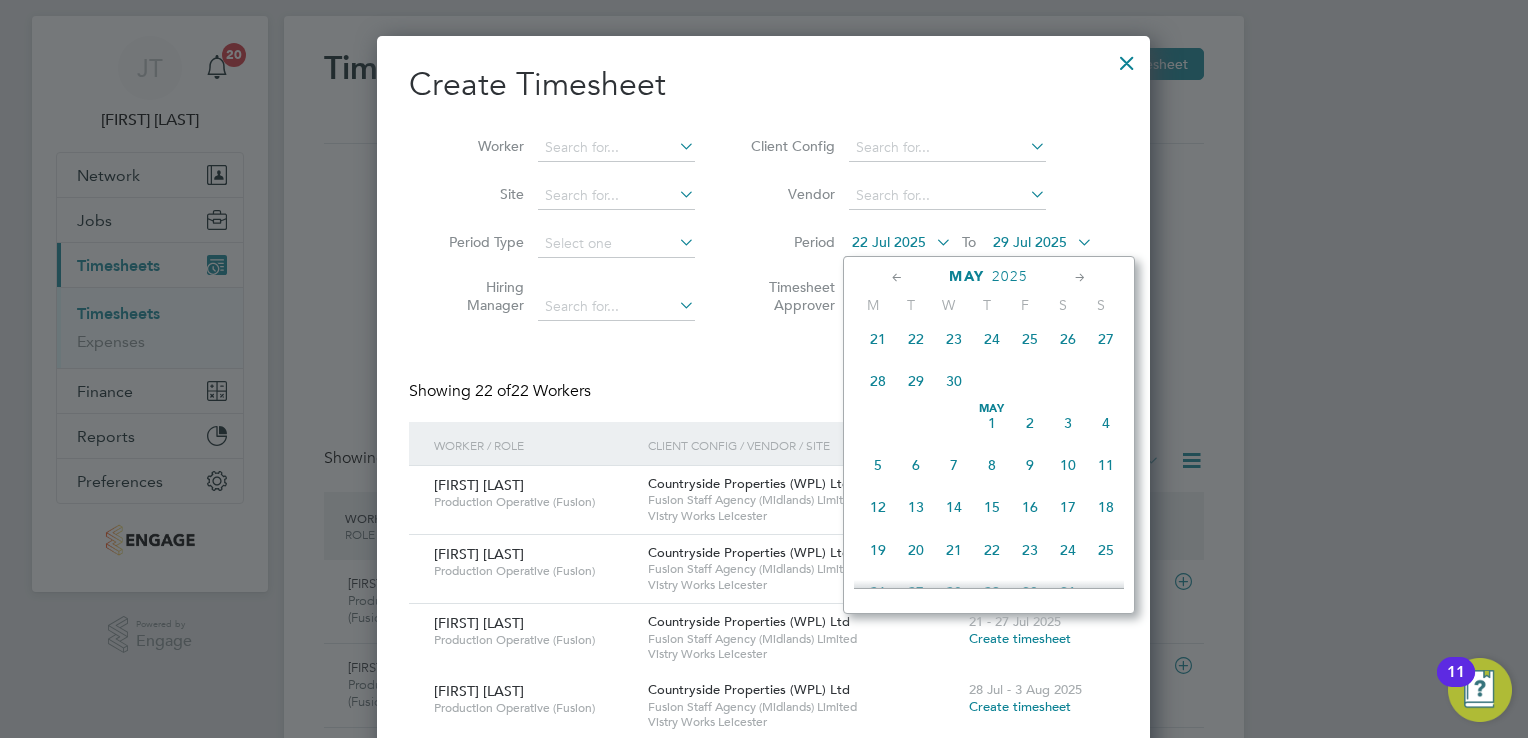 scroll, scrollTop: 854, scrollLeft: 0, axis: vertical 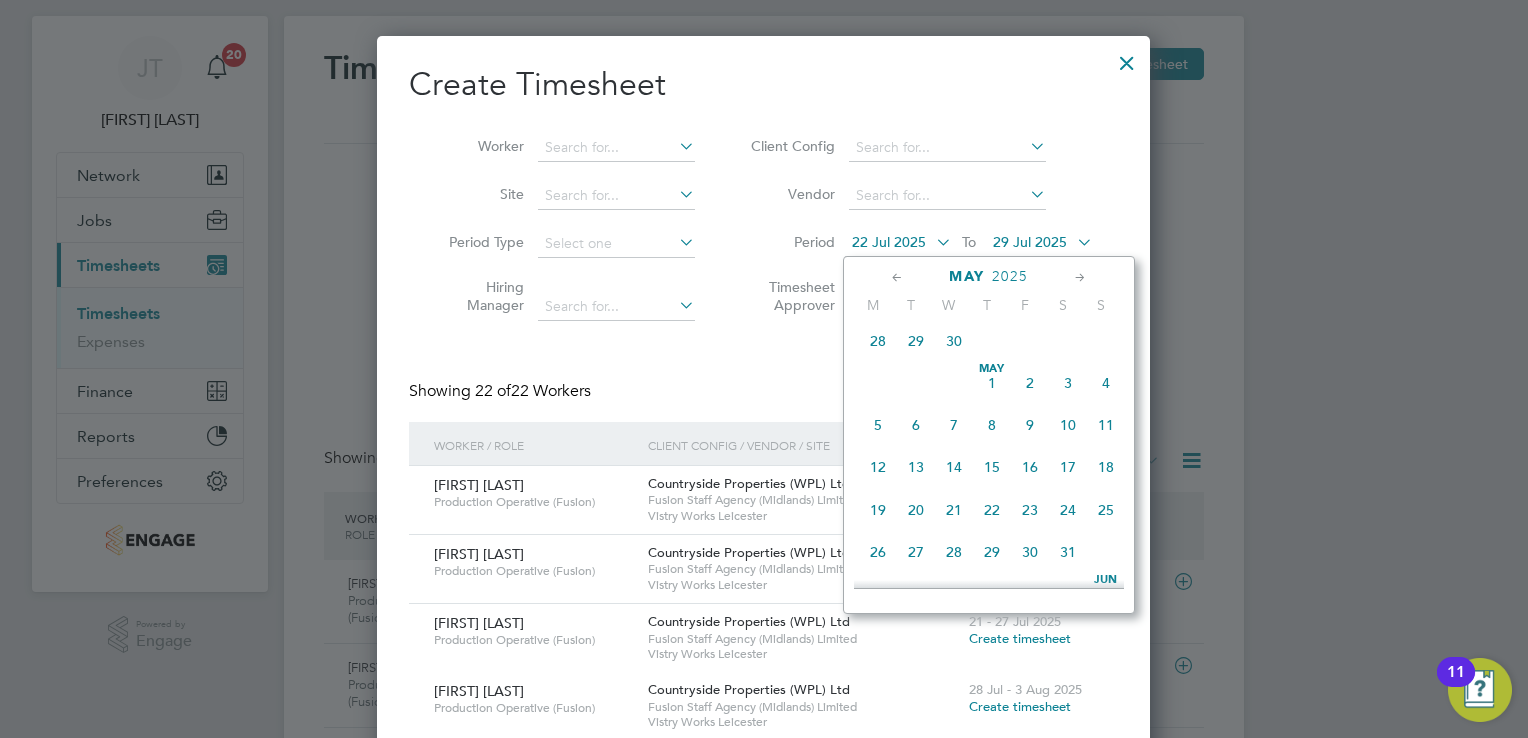 click on "5" 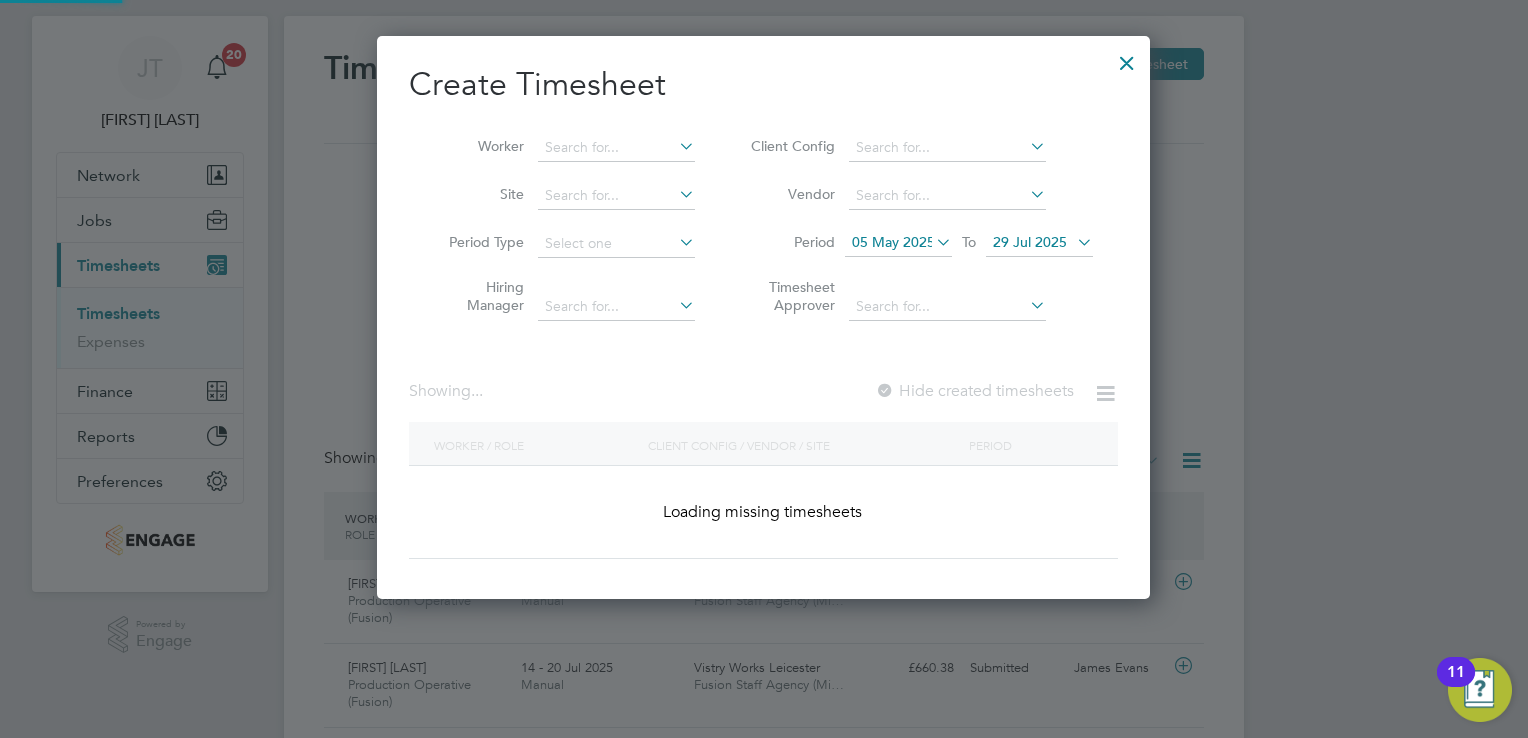 scroll, scrollTop: 10, scrollLeft: 10, axis: both 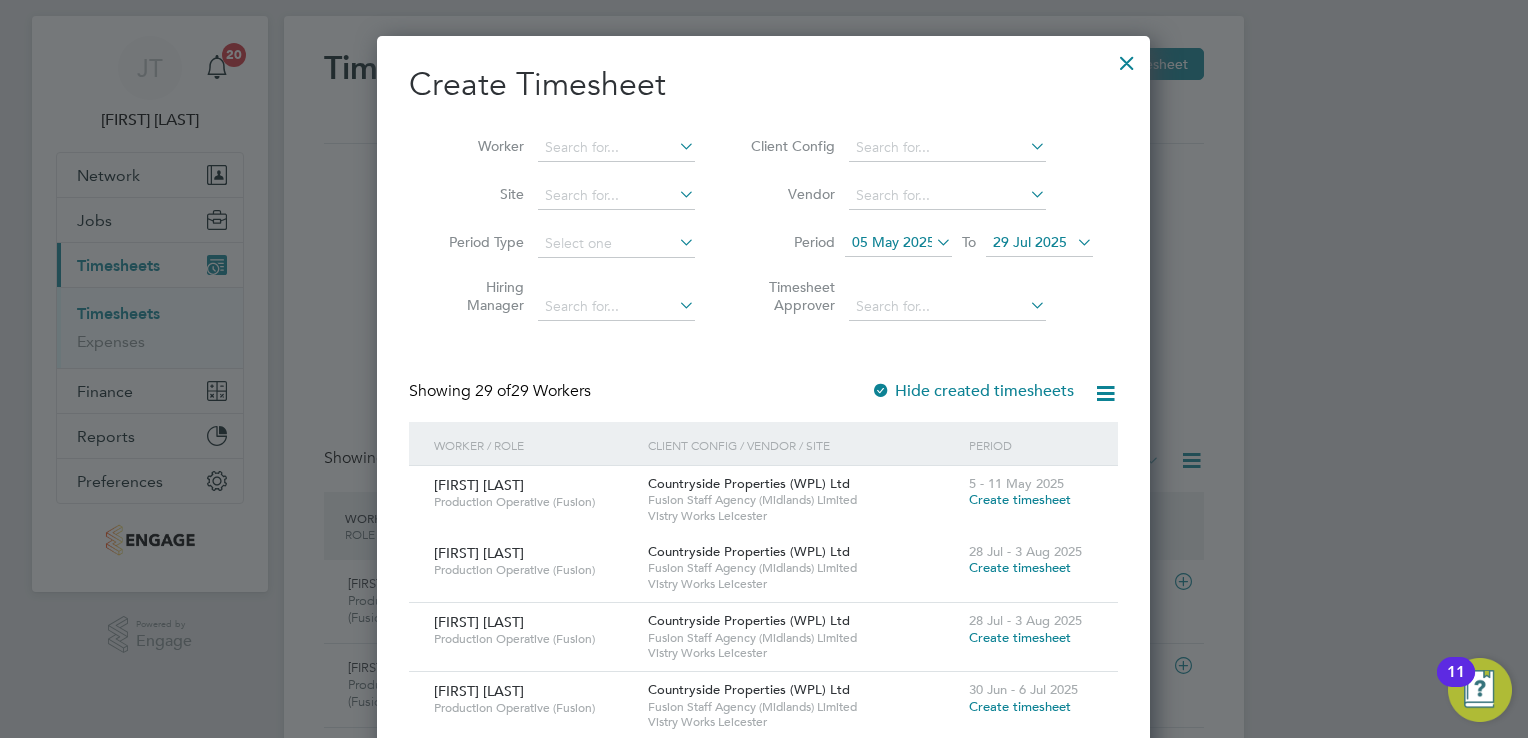 click on "29 Jul 2025" at bounding box center (1030, 242) 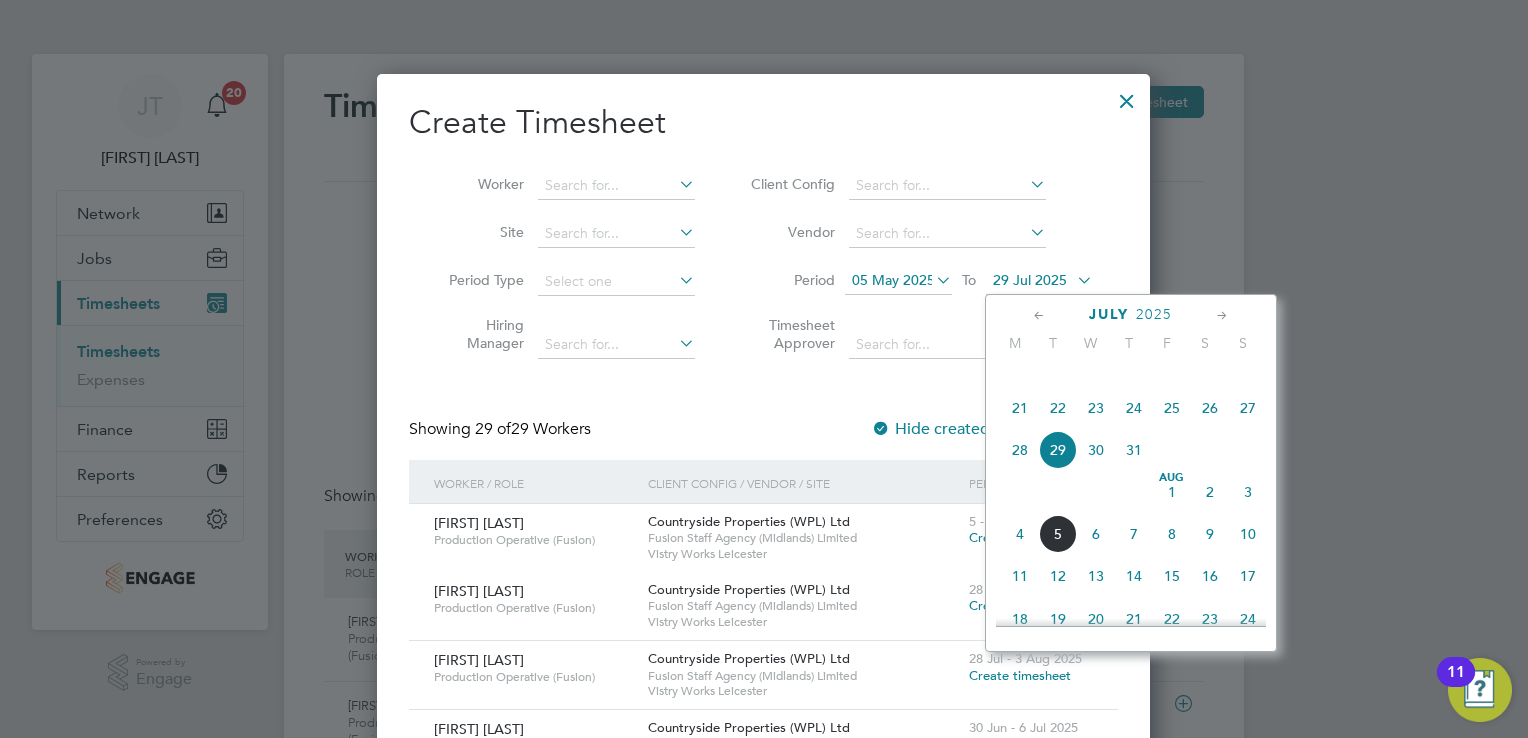scroll, scrollTop: 0, scrollLeft: 0, axis: both 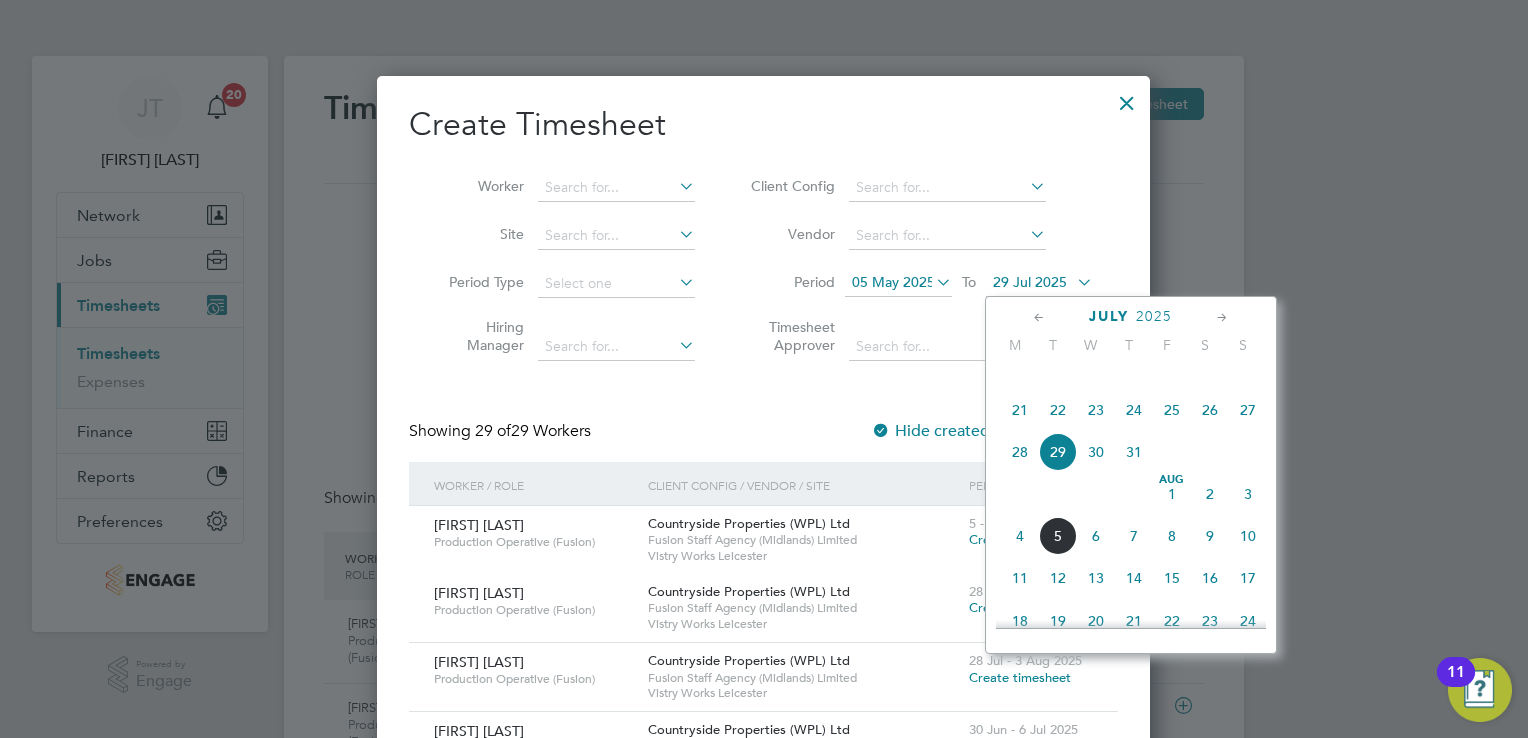 click on "15" 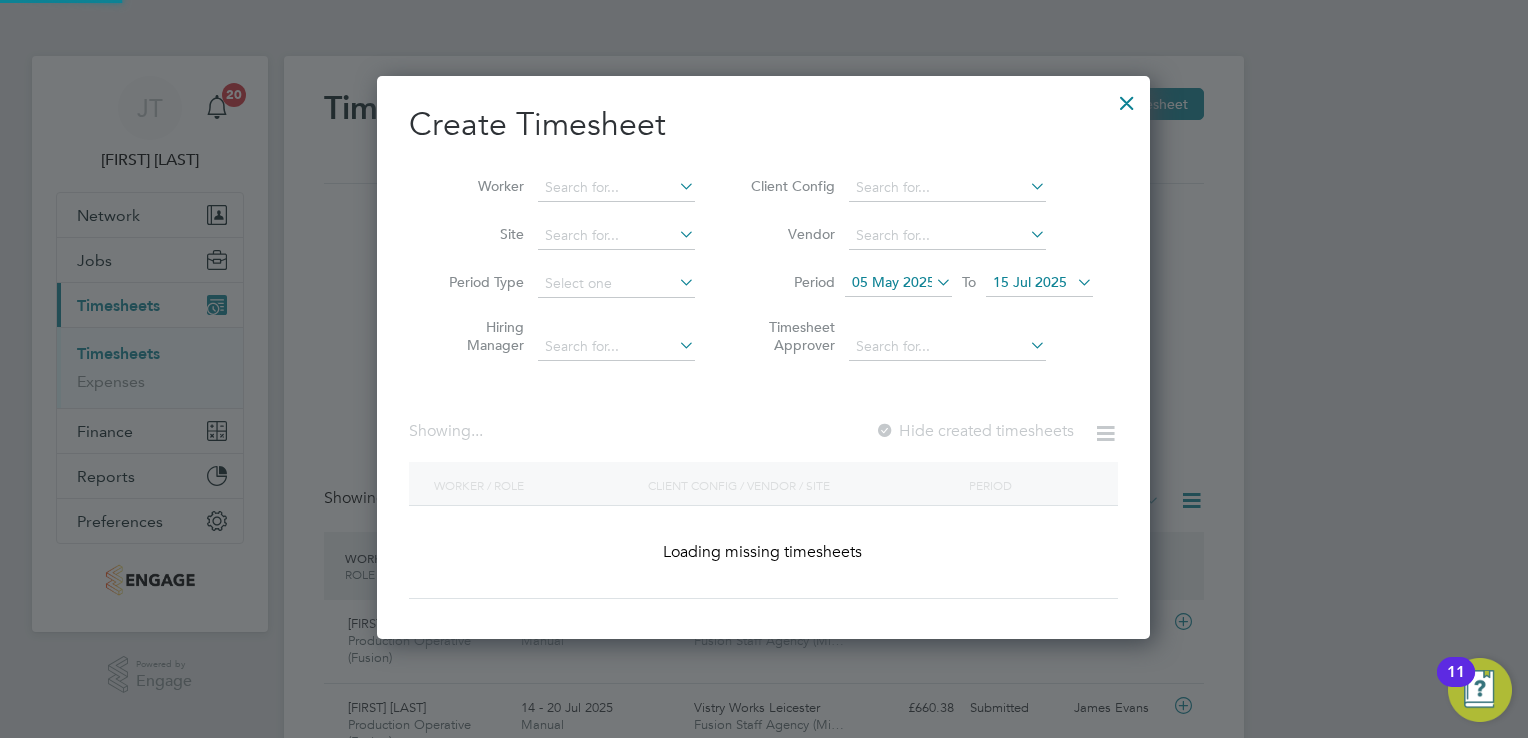scroll, scrollTop: 10, scrollLeft: 10, axis: both 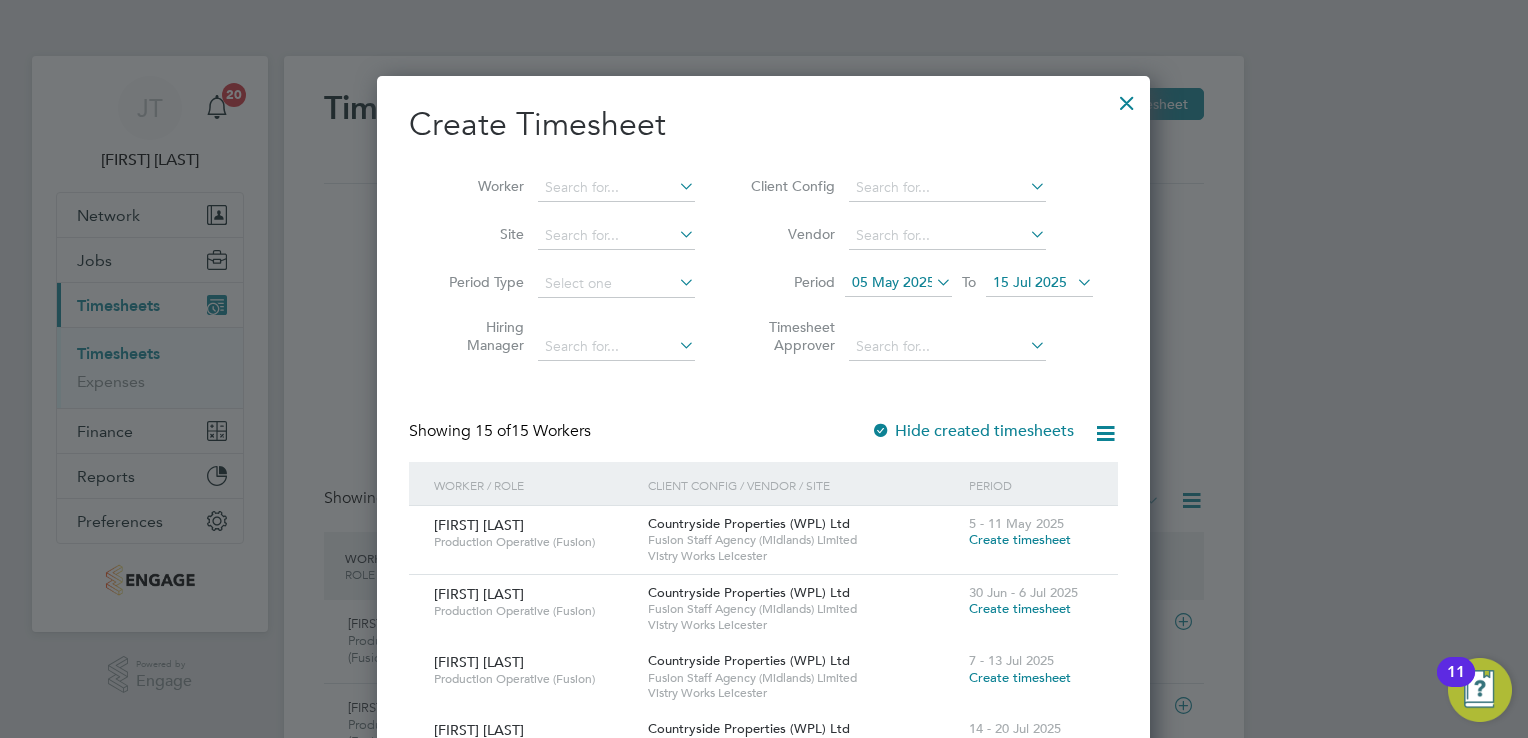 click on "15 Jul 2025" at bounding box center (1030, 282) 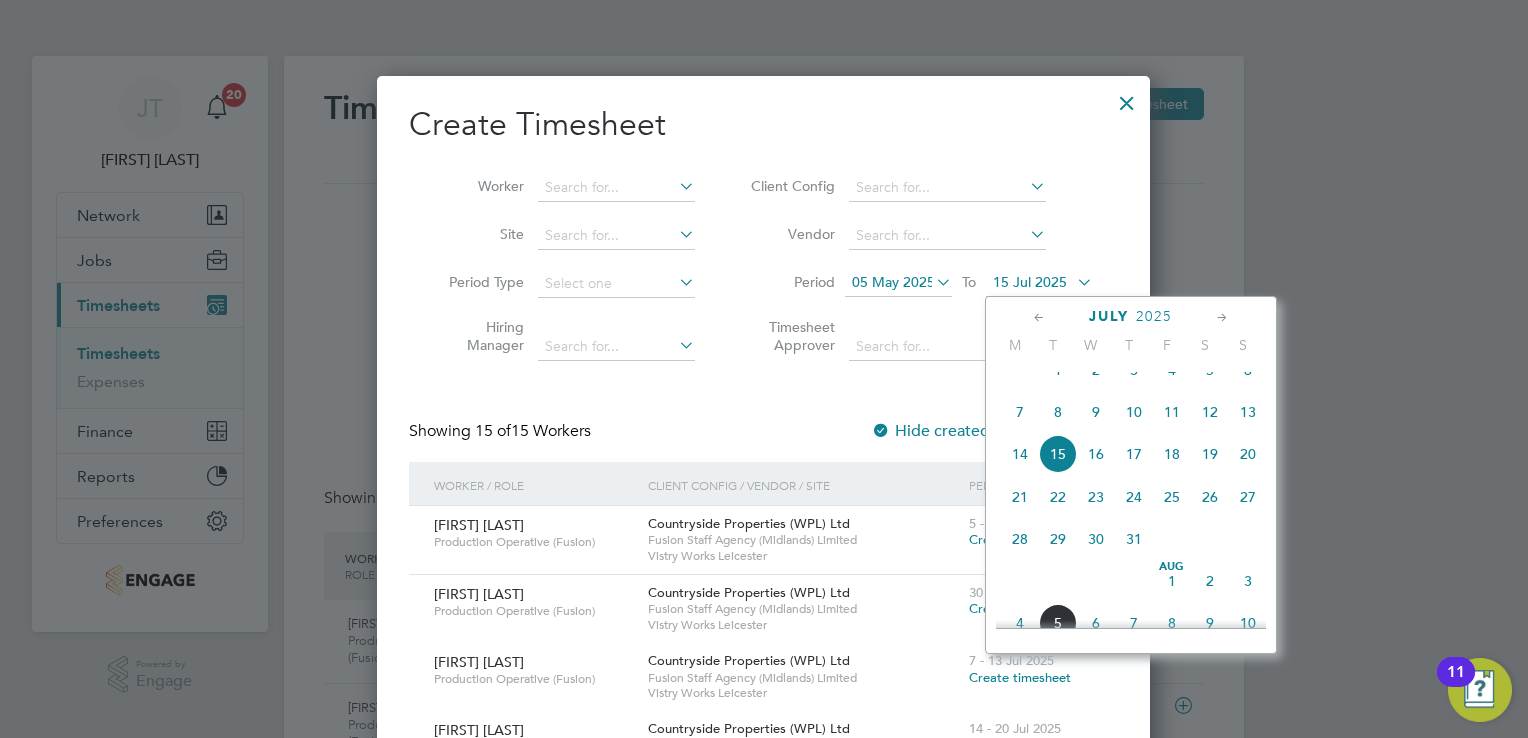 click on "July" 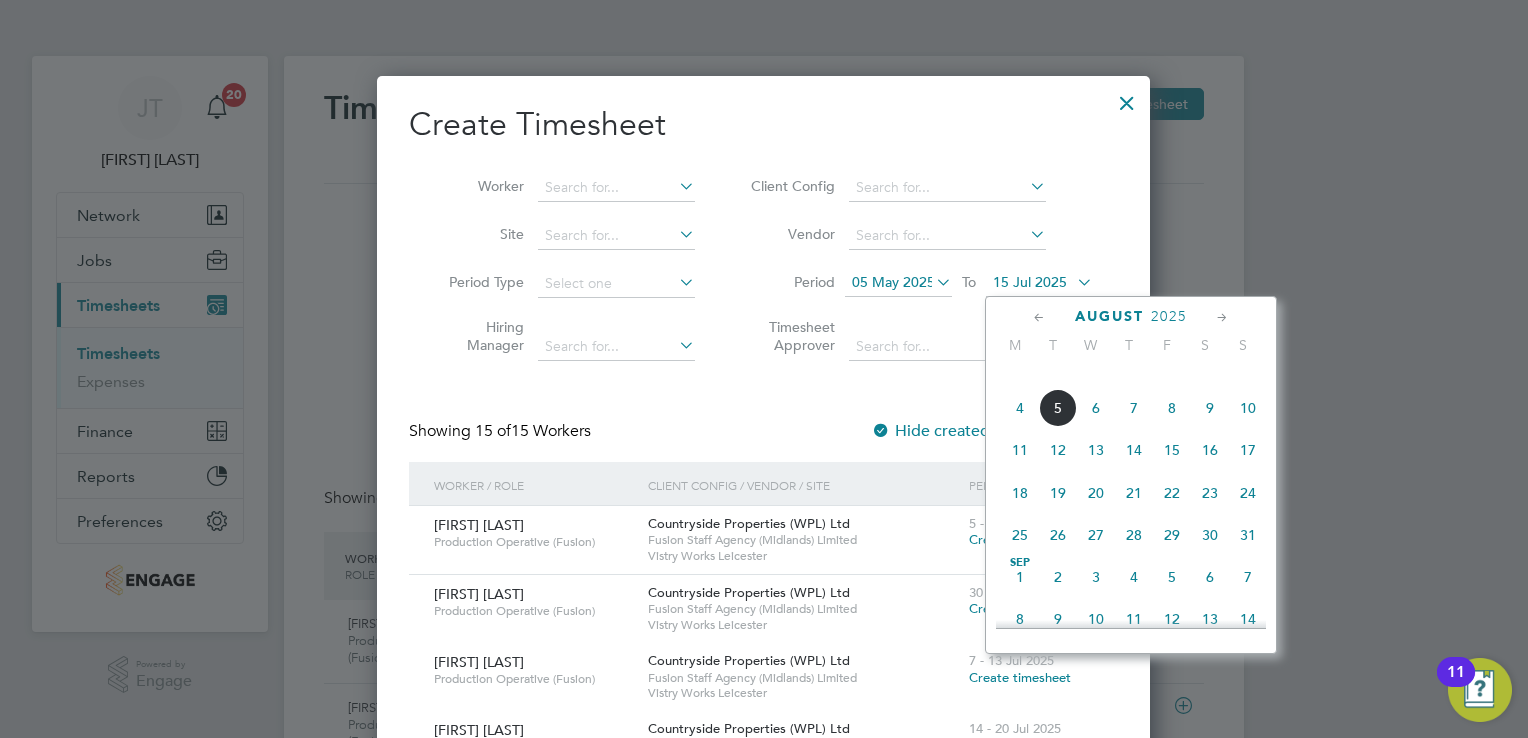 click on "August 2025" 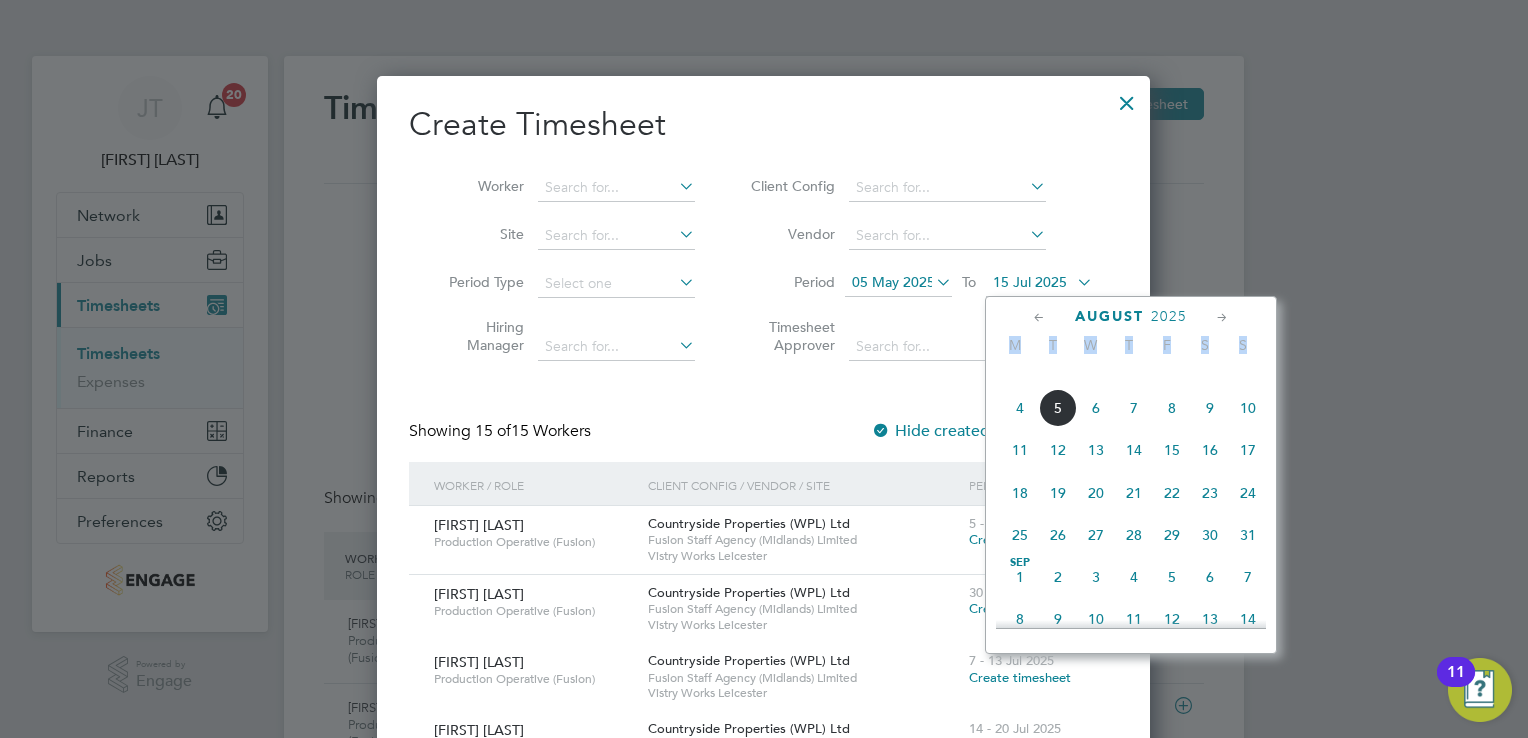 click on "August 2025" 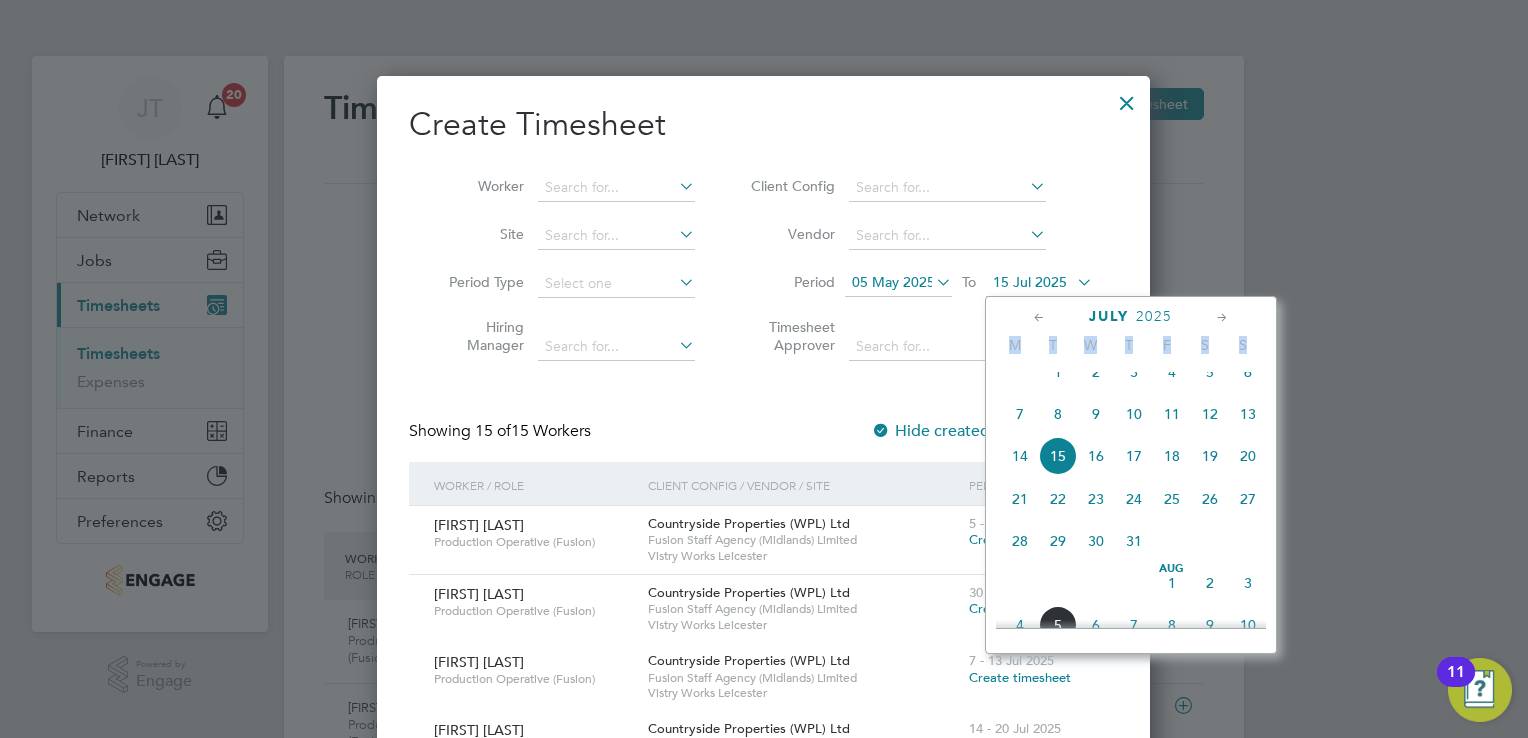 click 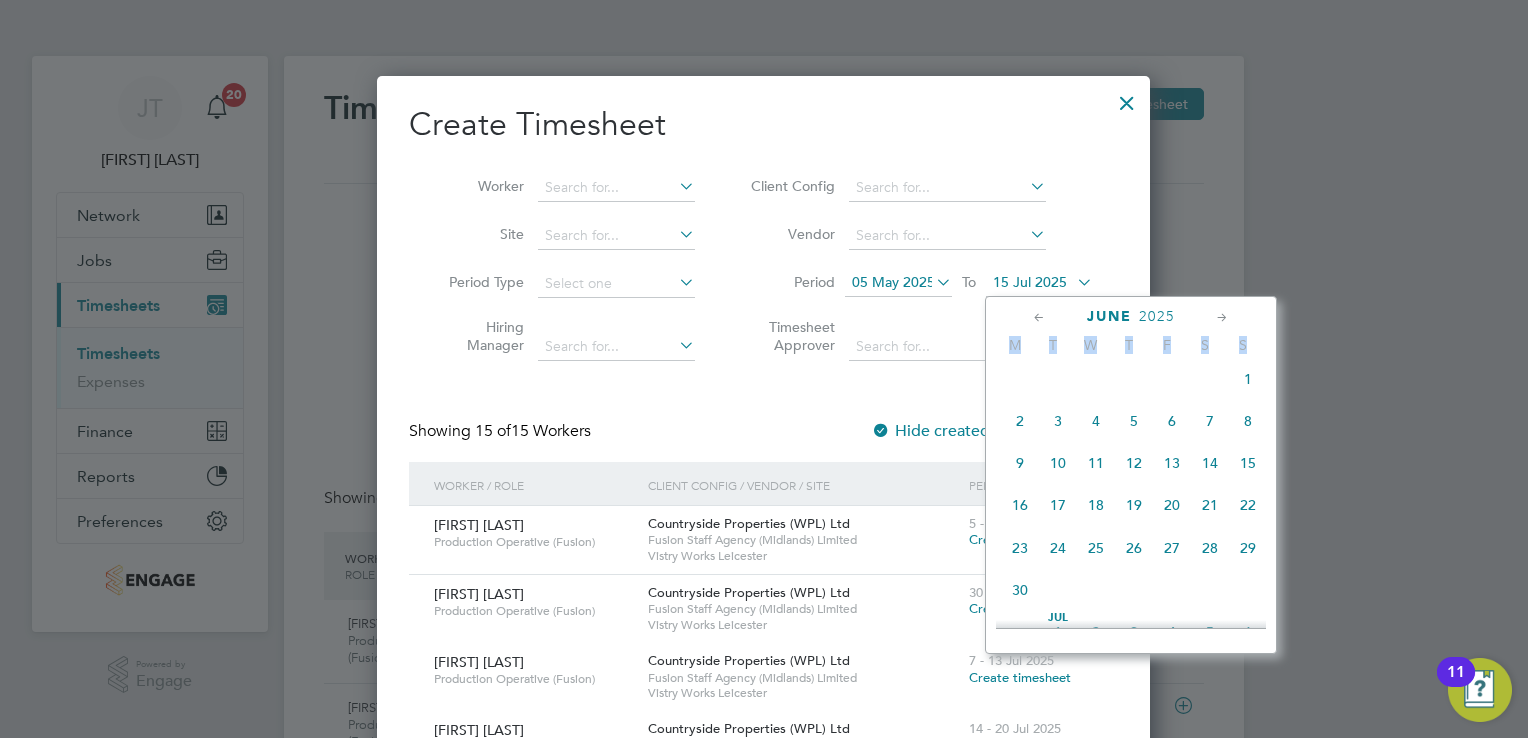 click 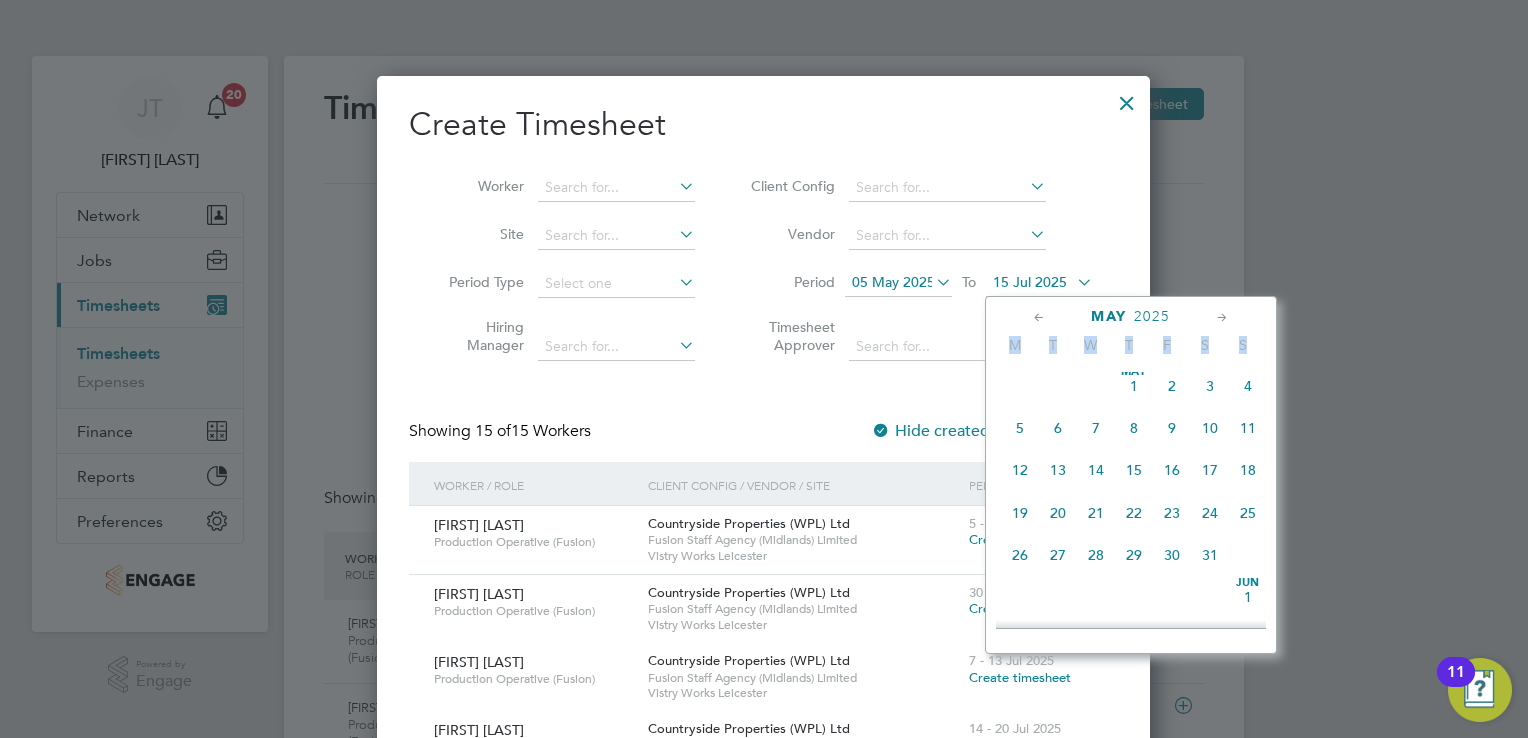 click 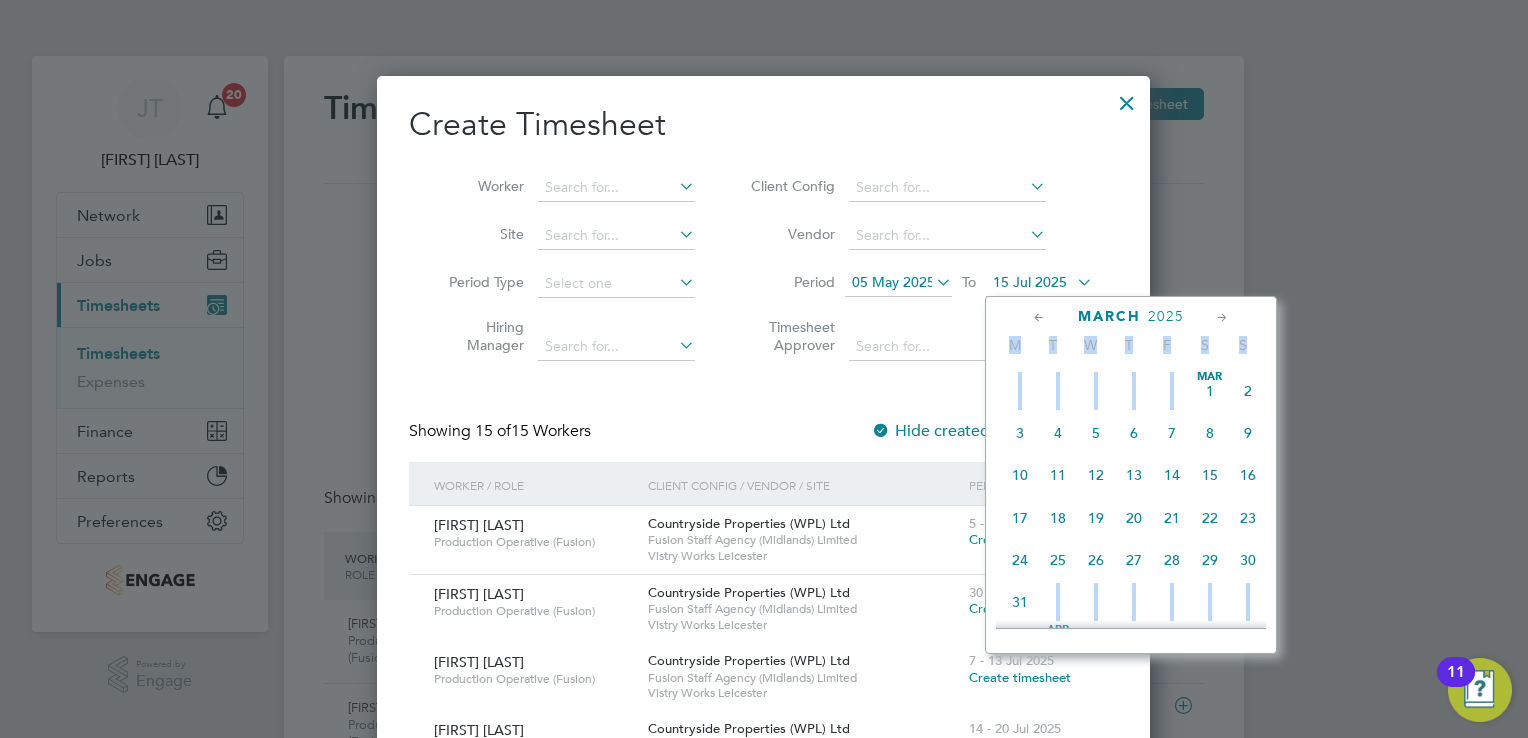 click 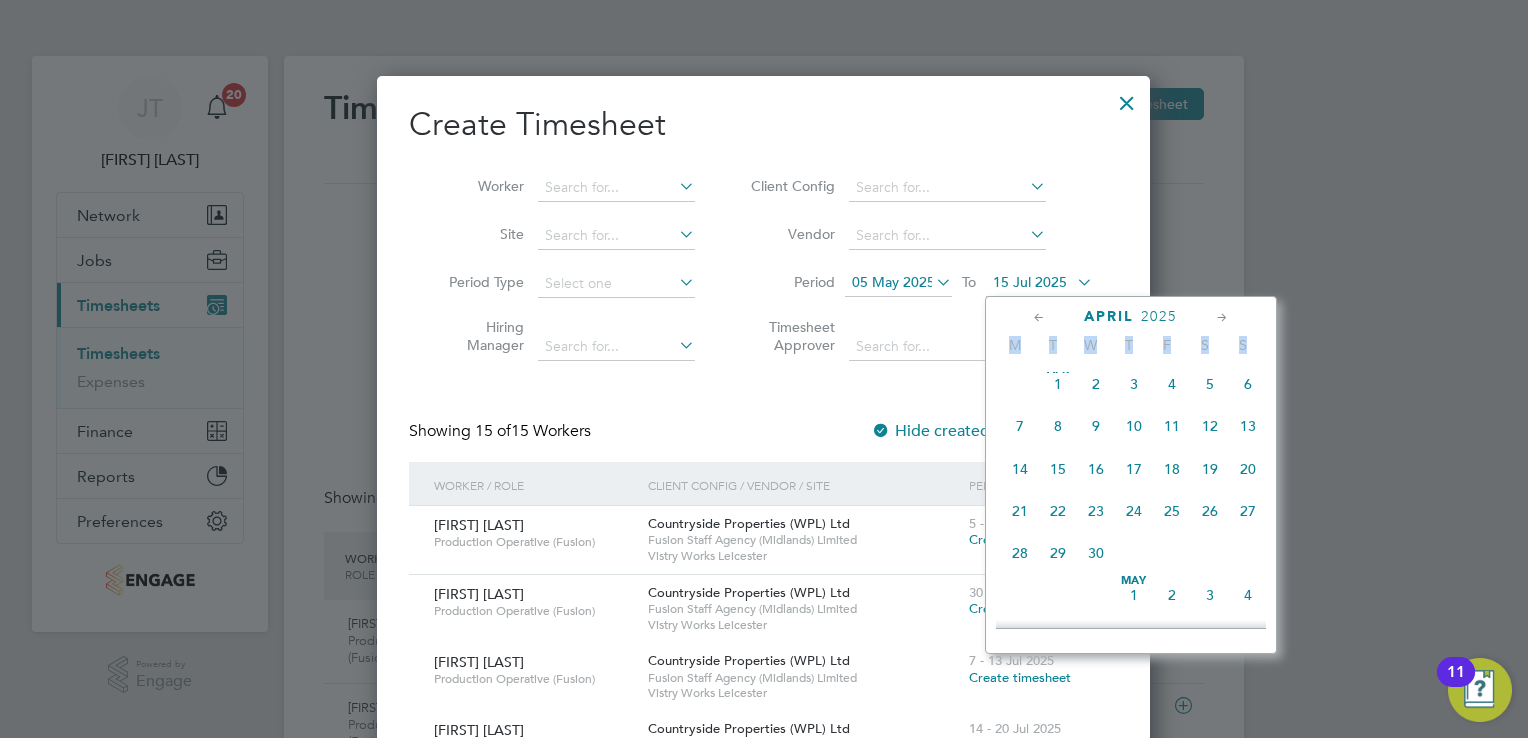 click on "14" 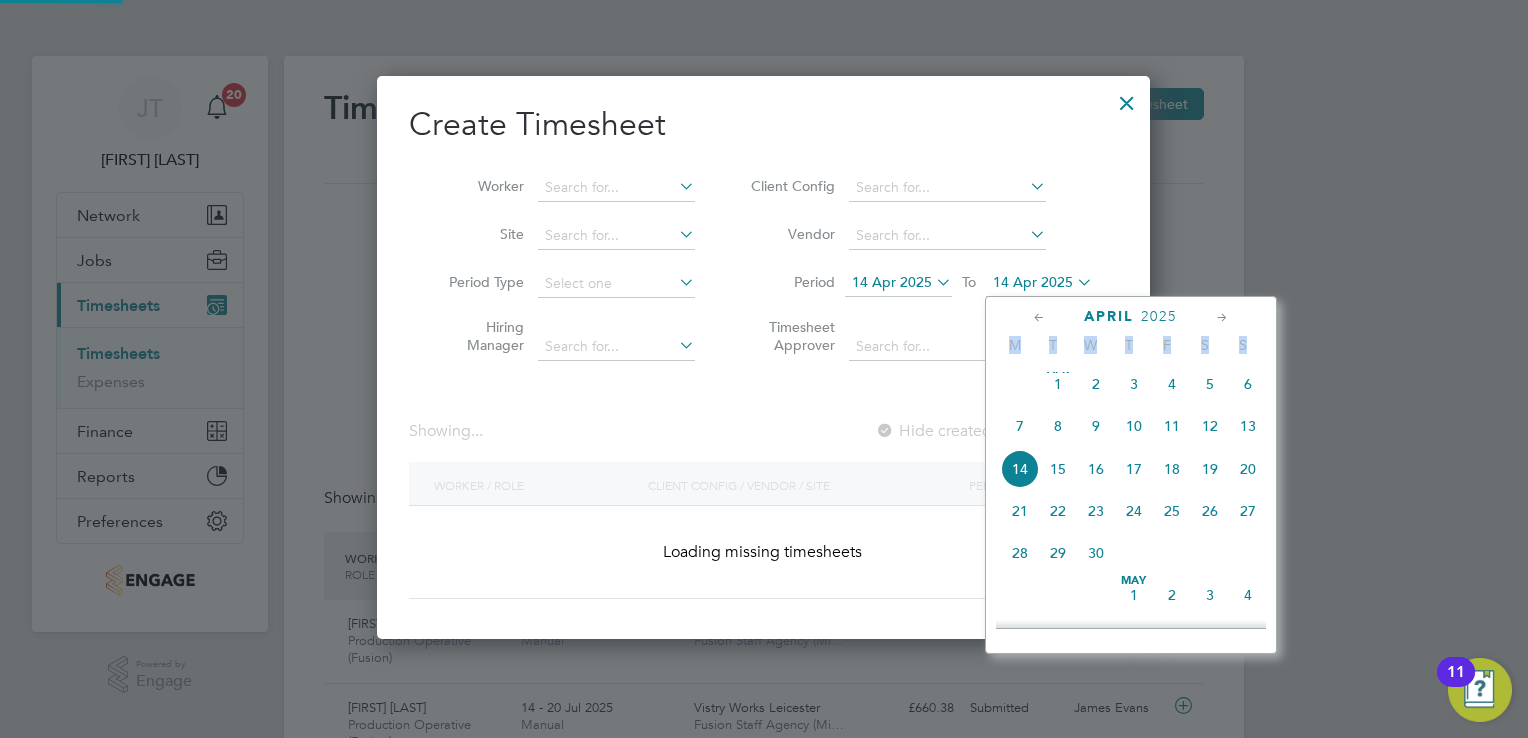 scroll, scrollTop: 10, scrollLeft: 10, axis: both 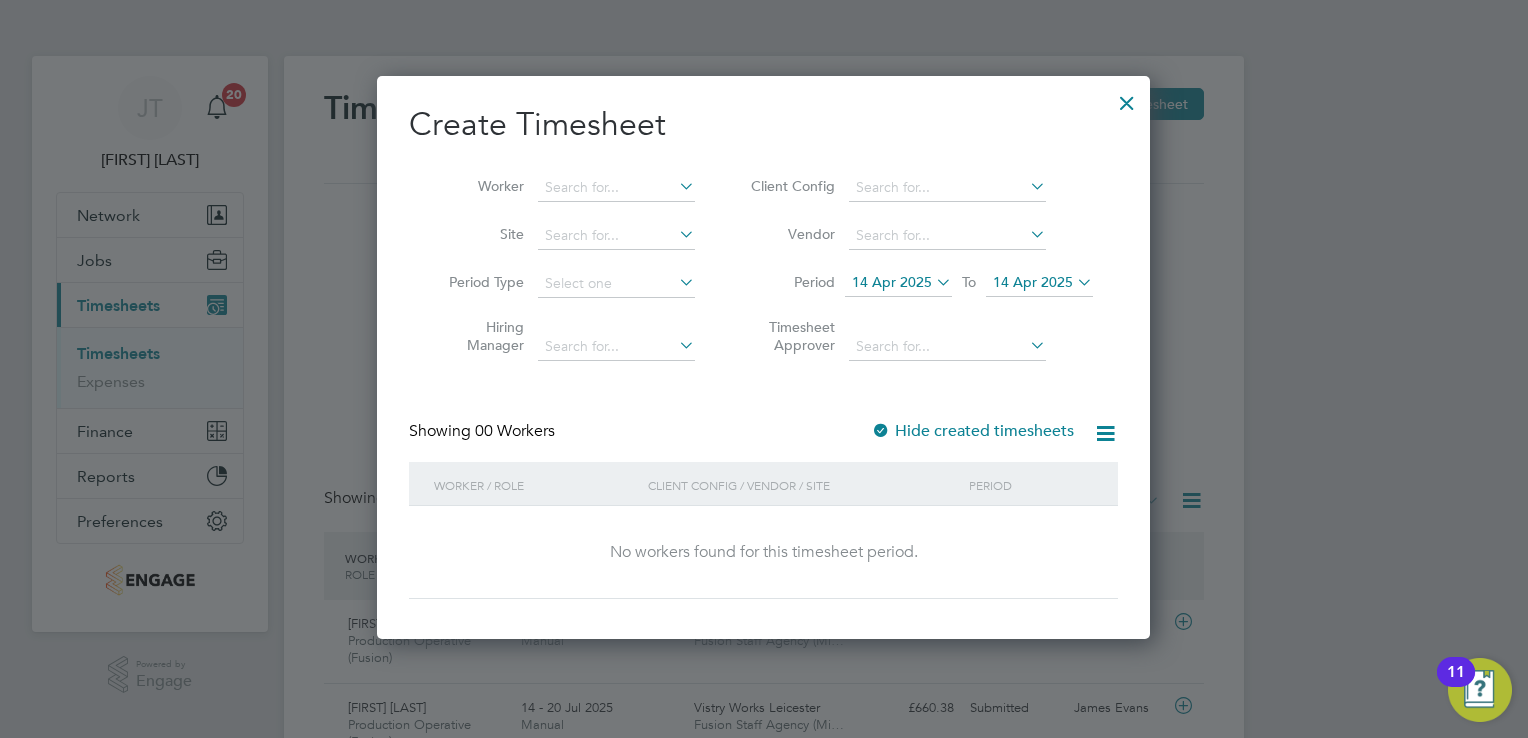 click on "14 Apr 2025" at bounding box center [892, 282] 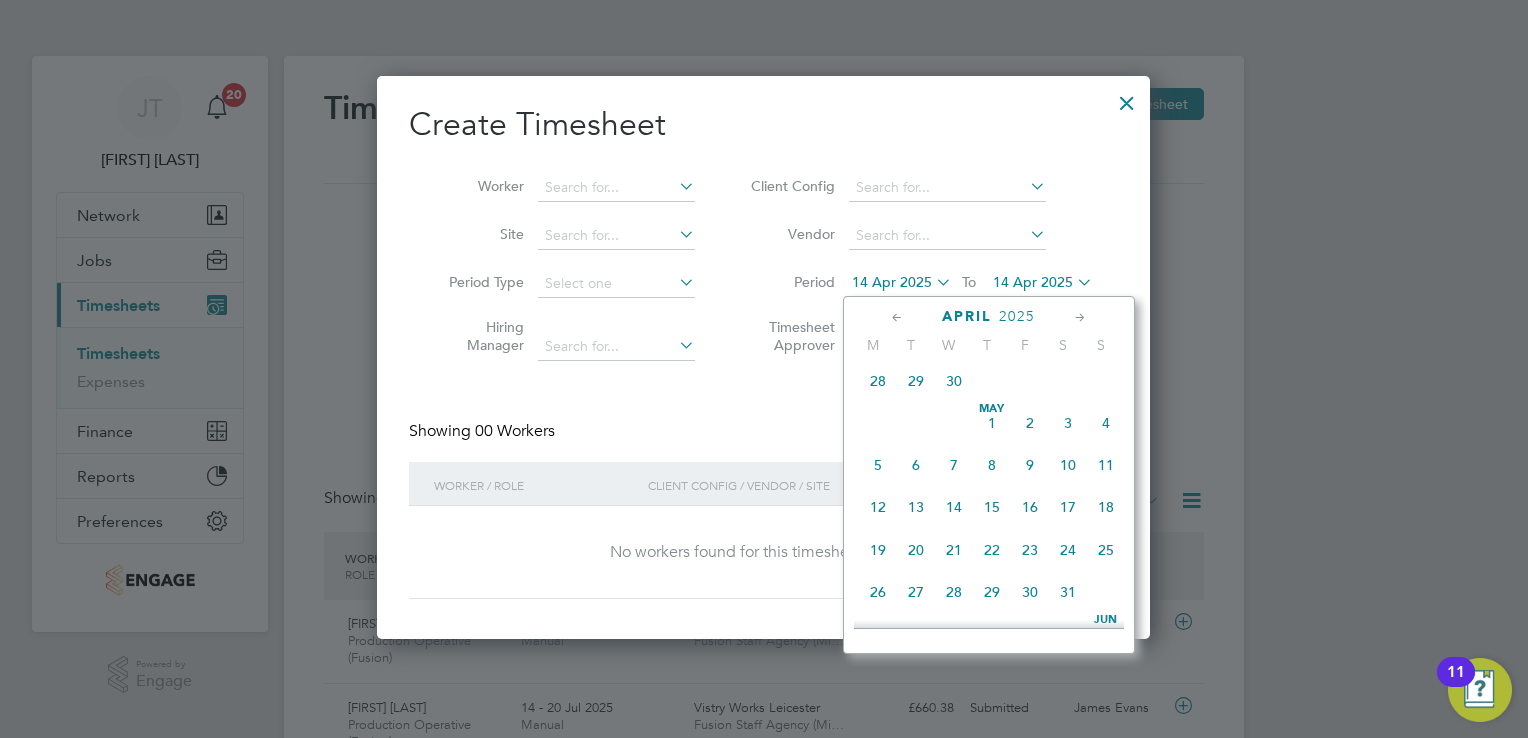 scroll, scrollTop: 696, scrollLeft: 0, axis: vertical 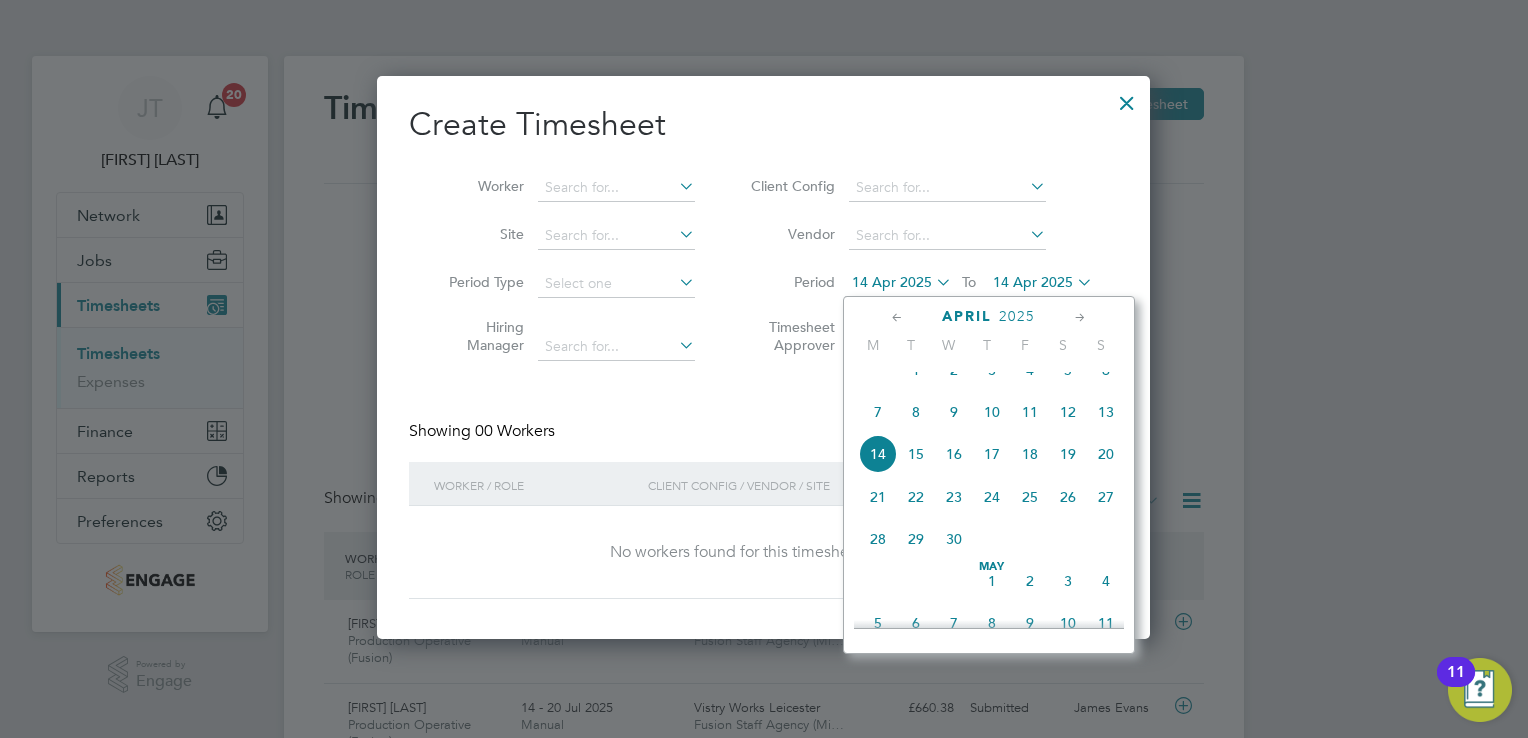 click 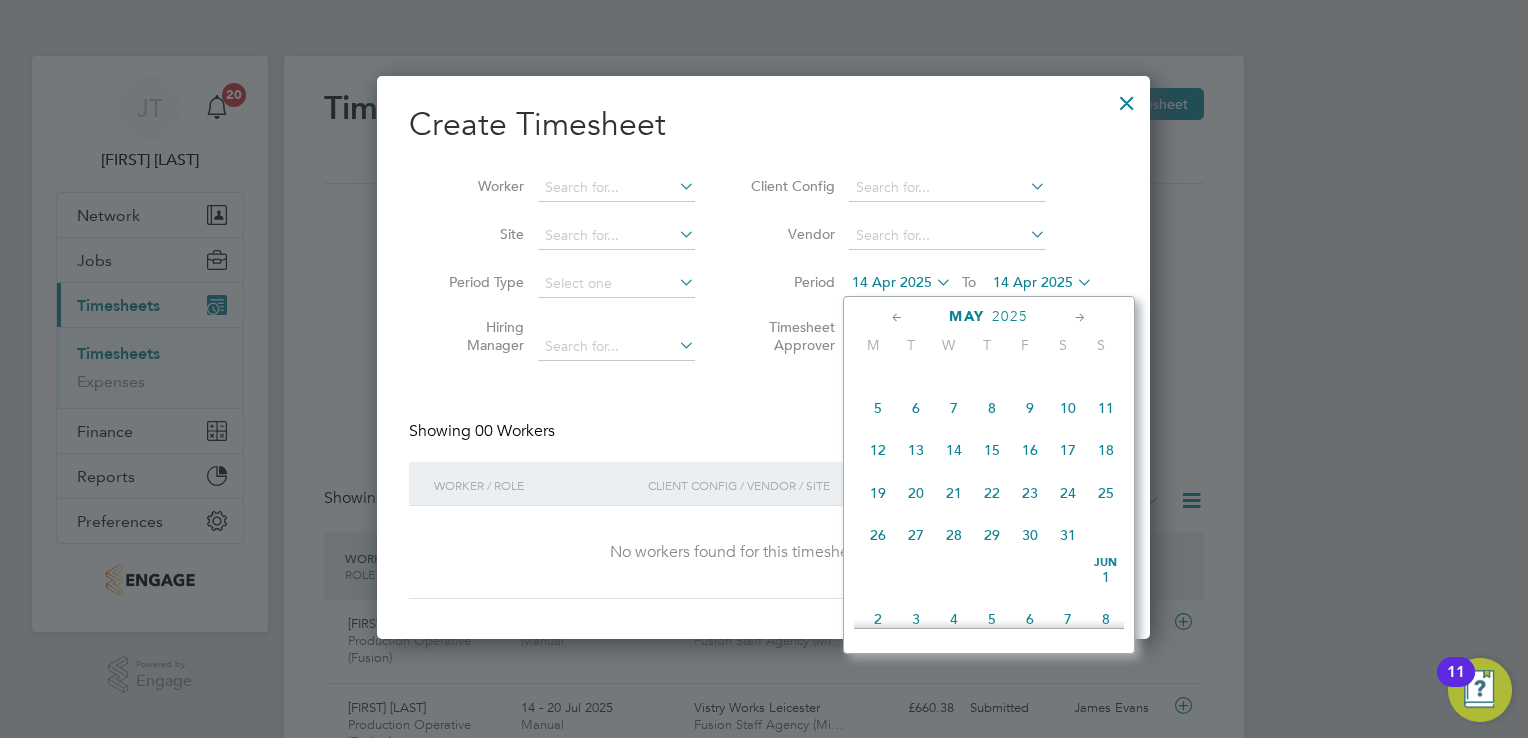click on "5" 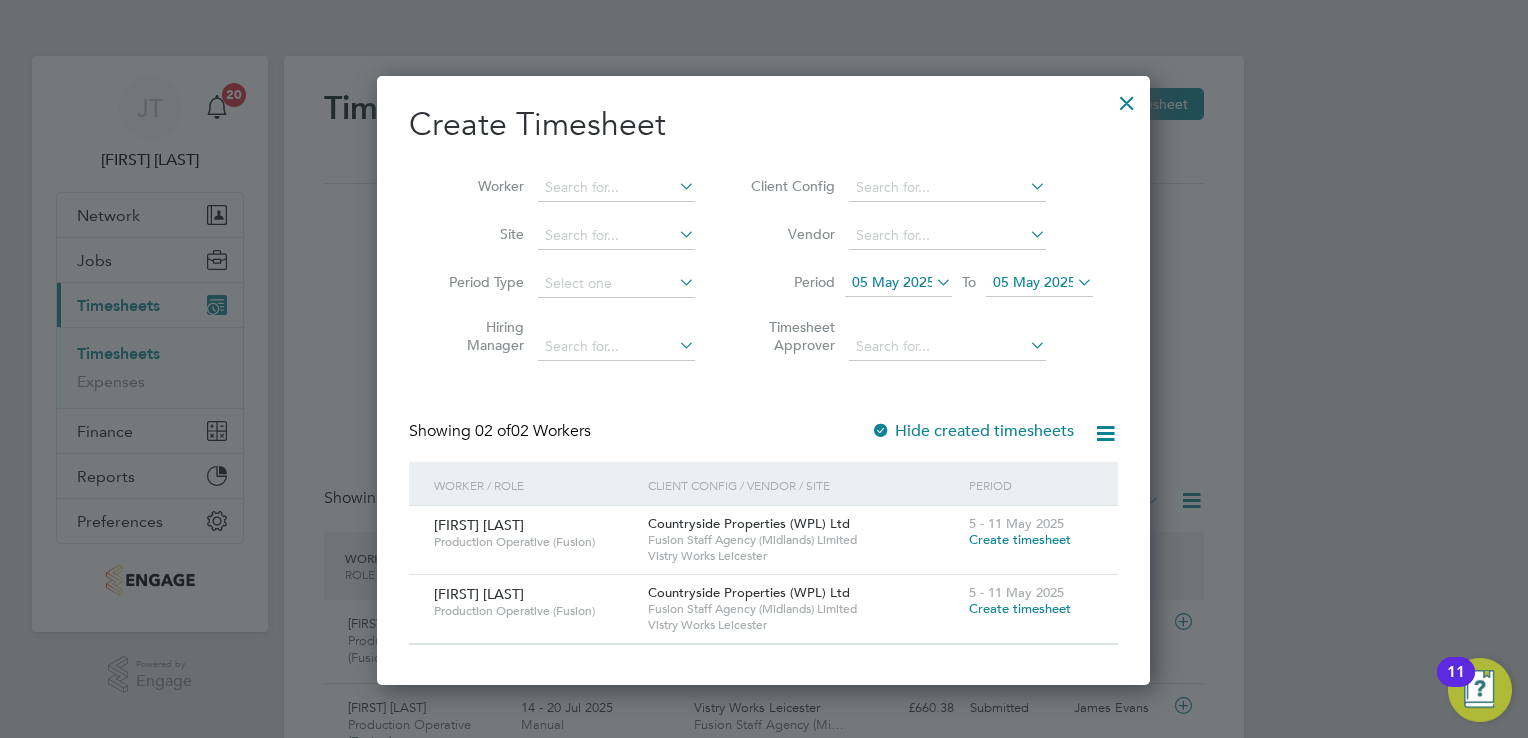 click on "05 May 2025" at bounding box center [1039, 283] 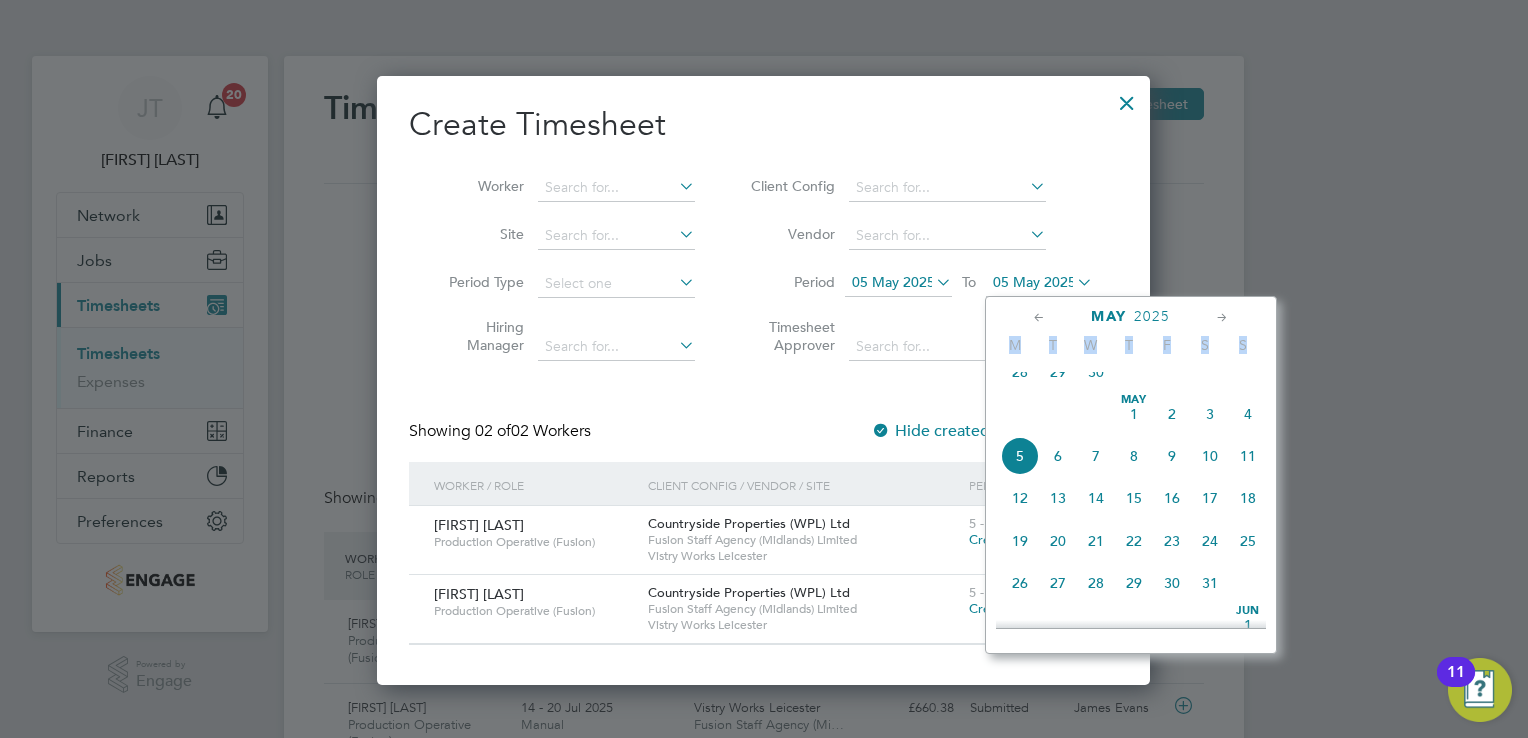 click on "30" 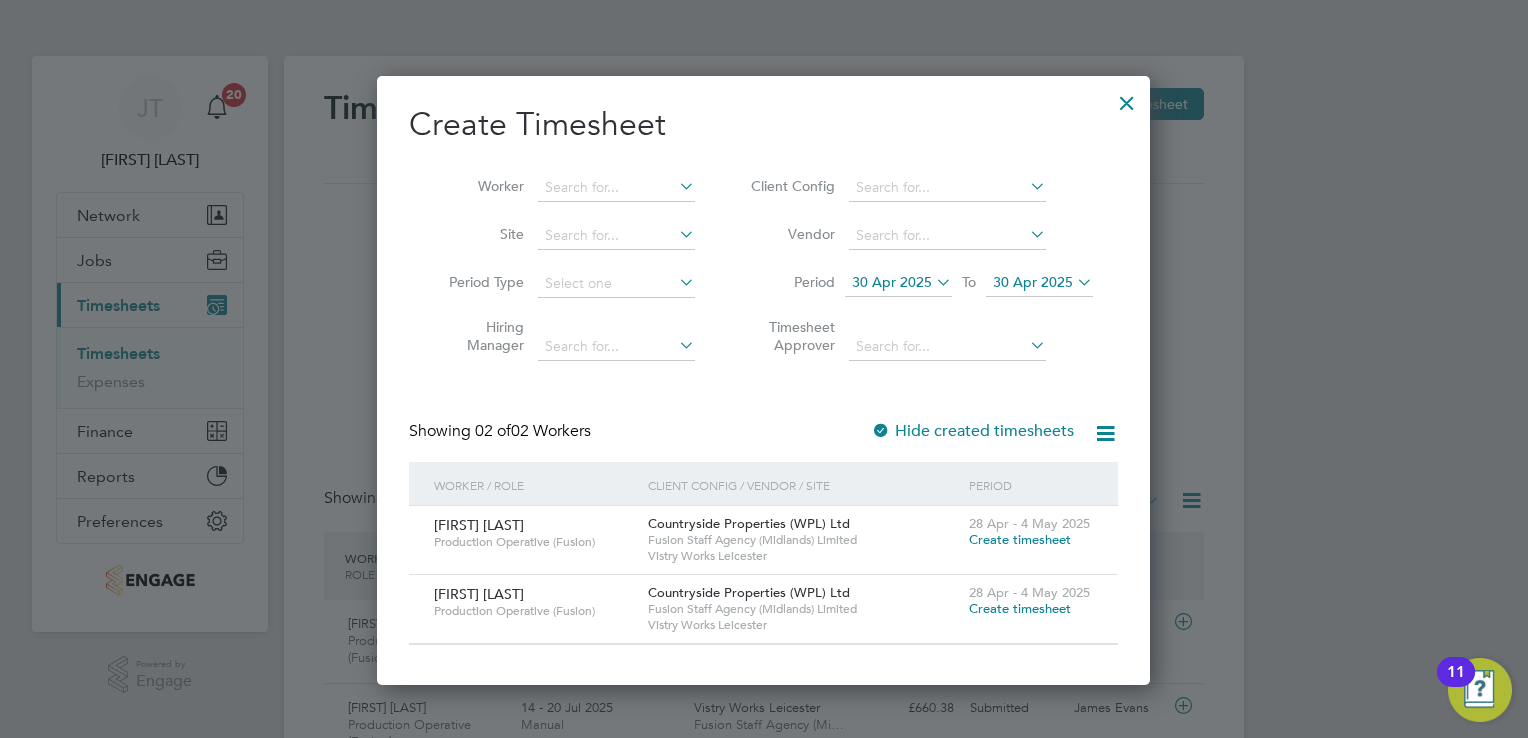 click on "30 Apr 2025" at bounding box center (892, 282) 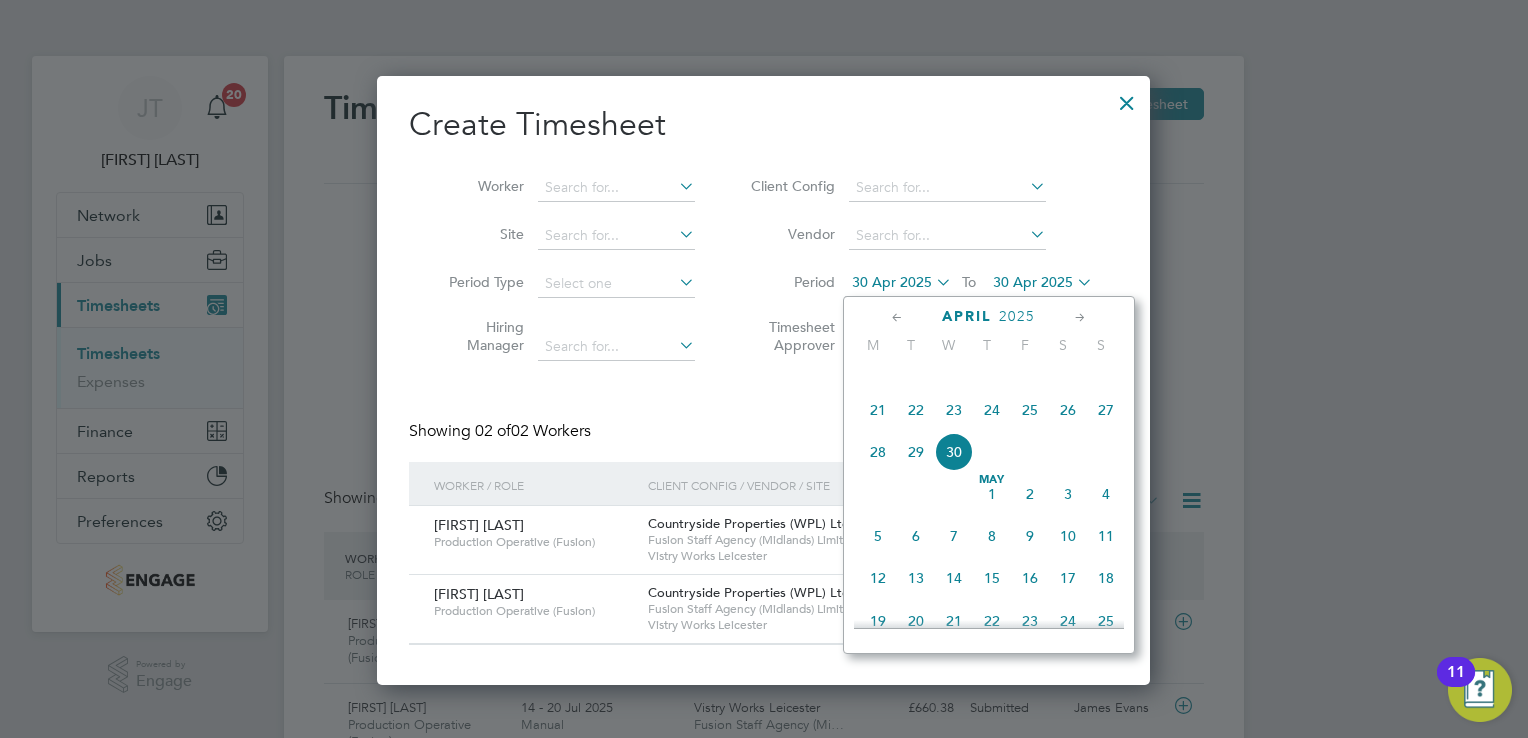 click on "5" 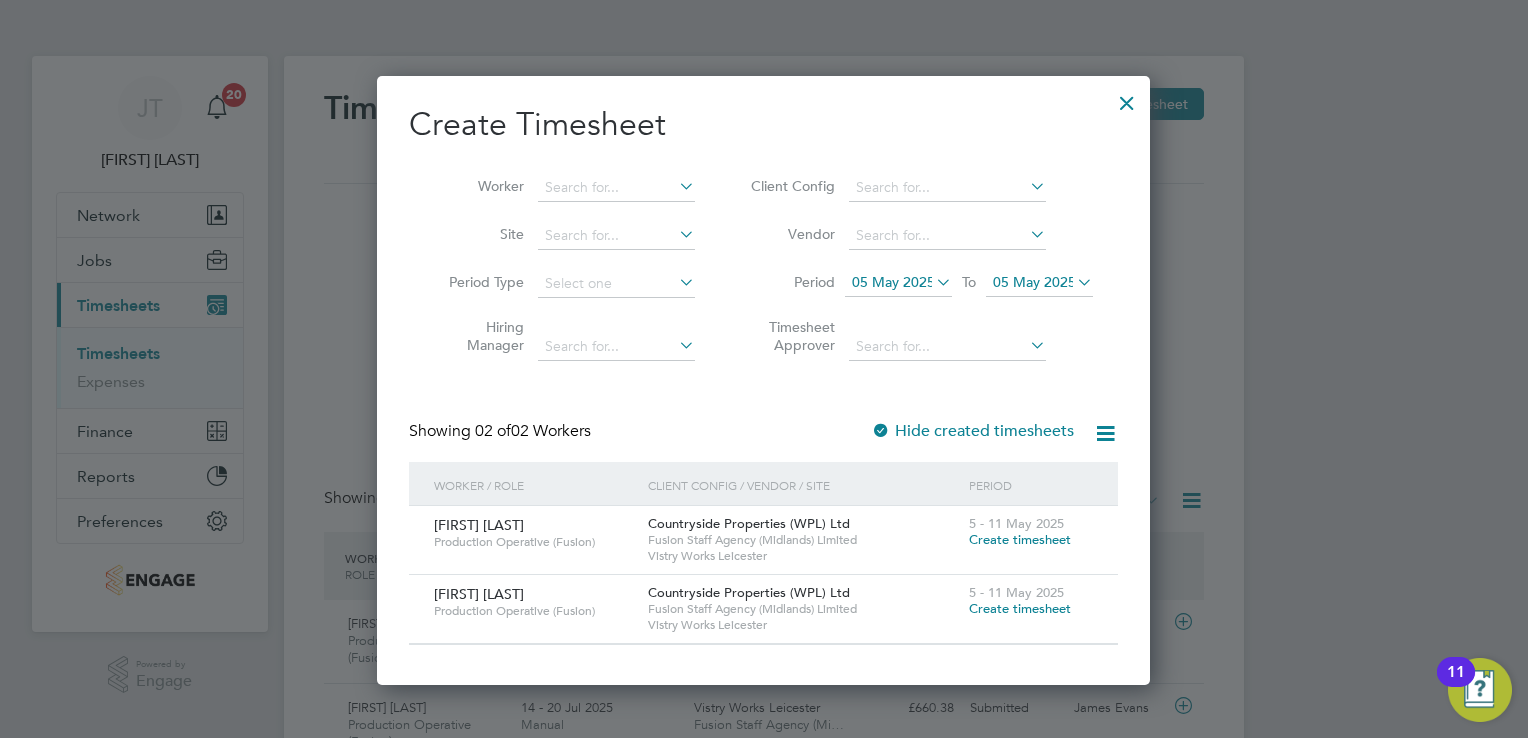 click on "05 May 2025" at bounding box center (1034, 282) 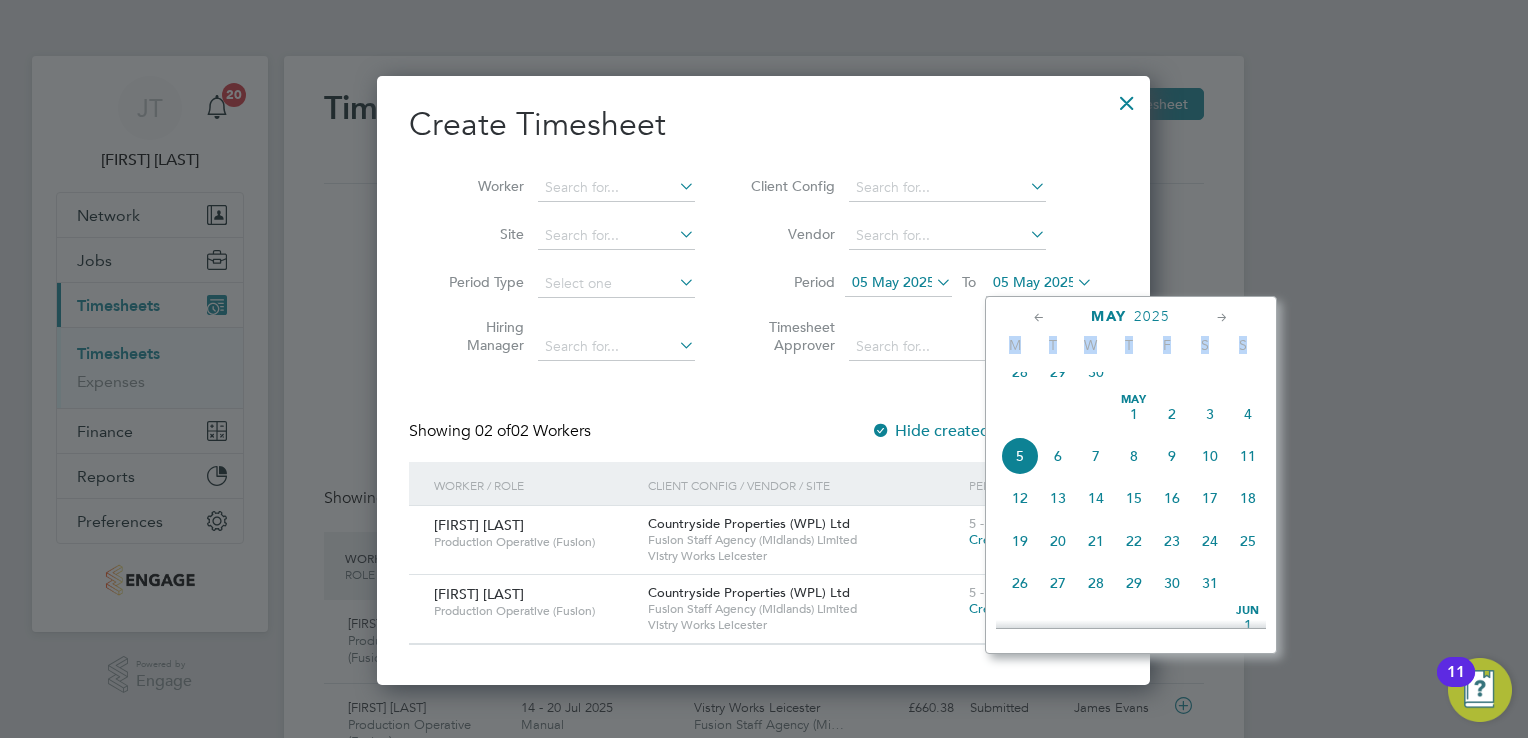 click on "10" 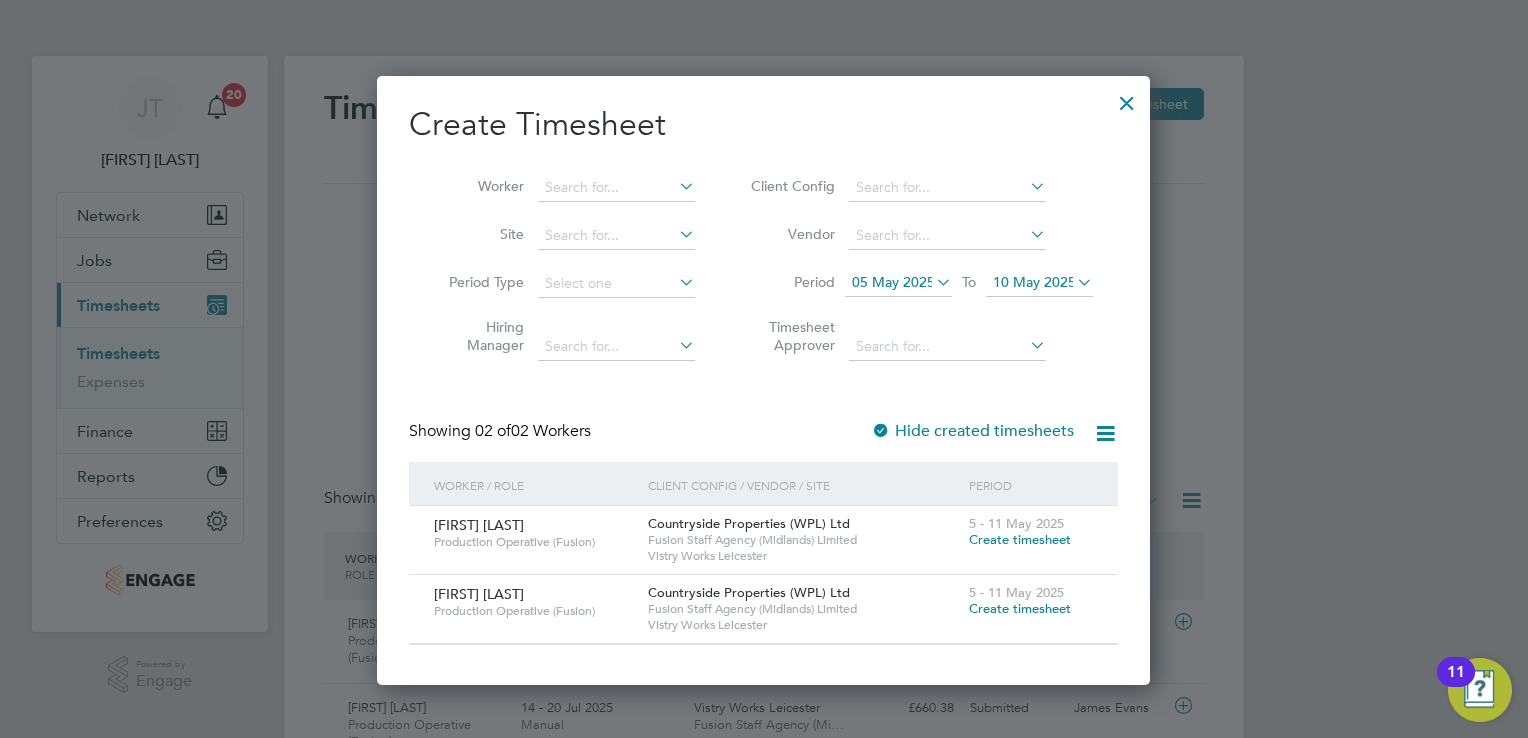 click on "10 May 2025" at bounding box center (1034, 282) 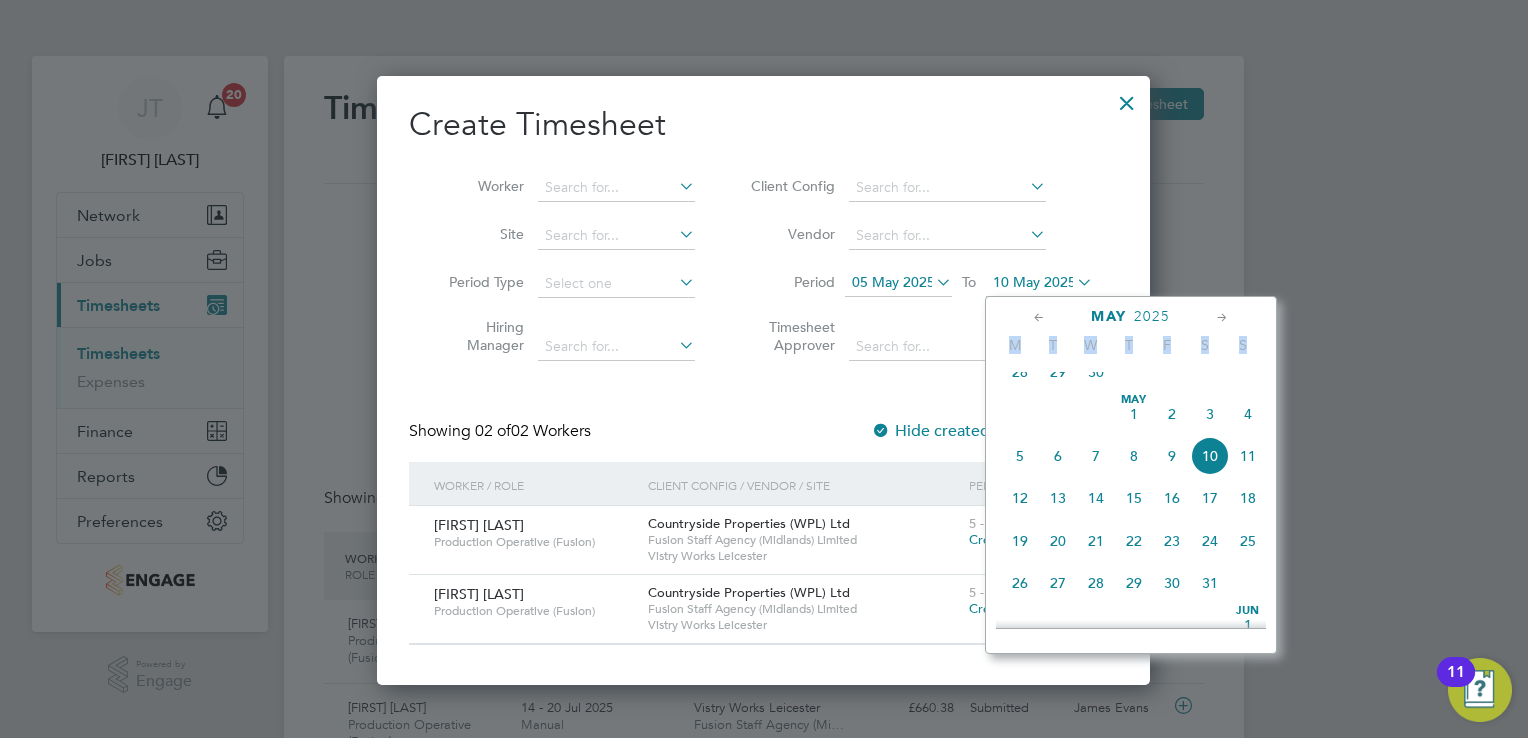 click on "11" 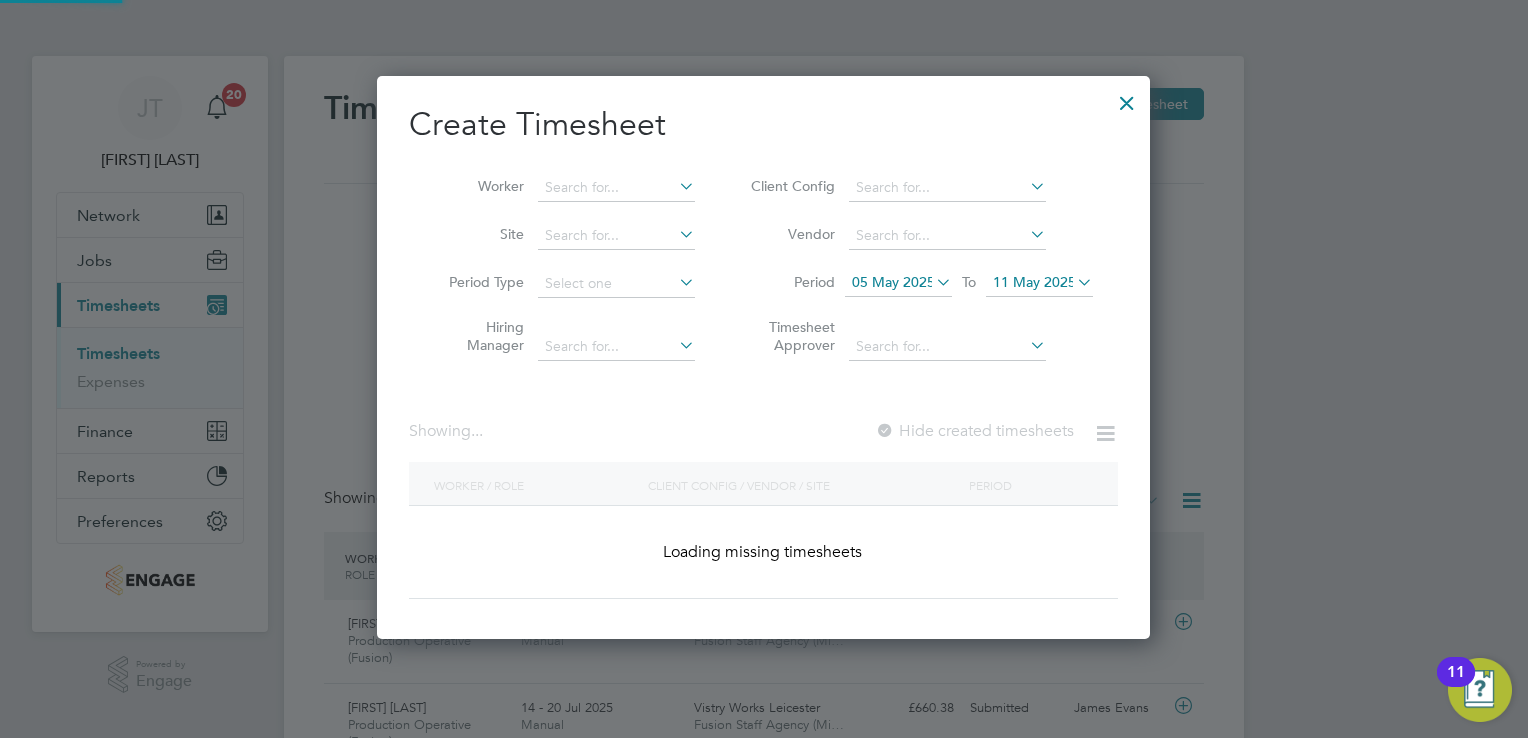 scroll, scrollTop: 10, scrollLeft: 10, axis: both 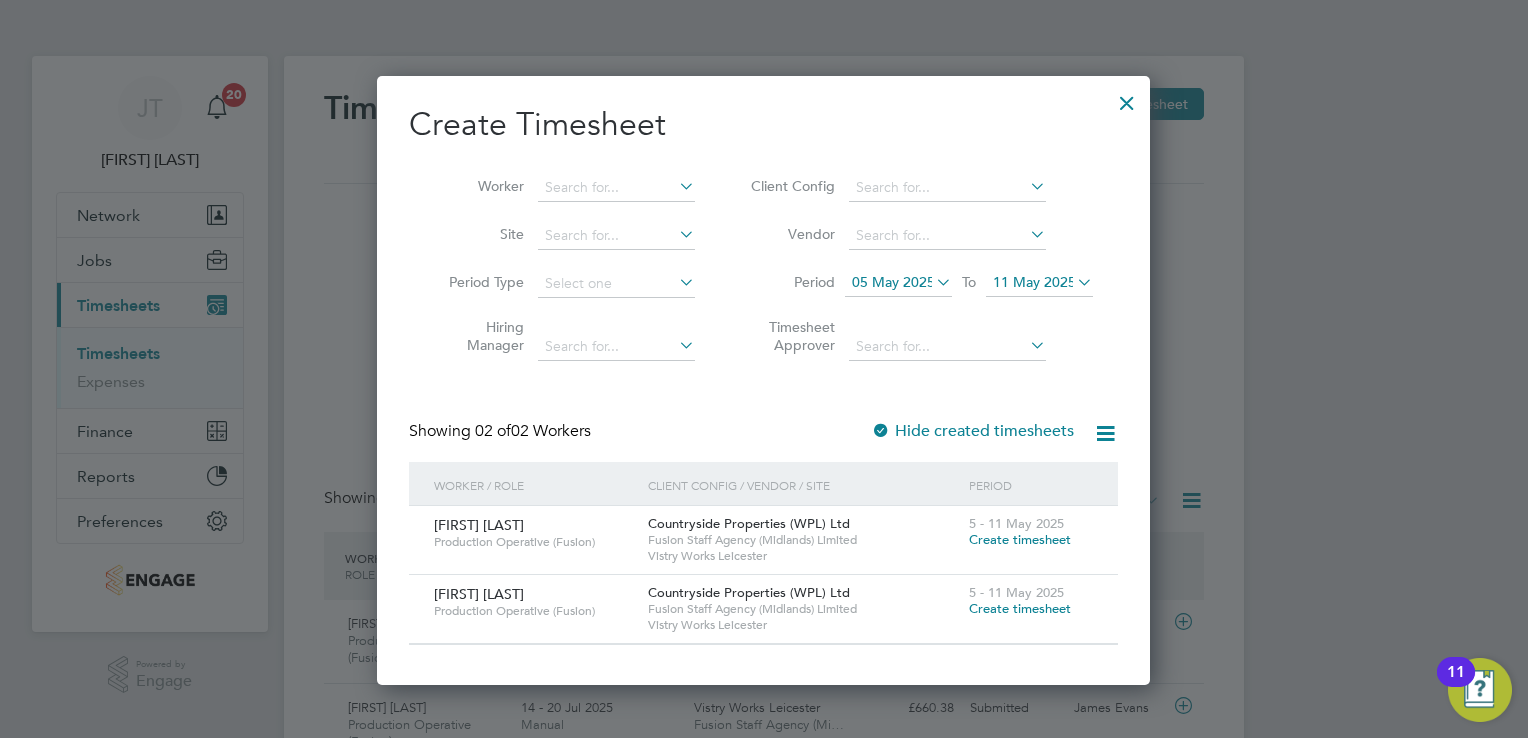 click on "11 May 2025" at bounding box center [1034, 282] 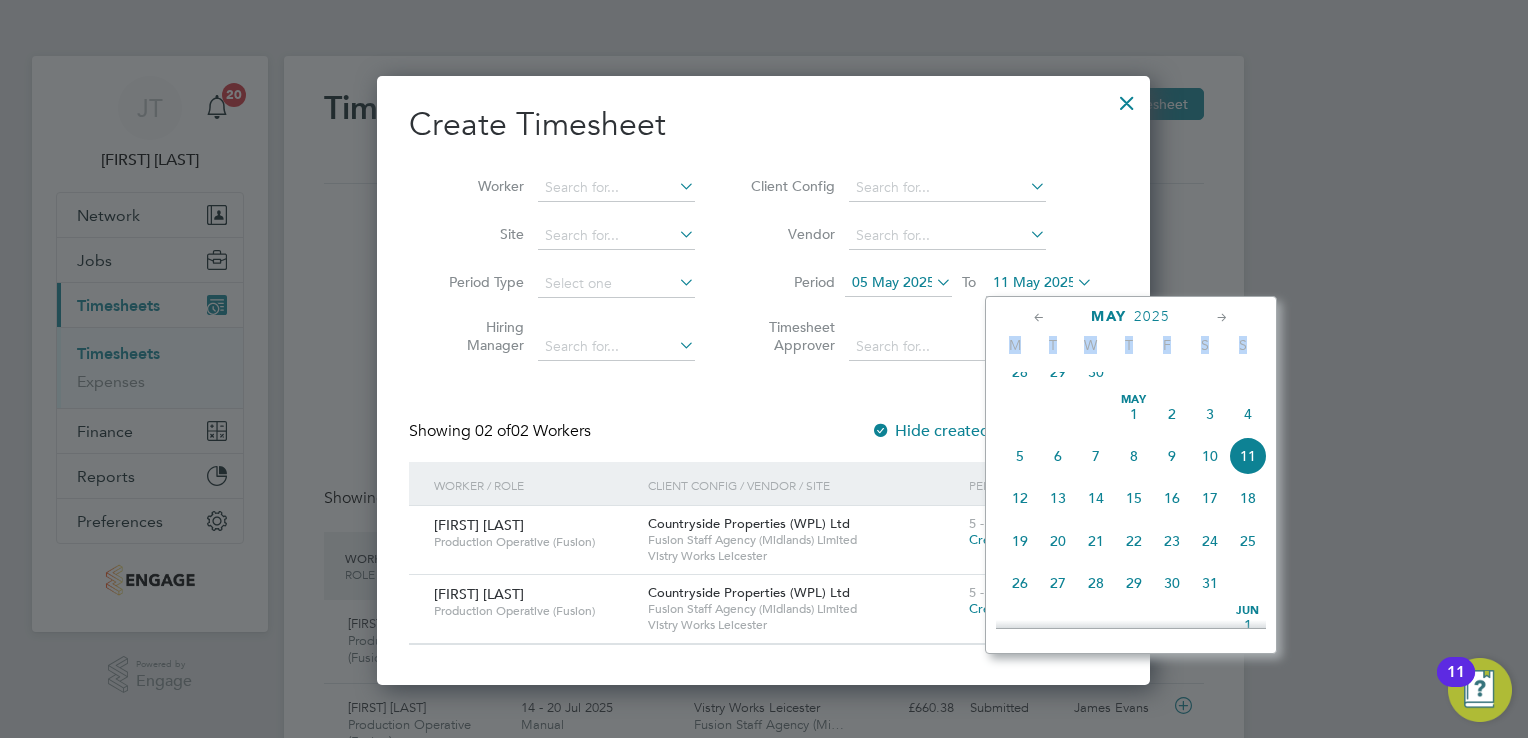 click on "19" 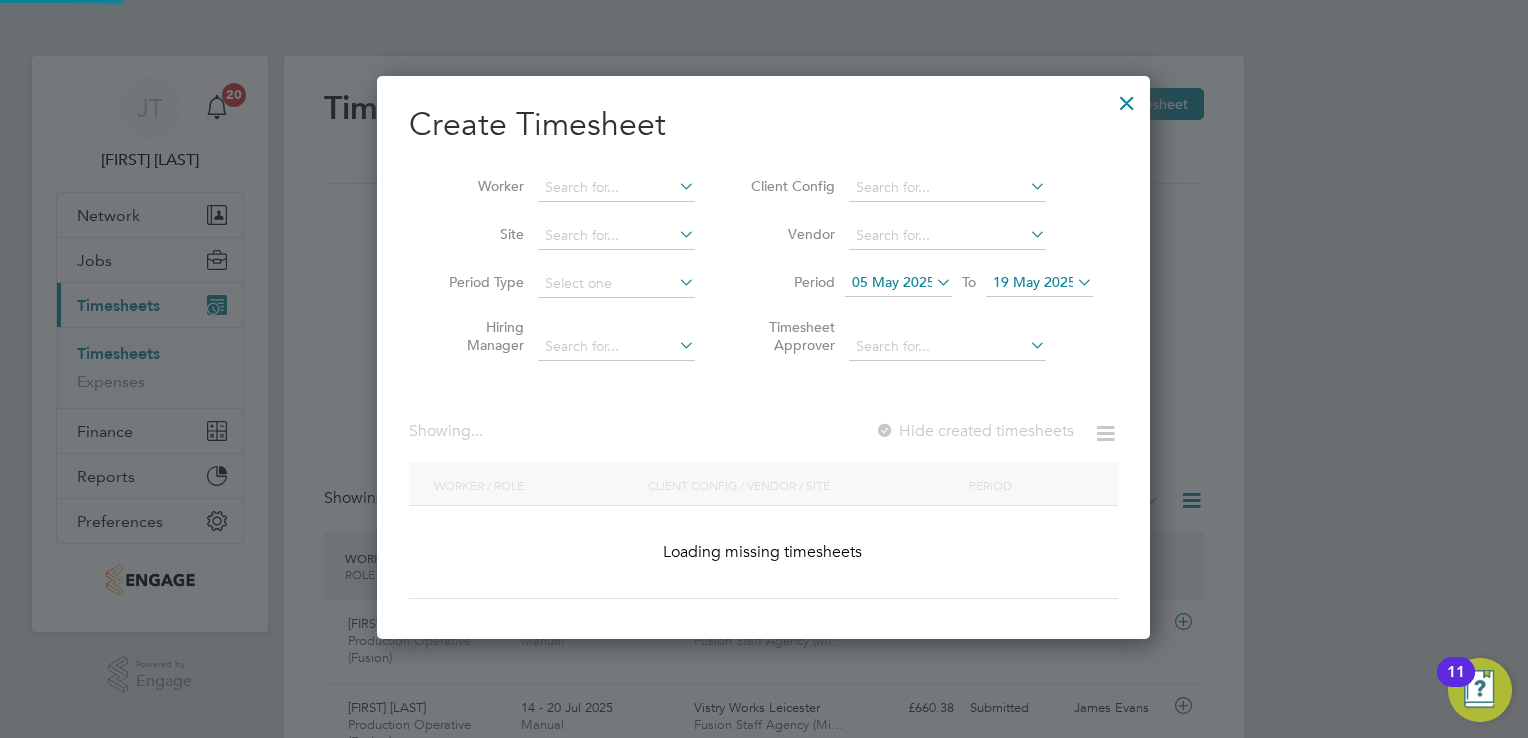 scroll, scrollTop: 10, scrollLeft: 10, axis: both 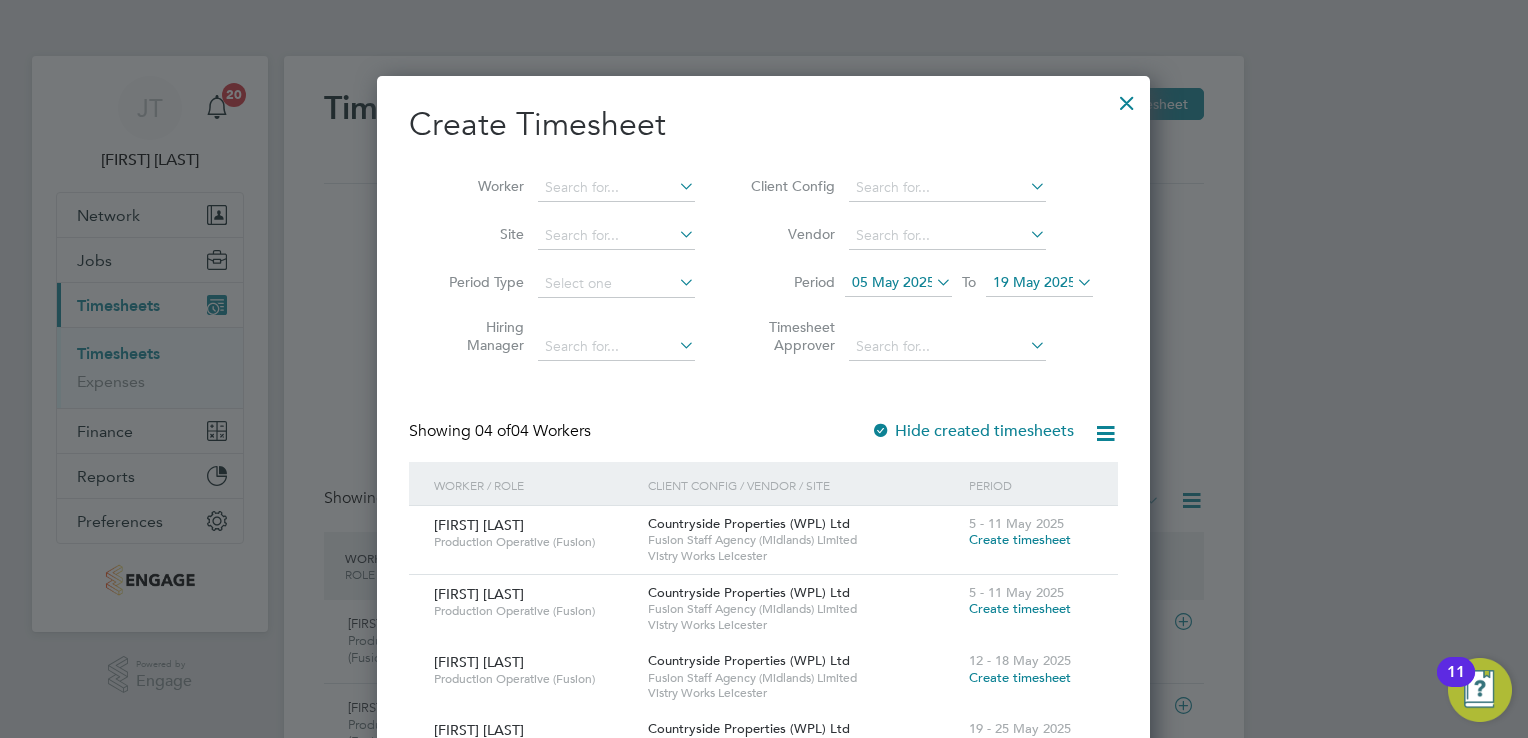 click on "Showing   04 of  04 Workers Hide created timesheets" at bounding box center (763, 441) 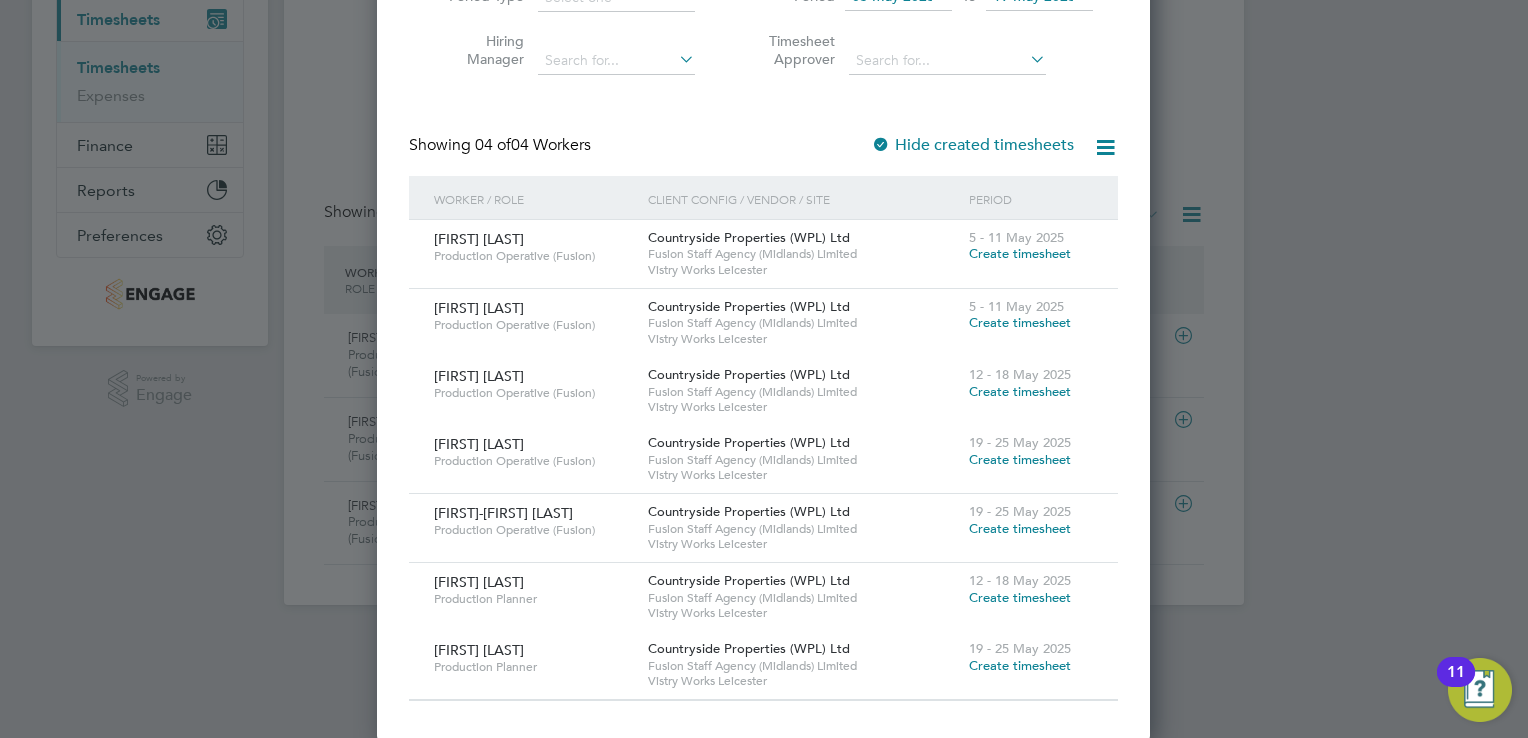scroll, scrollTop: 246, scrollLeft: 0, axis: vertical 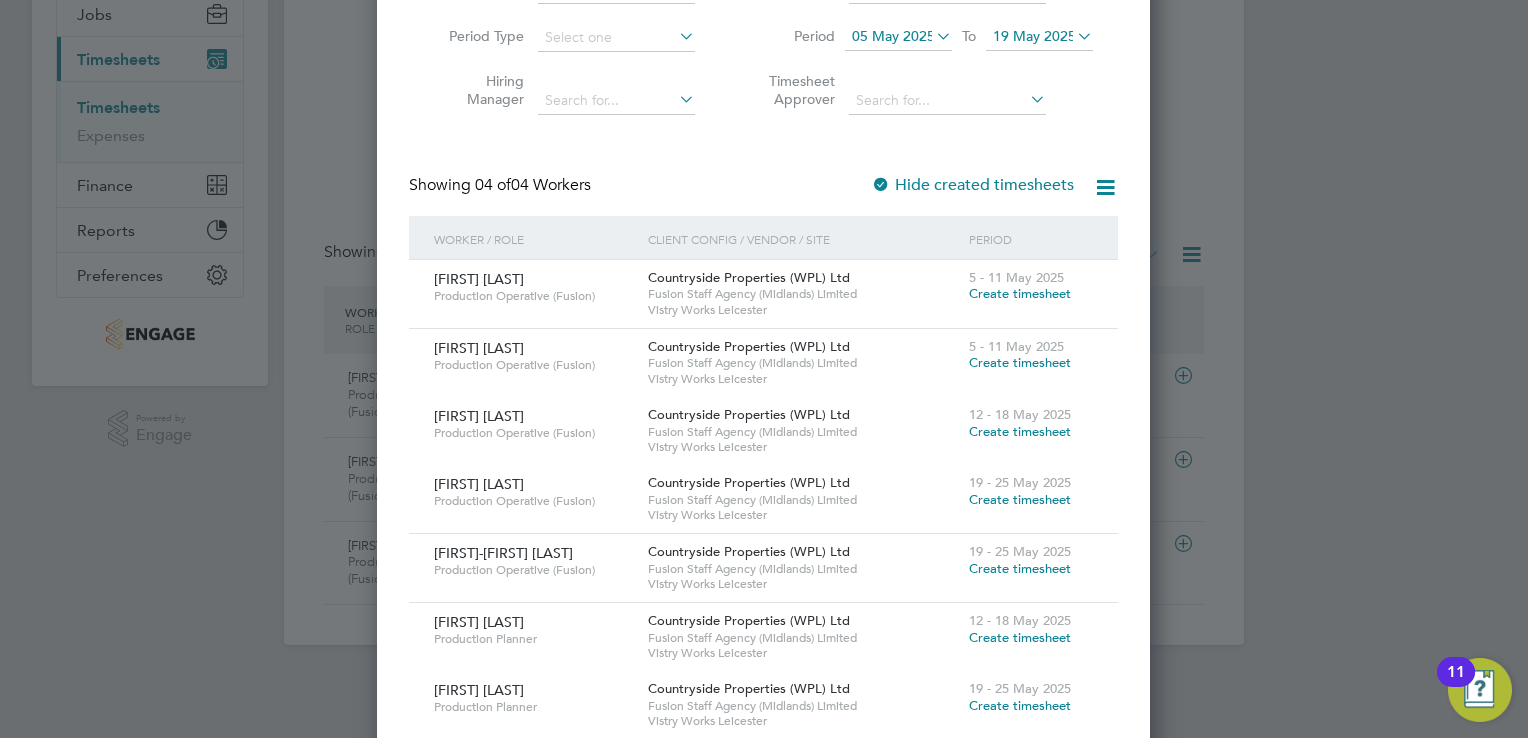 click on "Create Timesheet Worker Site Period Type Hiring Manager Client Config Vendor Period
[DATE]
To
[DATE]
Timesheet Approver Showing 04 of 04 Workers Hide created timesheets Worker / Role Client Config / Vendor / Site Period [FIRST] [LAST] Production Operative (Fusion) Countryside Properties (WPL) Ltd Fusion Staff Agency (Midlands) Limited Vistry Works Leicester 5 - 11 May 2025 Create timesheet [FIRST] [LAST] Production Operative (Fusion) Countryside Properties (WPL) Ltd Fusion Staff Agency (Midlands) Limited Vistry Works Leicester 5 - 11 May 2025 Create timesheet [FIRST] [LAST] Production Operative (Fusion) Countryside Properties (WPL) Ltd Fusion Staff Agency (Midlands) Limited Vistry Works Leicester 12 - 18 May 2025 Create timesheet [FIRST] [LAST] Production Operative (Fusion) Countryside Properties (WPL) Ltd Fusion Staff Agency (Midlands) Limited Vistry Works Leicester 19 - 25 May 2025 Create timesheet [FIRST]-[FIRST] [LAST]" at bounding box center (763, 305) 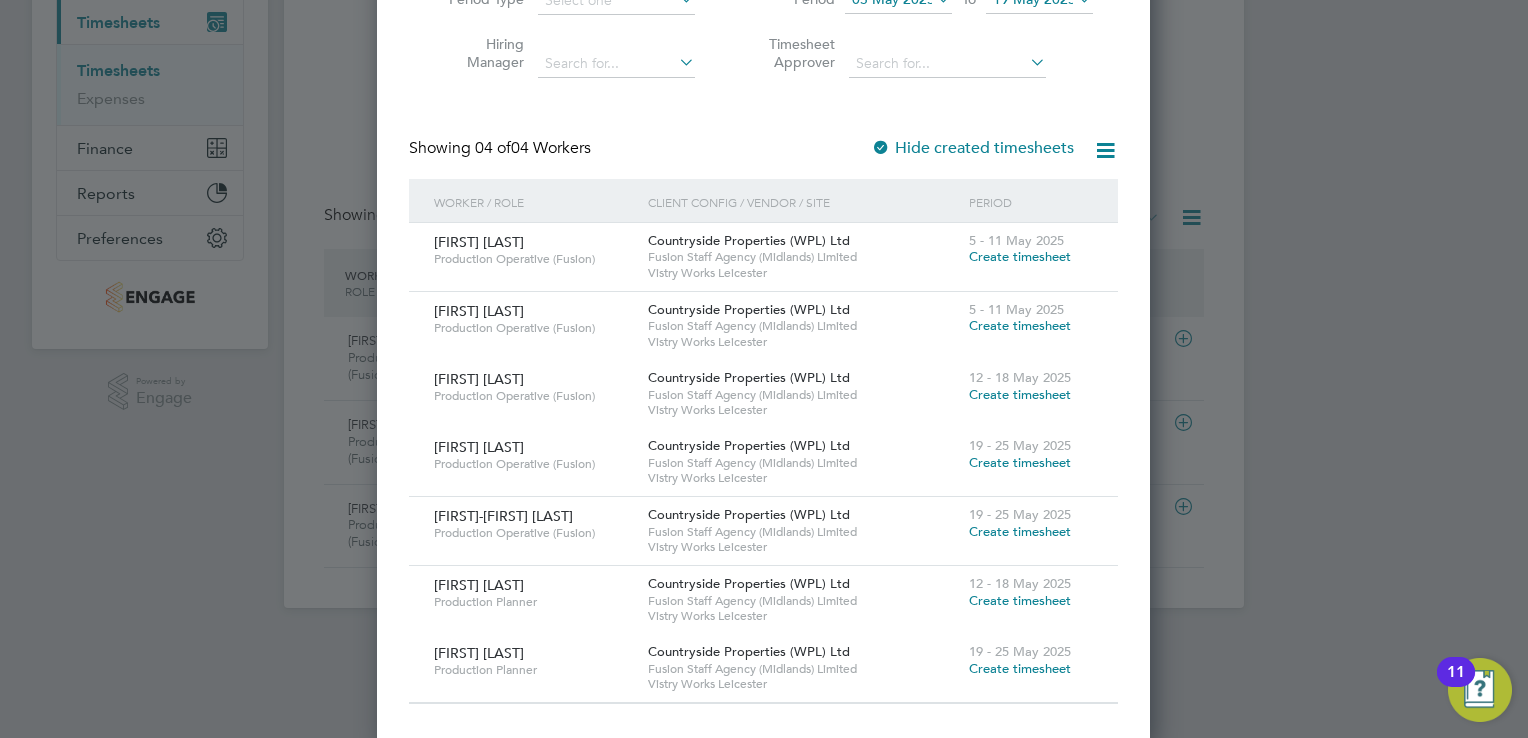 scroll, scrollTop: 286, scrollLeft: 0, axis: vertical 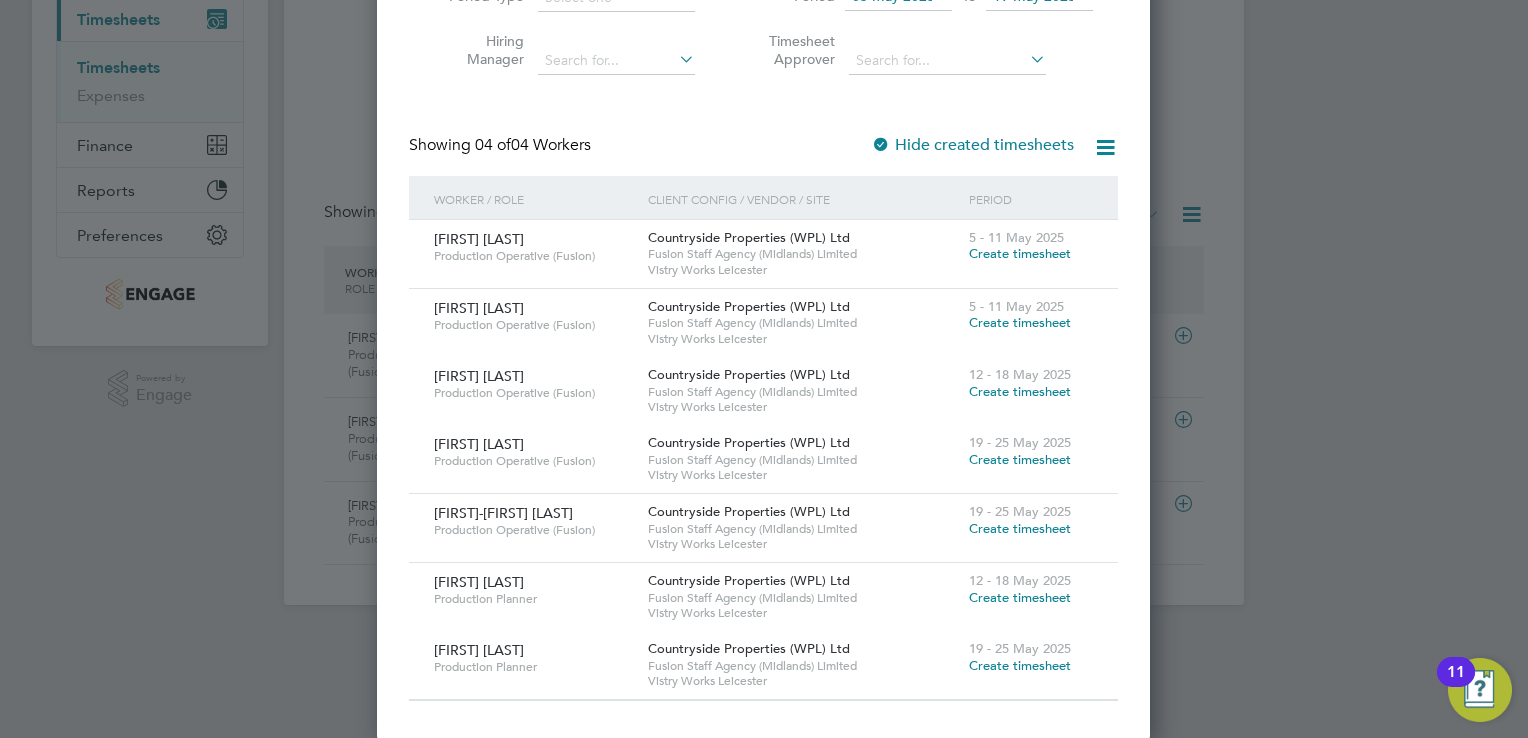 click on "Fusion Staff Agency (Midlands) Limited" at bounding box center (803, 598) 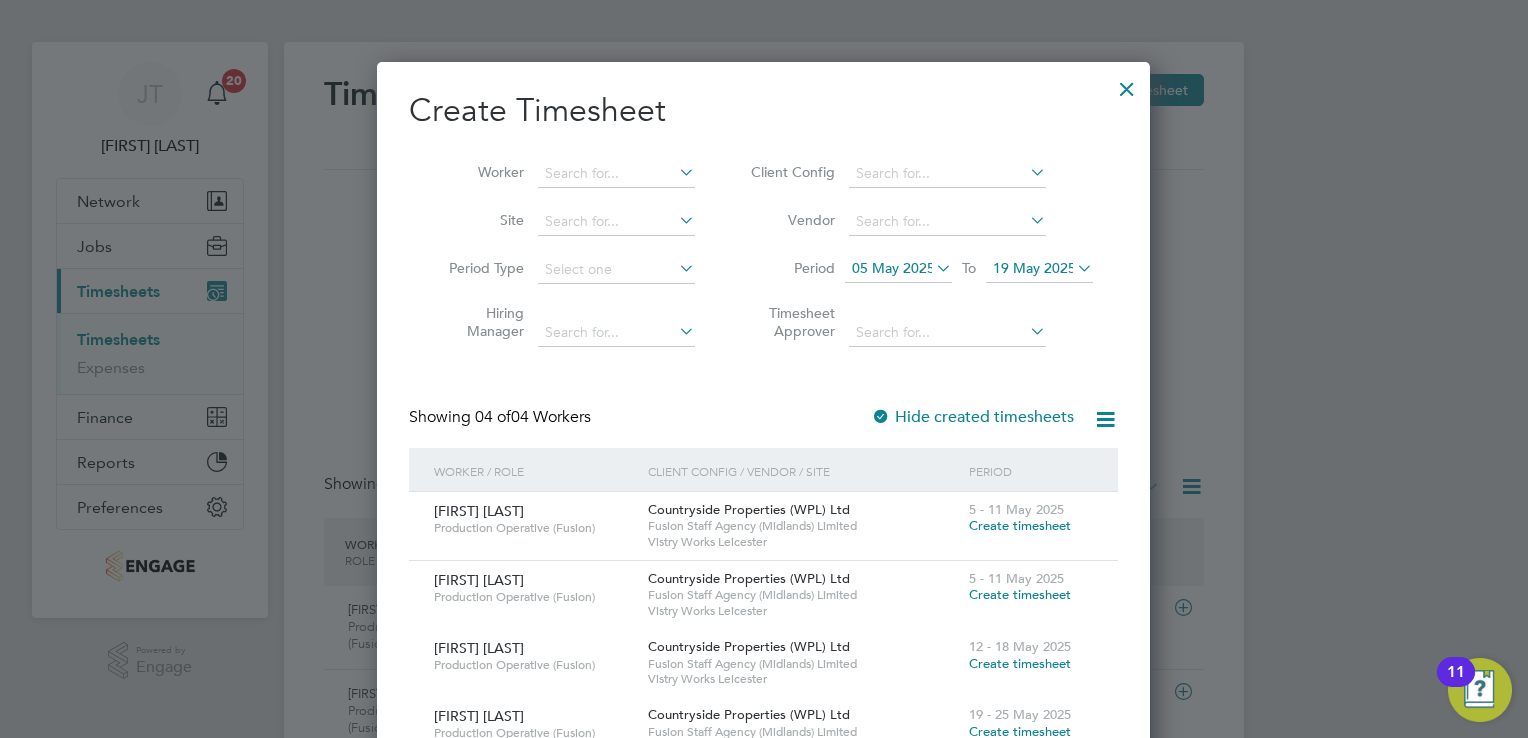 scroll, scrollTop: 0, scrollLeft: 0, axis: both 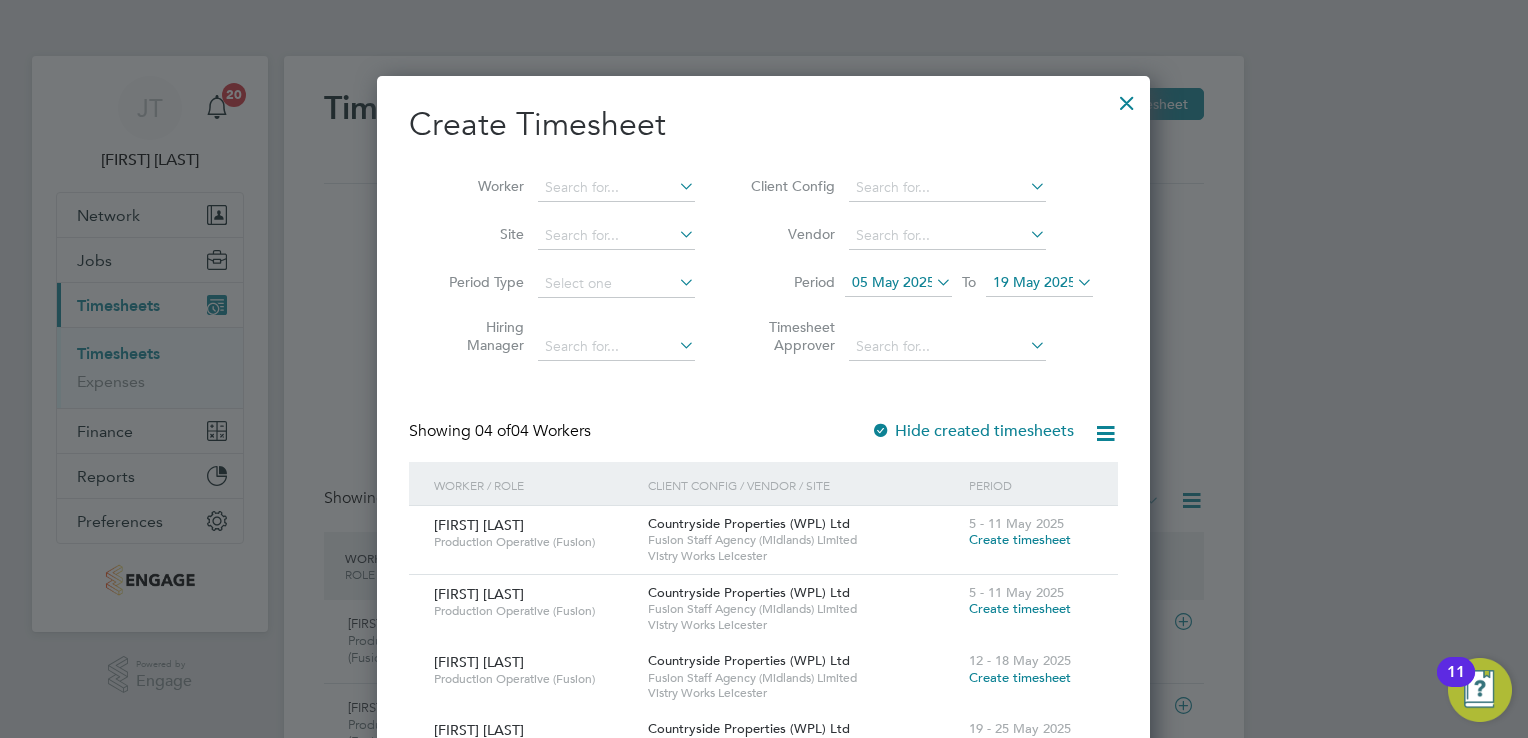 click at bounding box center (1127, 98) 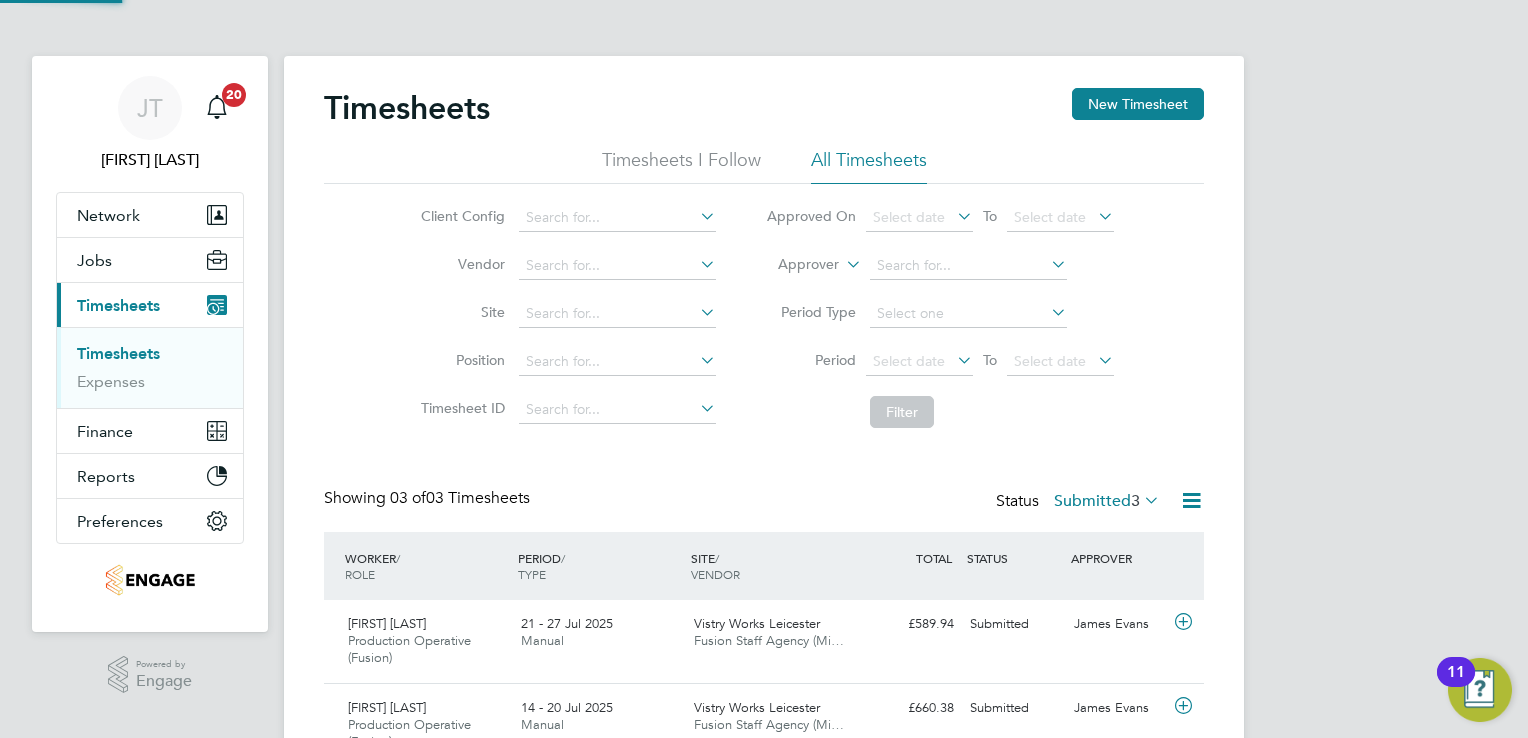 scroll, scrollTop: 10, scrollLeft: 10, axis: both 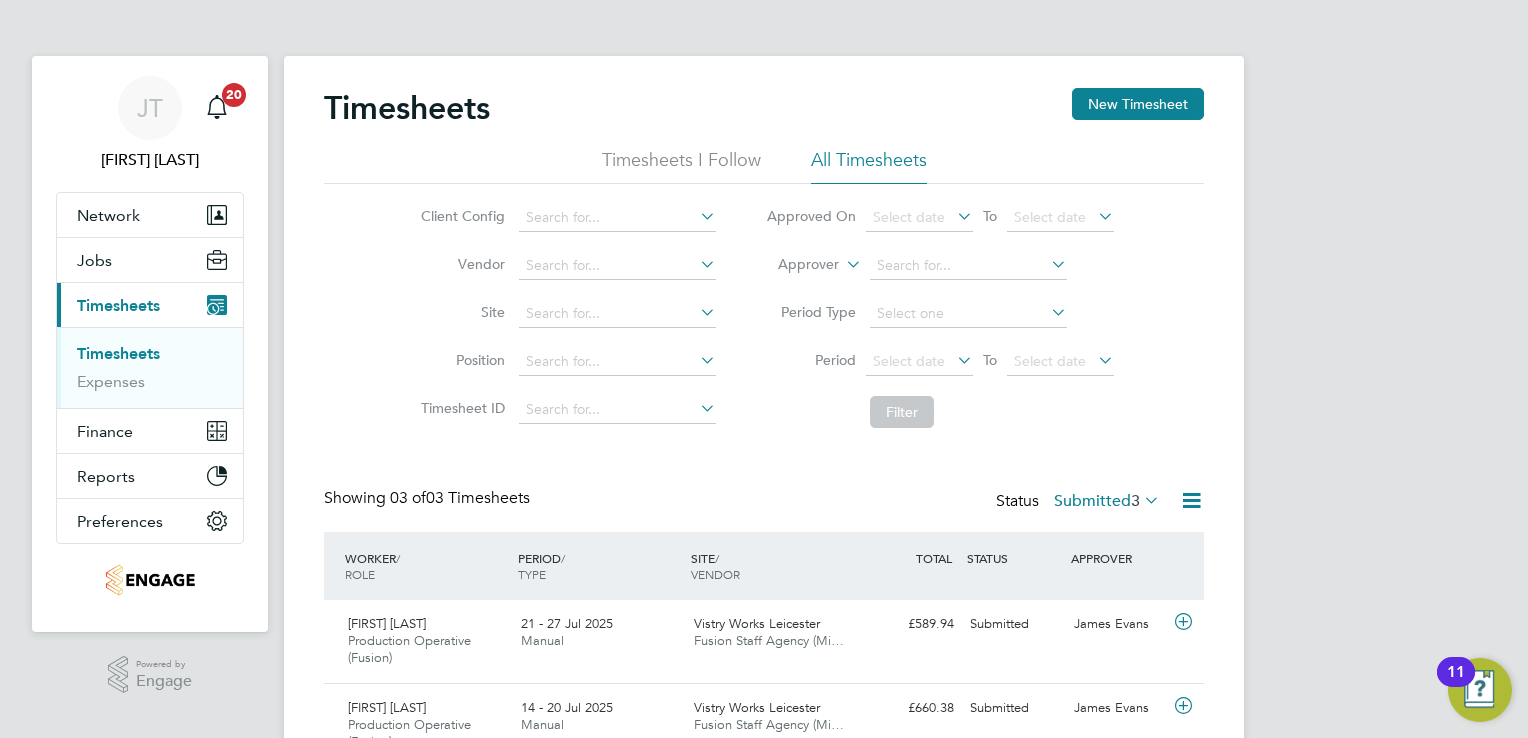 click 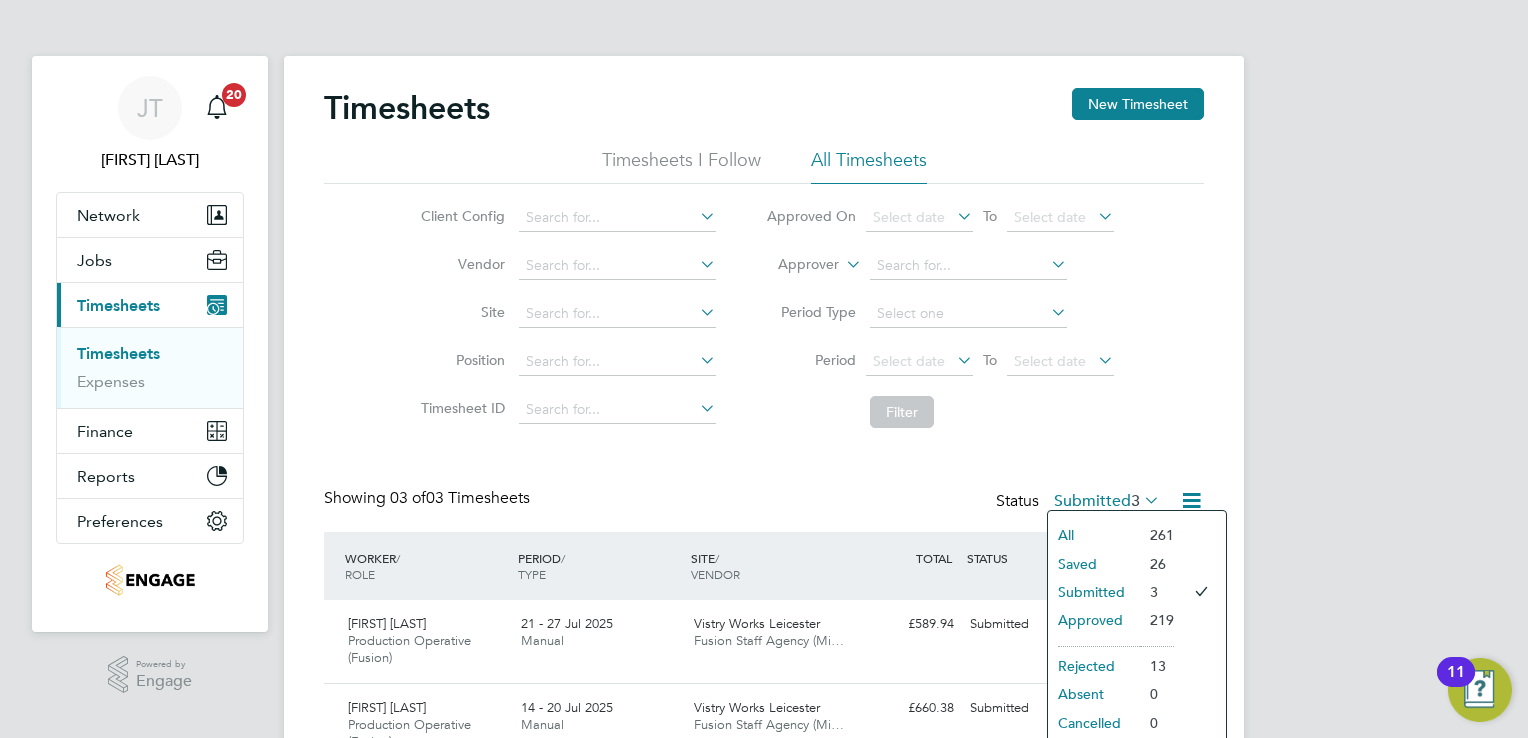 click on "All" 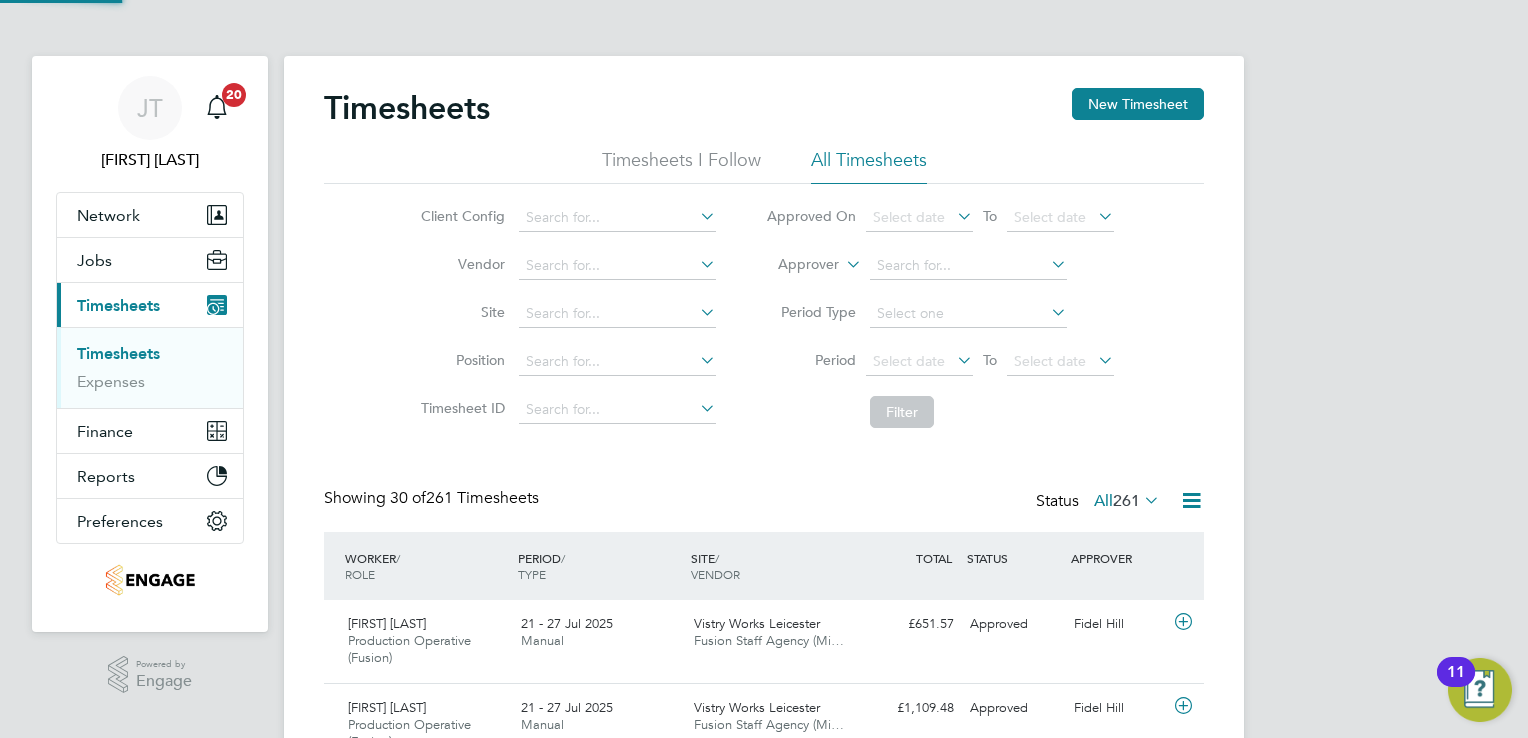 scroll, scrollTop: 10, scrollLeft: 10, axis: both 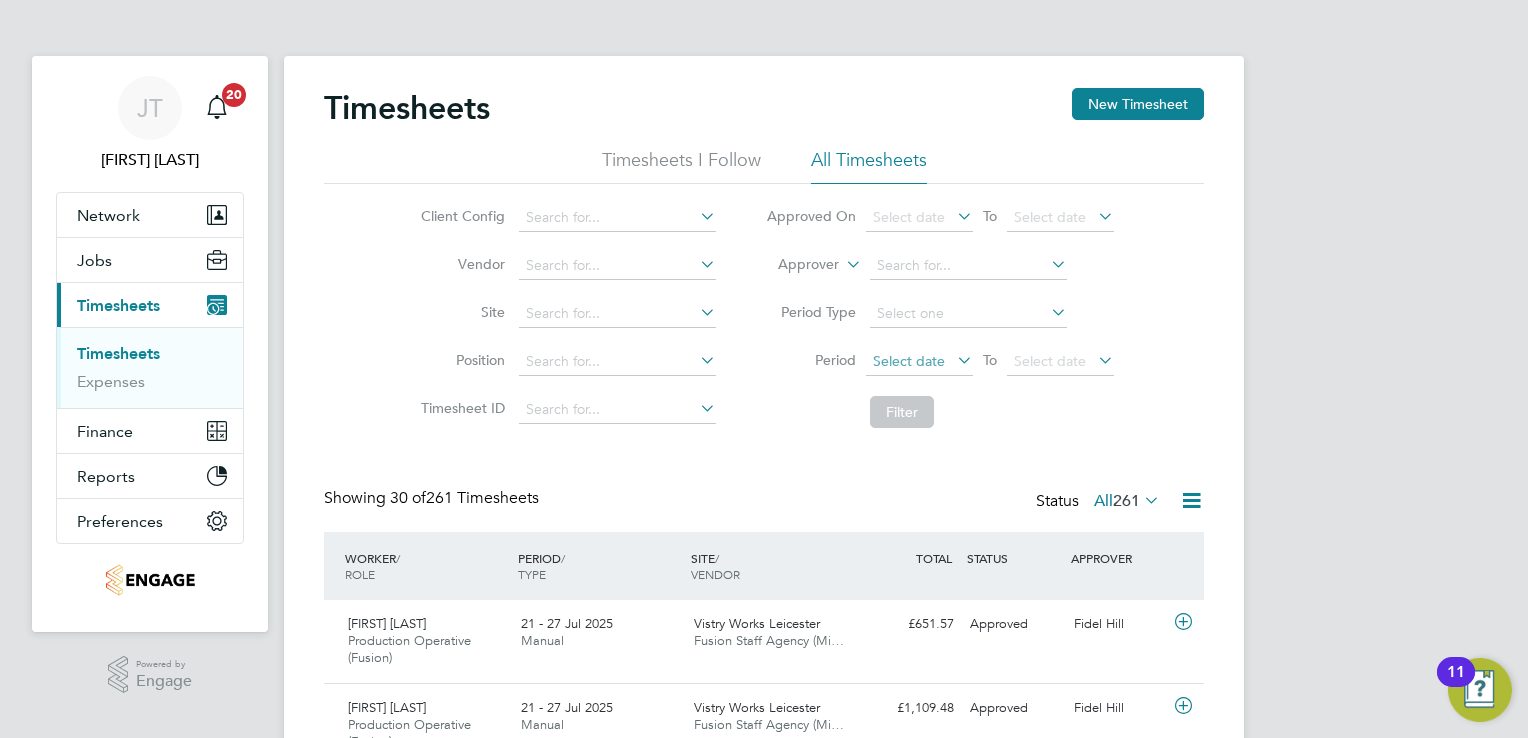 click on "Select date" 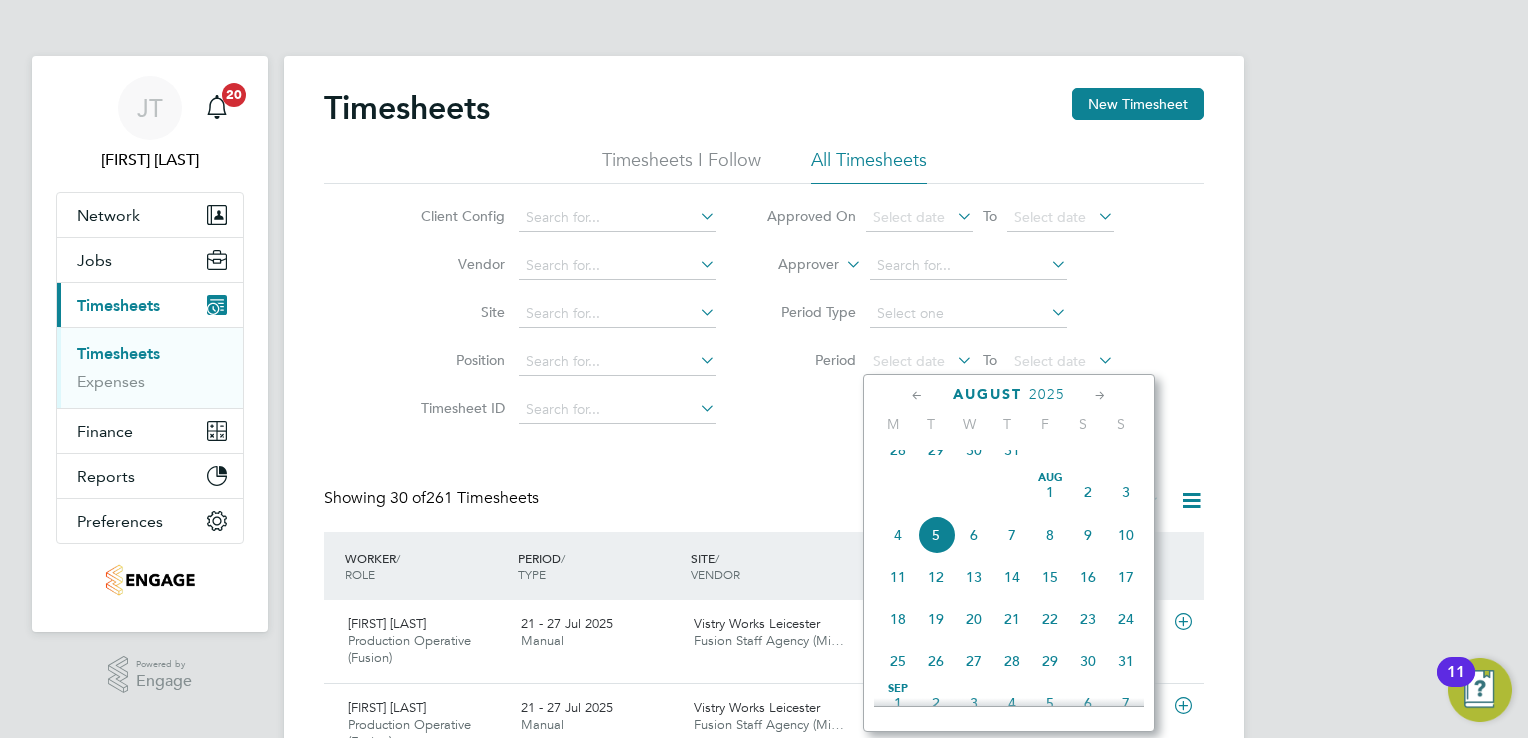 click 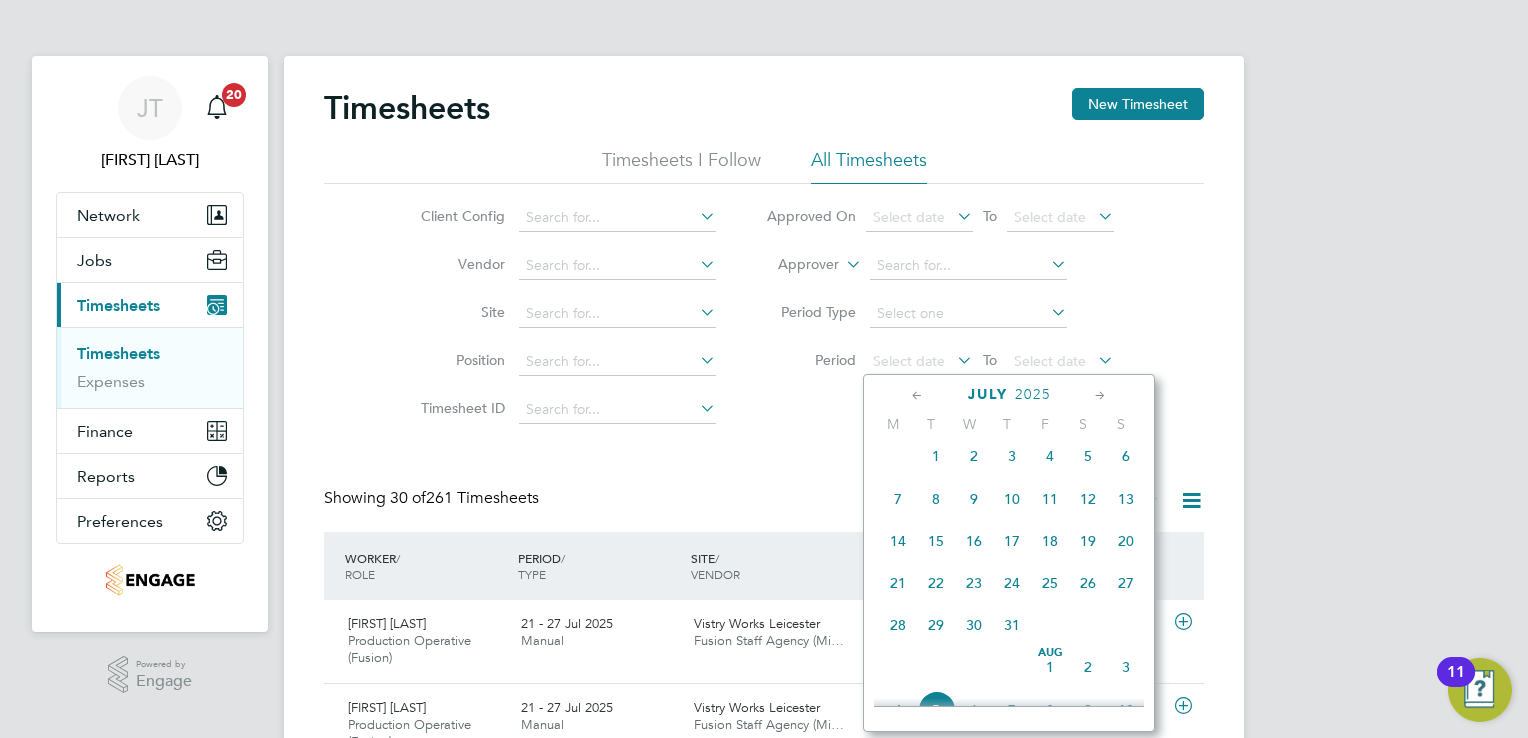 click 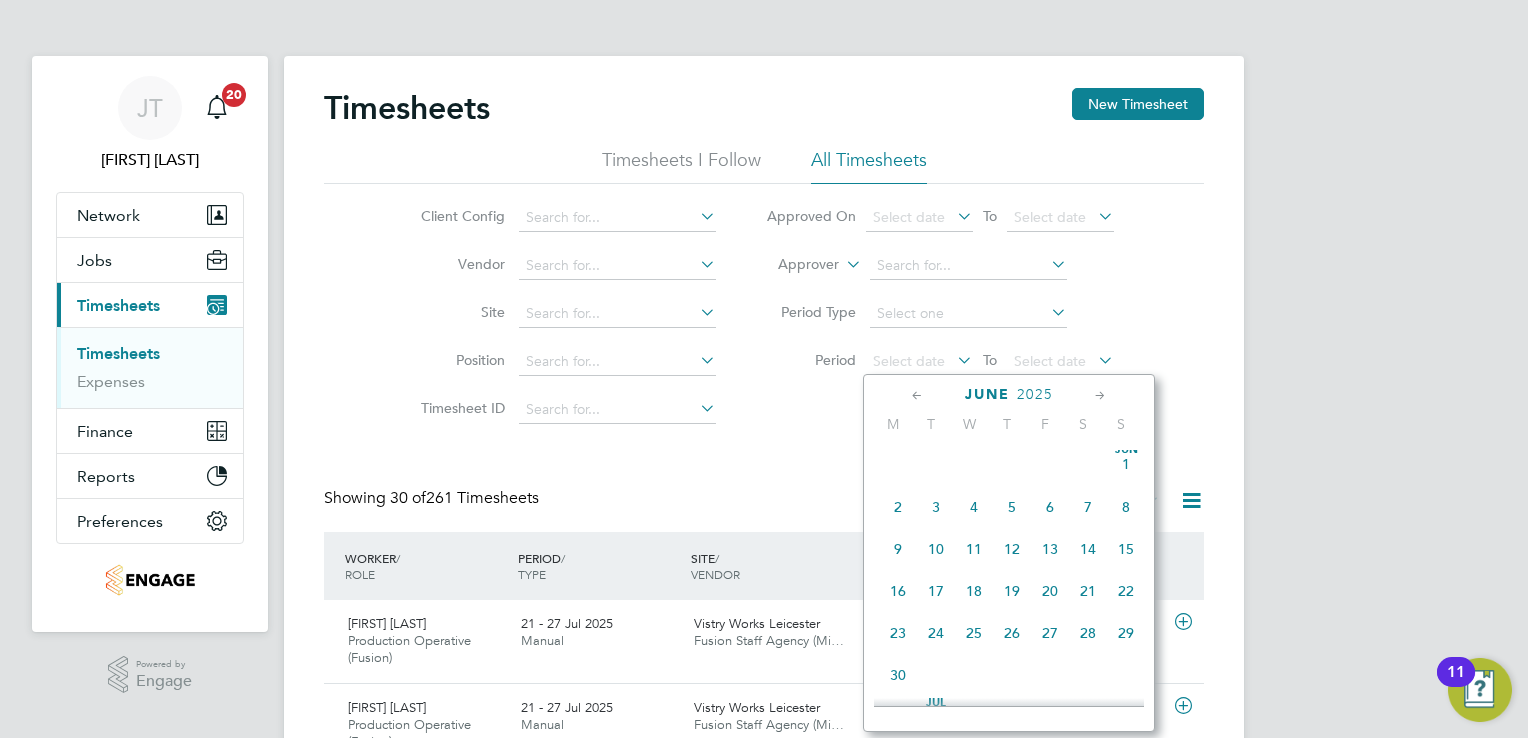 click 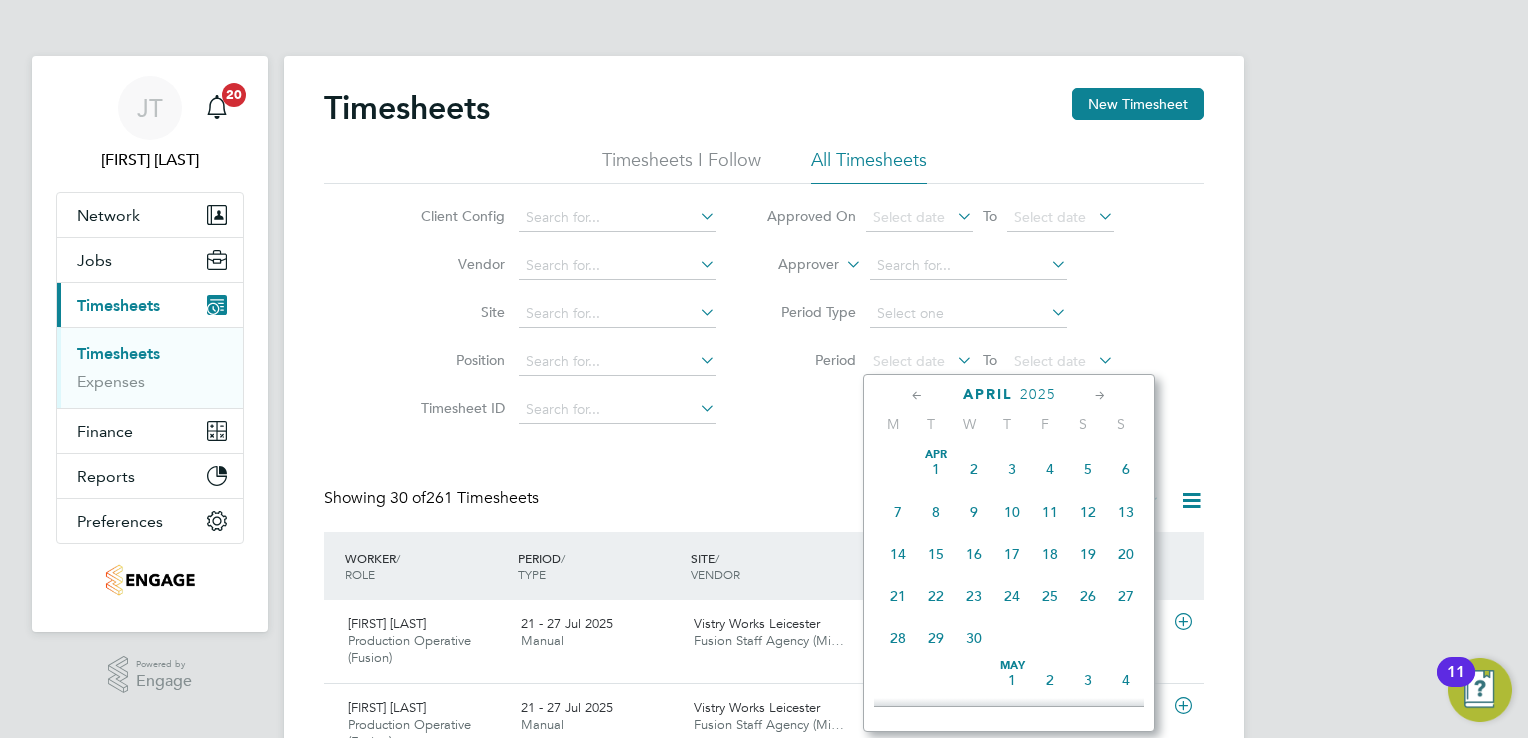 click 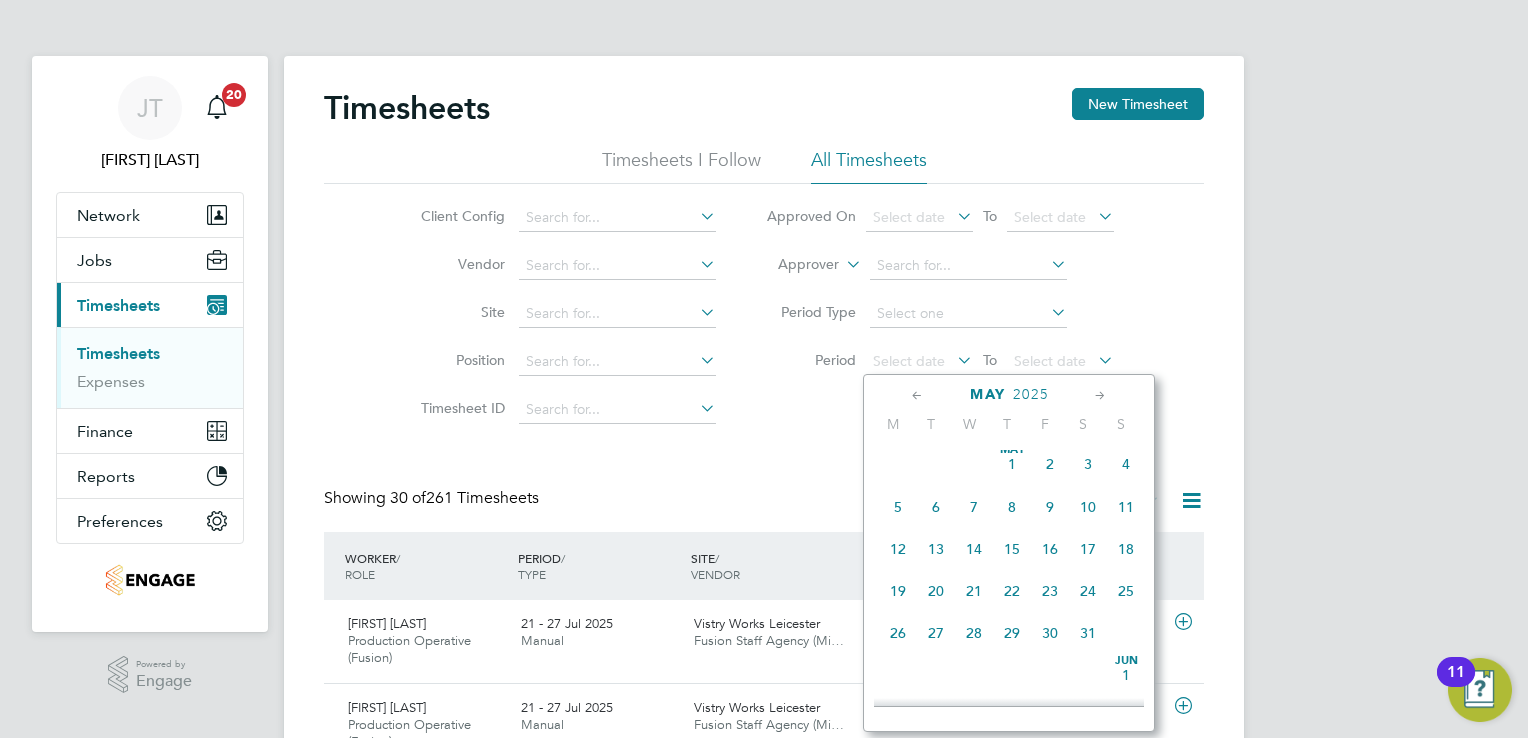click on "5" 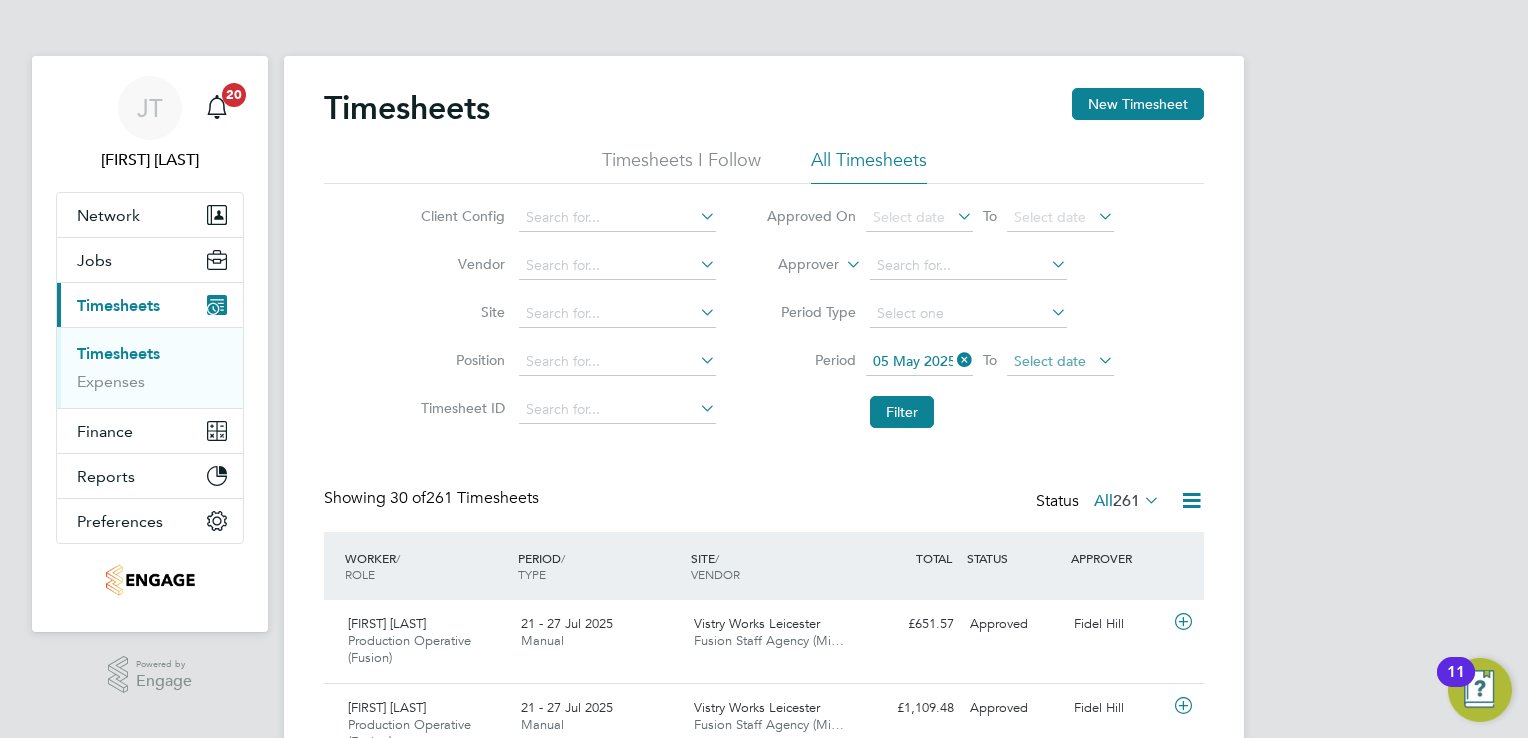 click on "Select date" 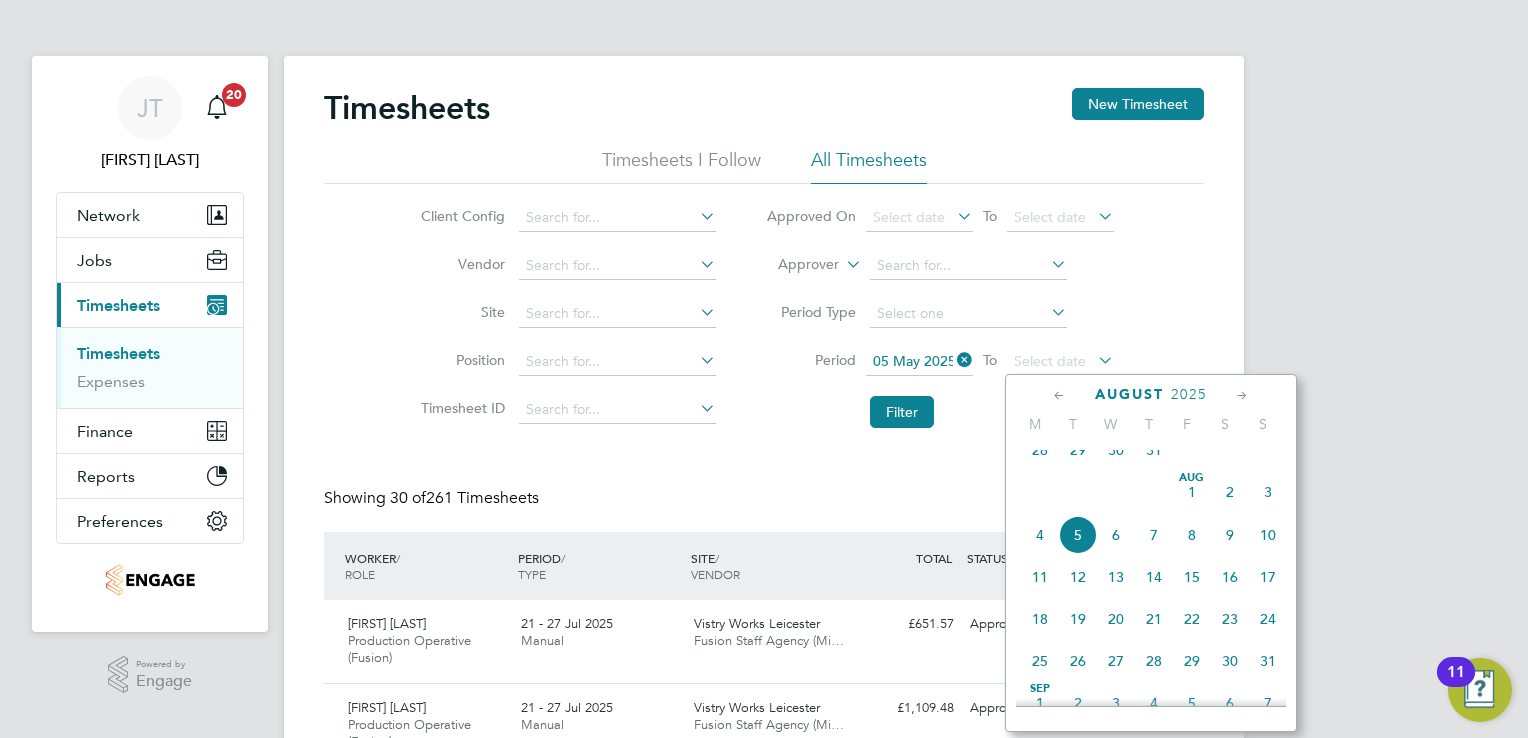 click 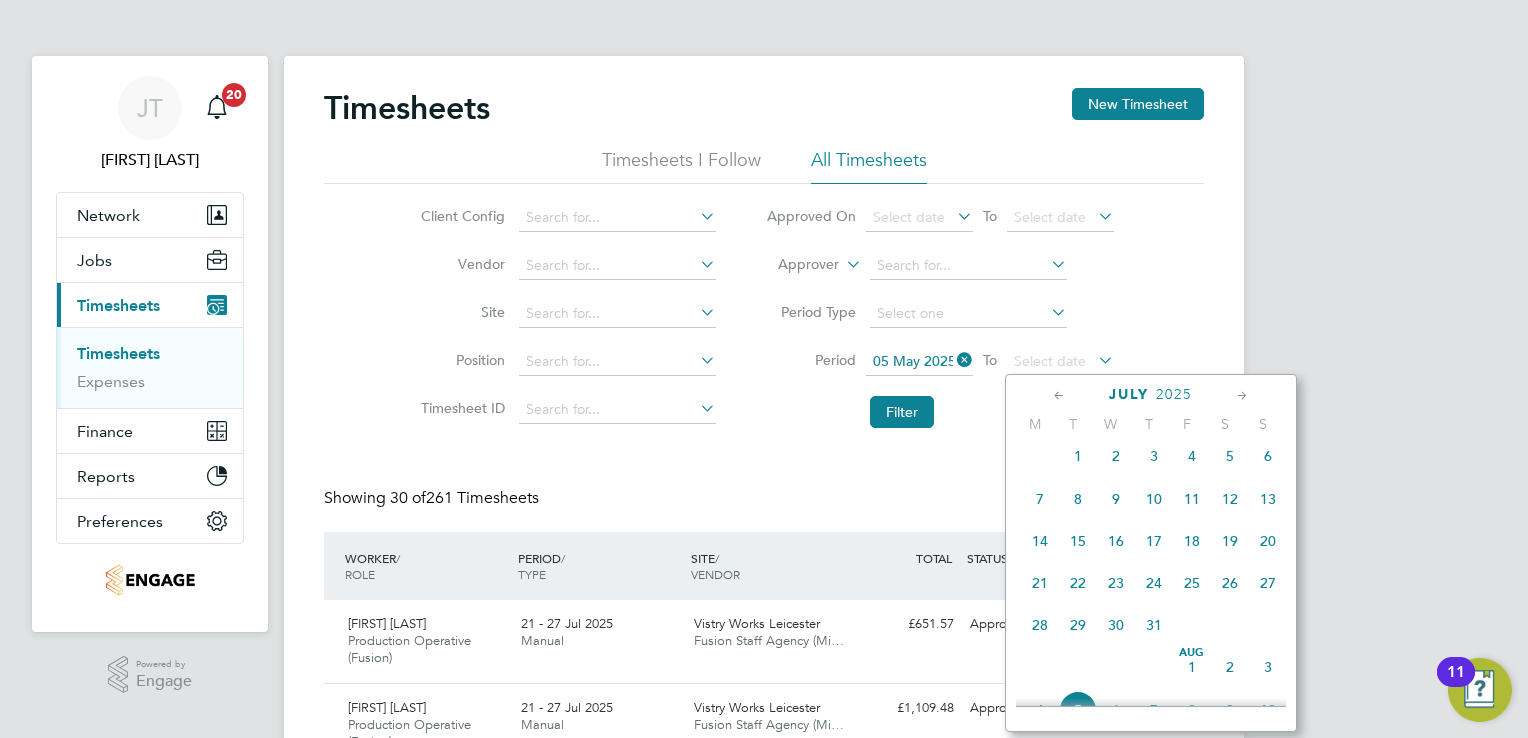 click 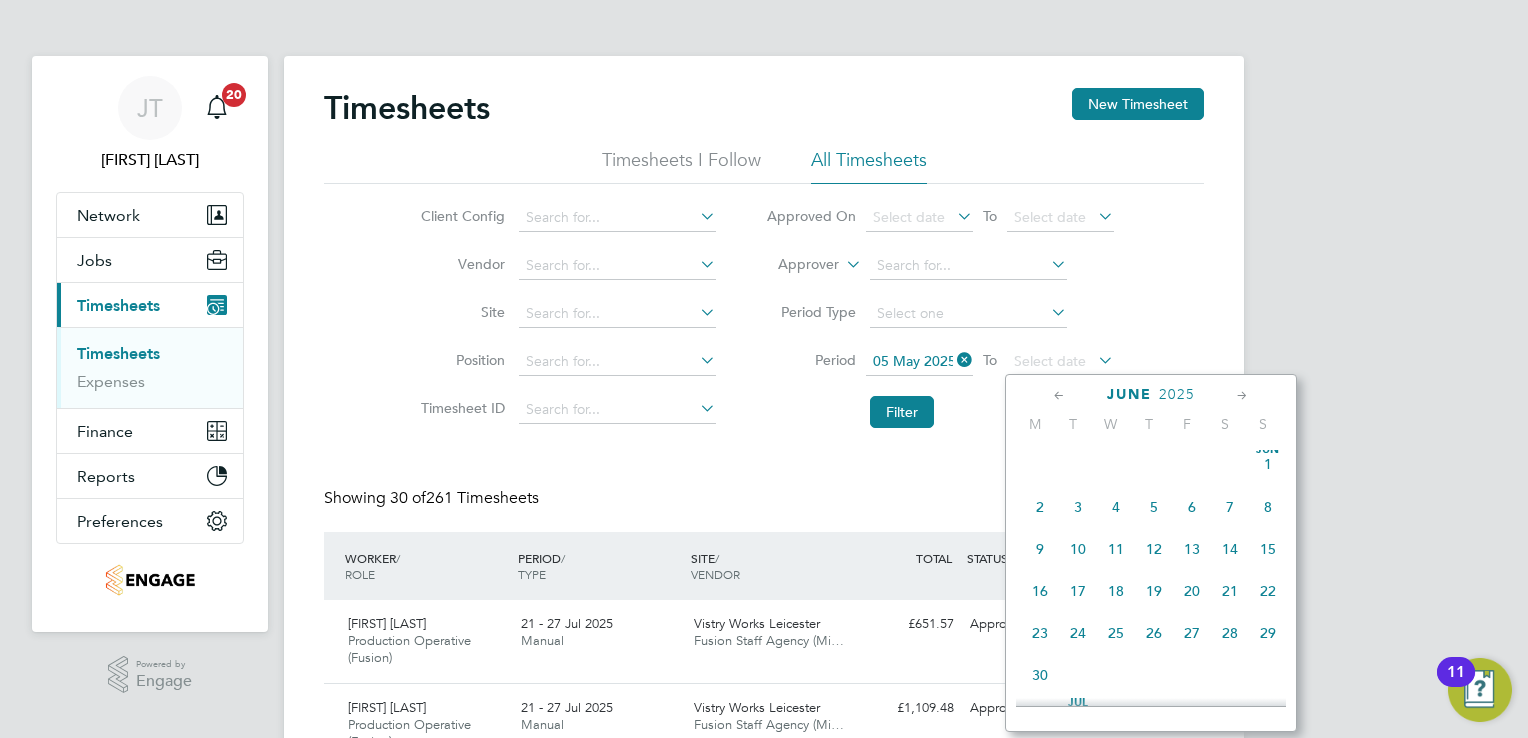 click 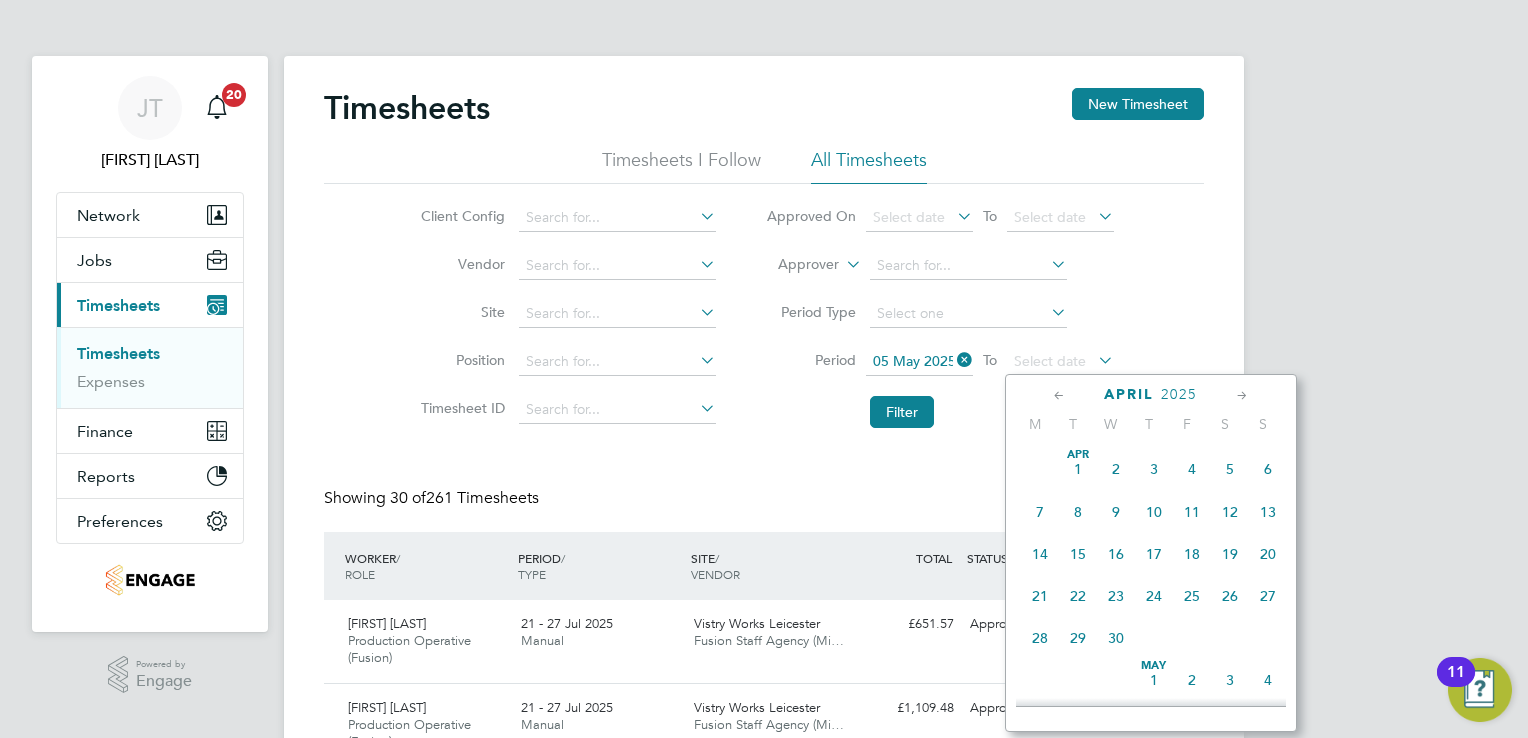 click 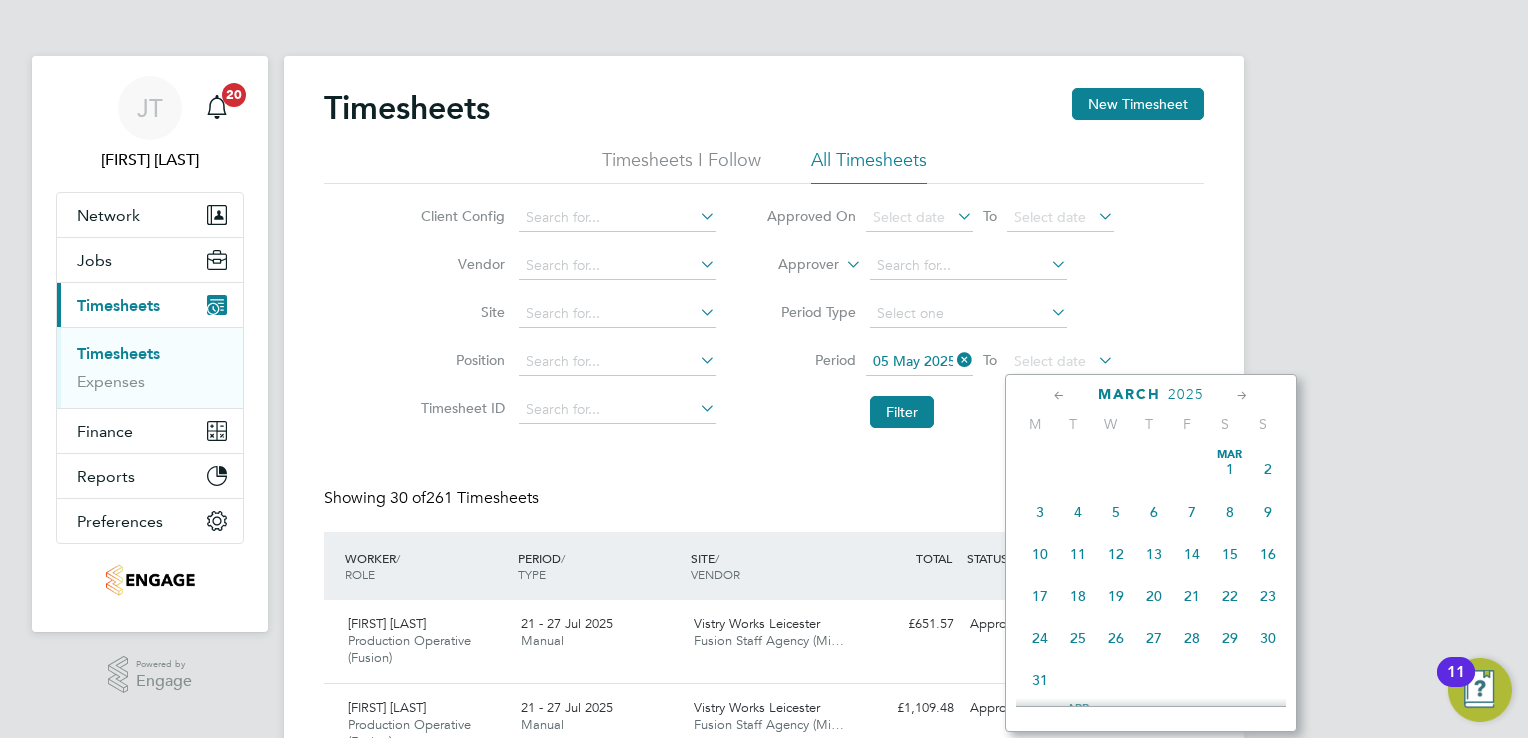 click 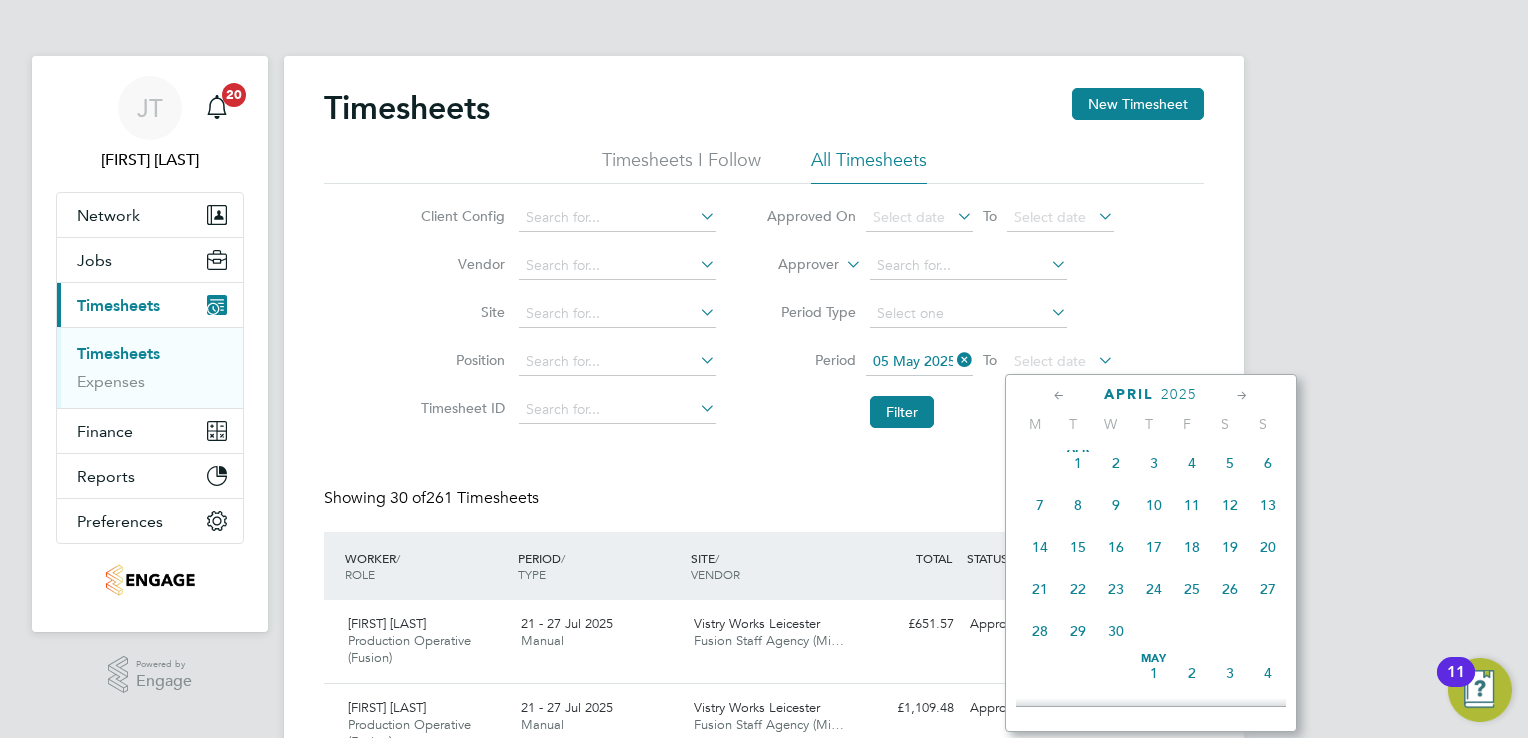 click 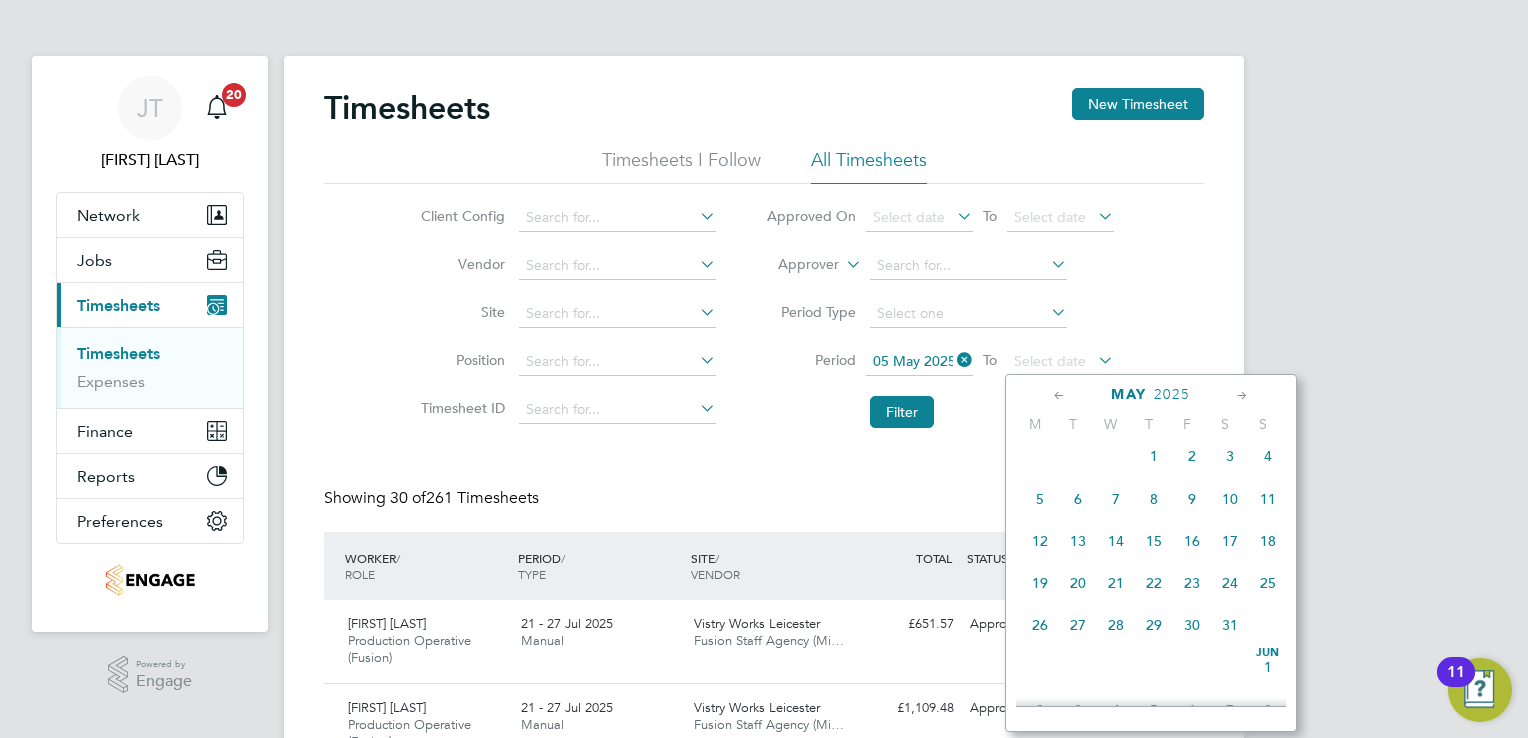 click on "10" 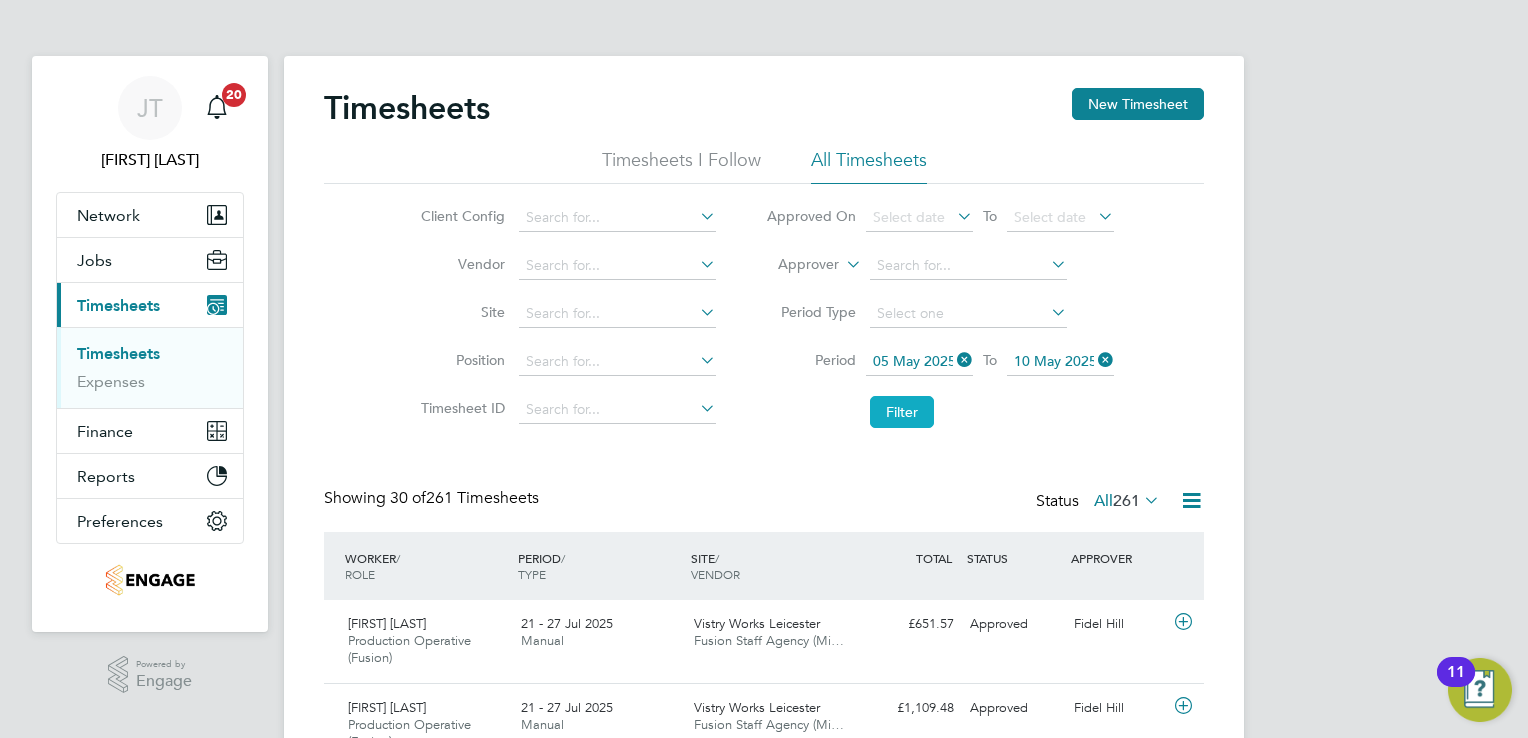 click on "Filter" 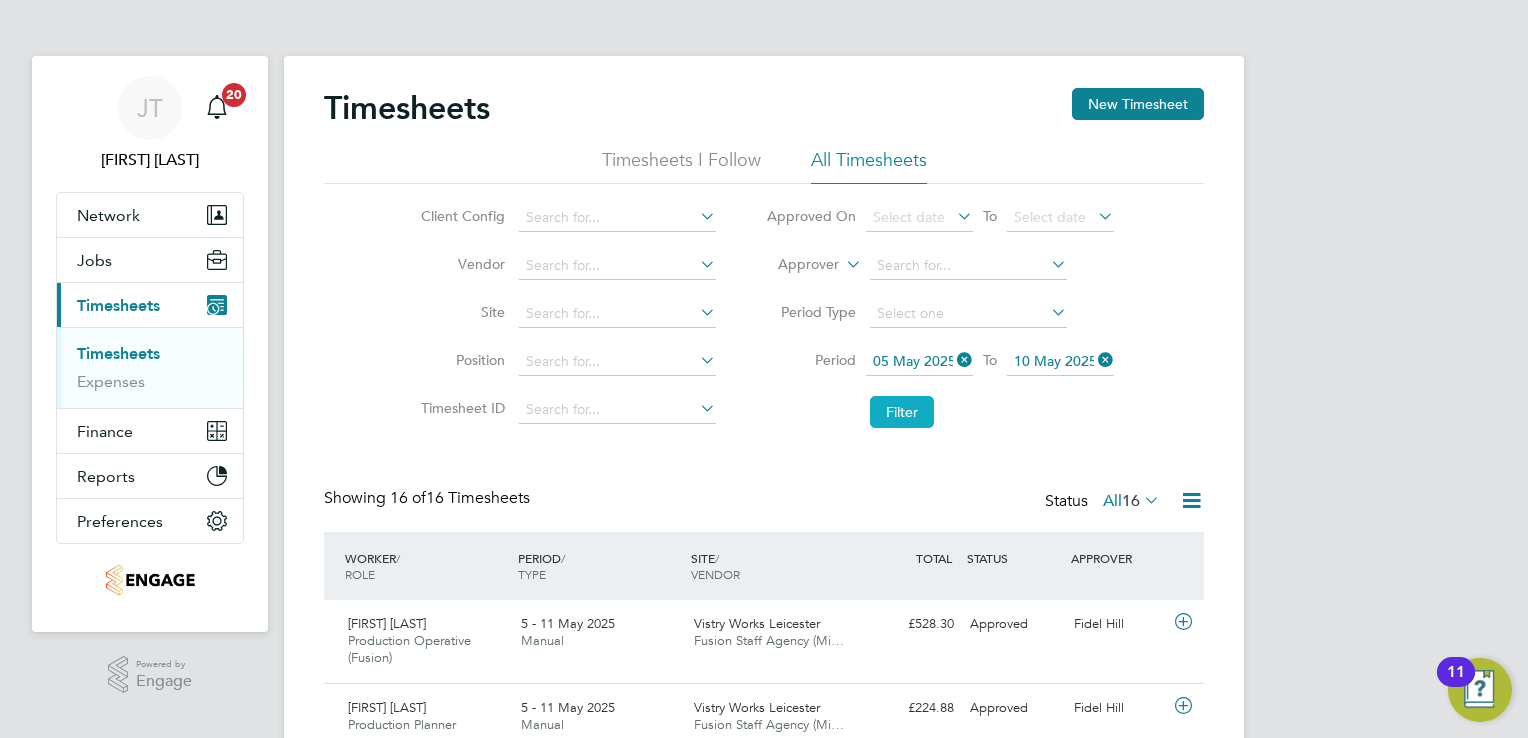 type 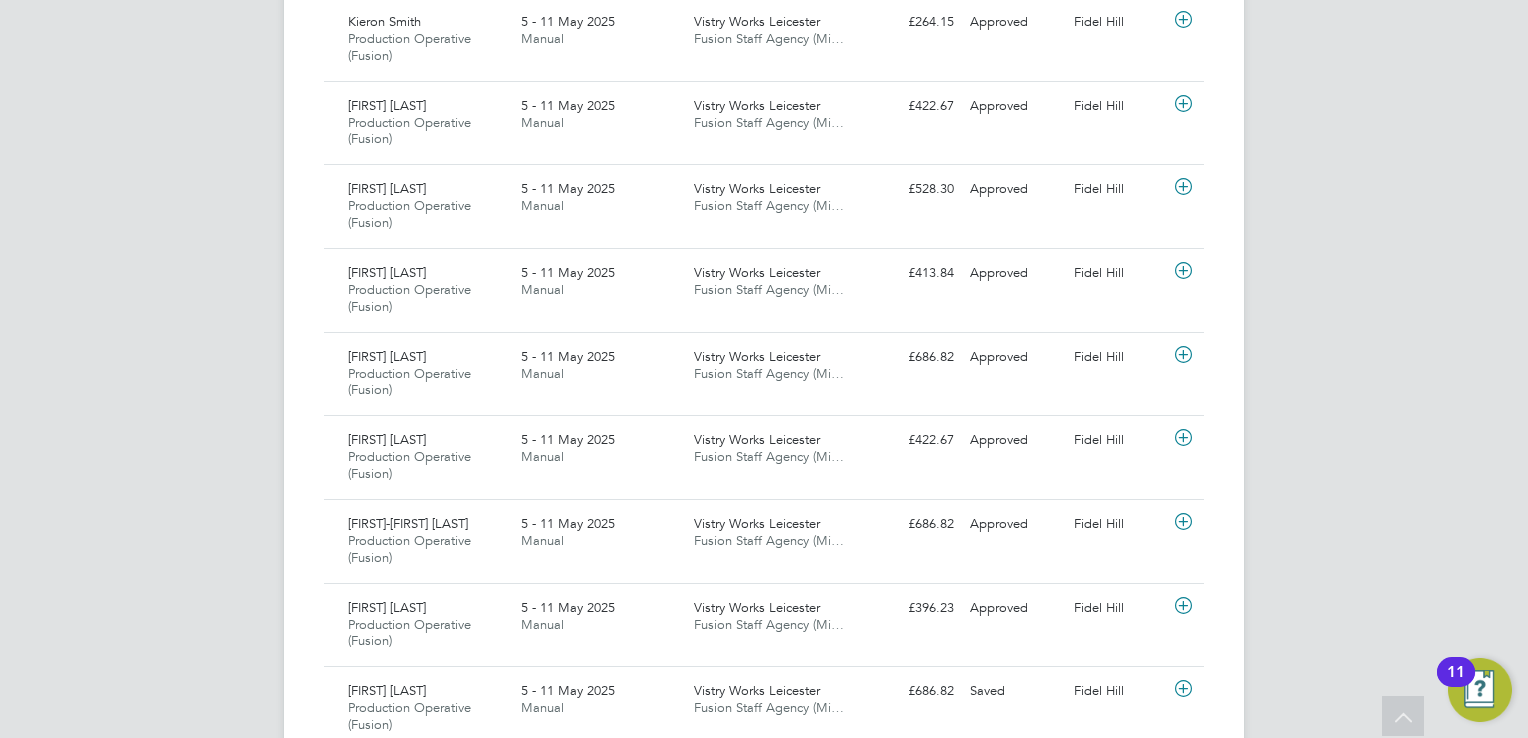 click on "[FIRST] [LAST] Production Operative (Fusion) 5 - 11 May 2025 5 - 11 May 2025 Manual Vistry Works Leicester Fusion Staff Agency (Mi… [CURRENCY] Approved Approved [FIRST] [LAST]" 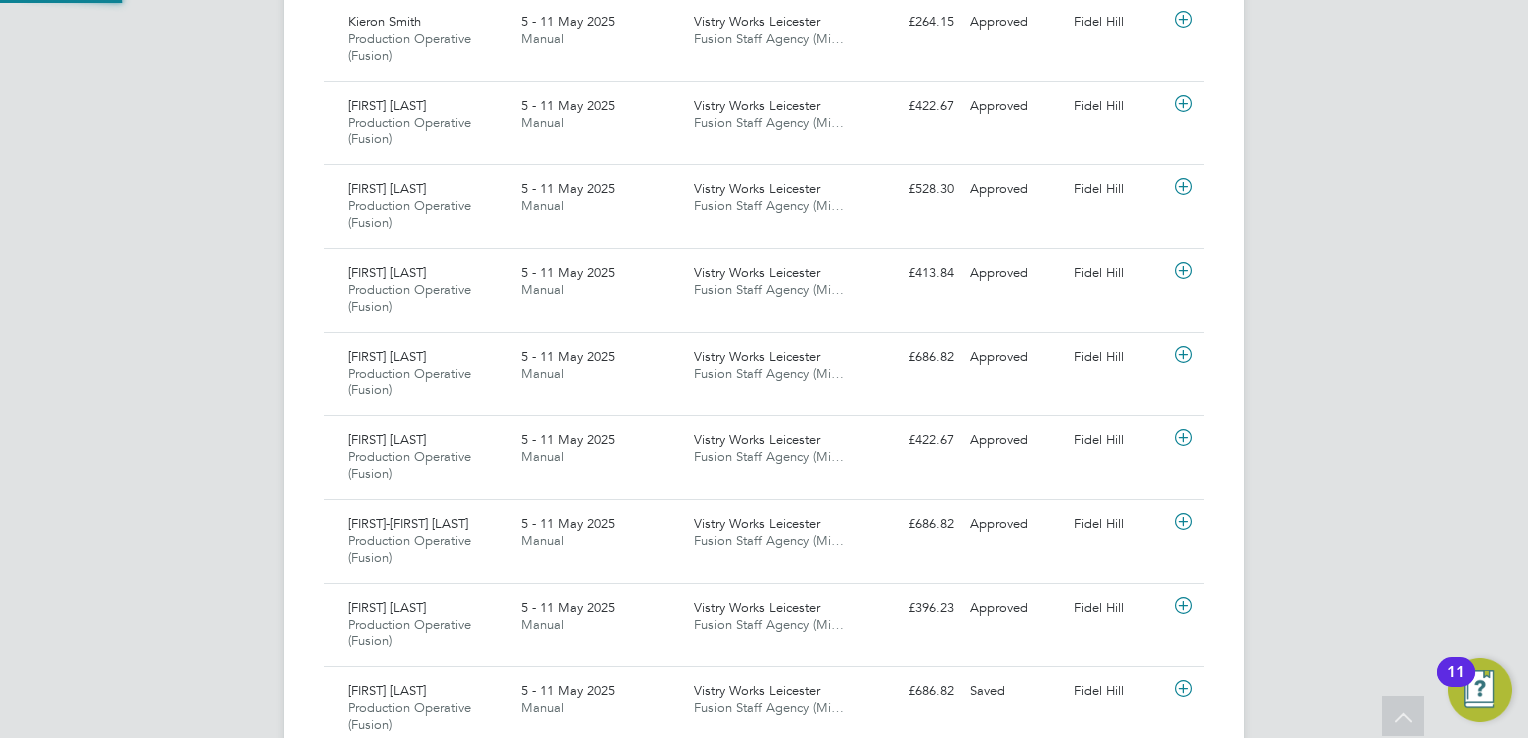 click on "[FIRST] [LAST] Production Operative (Fusion) 5 - 11 May 2025 5 - 11 May 2025 Manual Vistry Works Leicester Fusion Staff Agency (Mi… [CURRENCY] Approved Approved [FIRST] [LAST]" 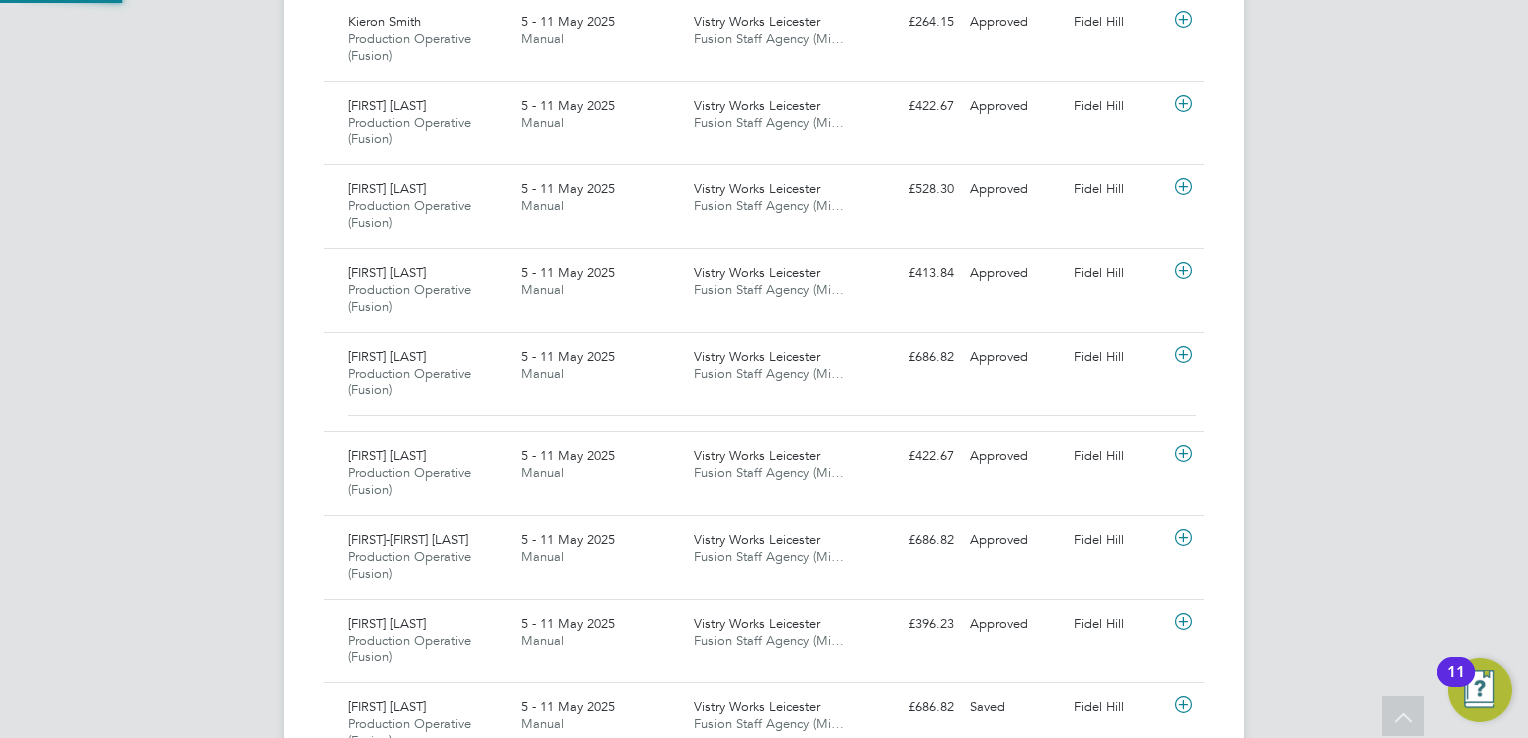 scroll, scrollTop: 9, scrollLeft: 9, axis: both 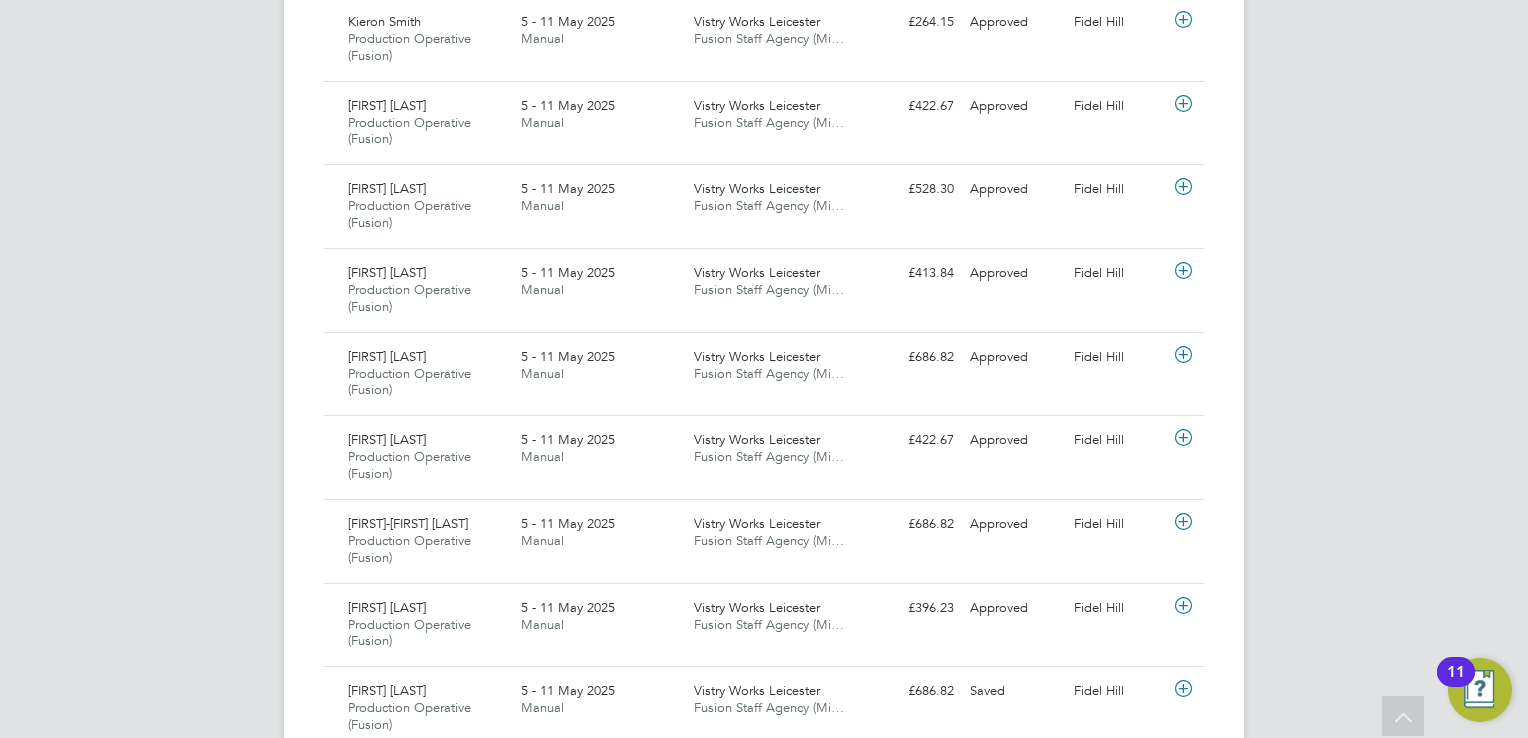 click on "JT [FIRST] [LAST] Applications: Network Team Members Businesses Sites Workers Contacts Jobs Positions Vacancies Placements Current page: Timesheets Timesheets Expenses Finance Invoices & Credit Notes Statements Payments Reports Margin Report Report Downloads Preferences My Business Doc. Requirements VMS Configurations Notifications Activity Logs Powered by Engage Timesheets New Timesheet Timesheets I Follow All Timesheets Client Config Vendor Site Position Timesheet ID Approved On Select date To Select date Approver Period Type Period 05 May 2025 To 10 May 2025 Filter Showing 16 of All" at bounding box center [764, 77] 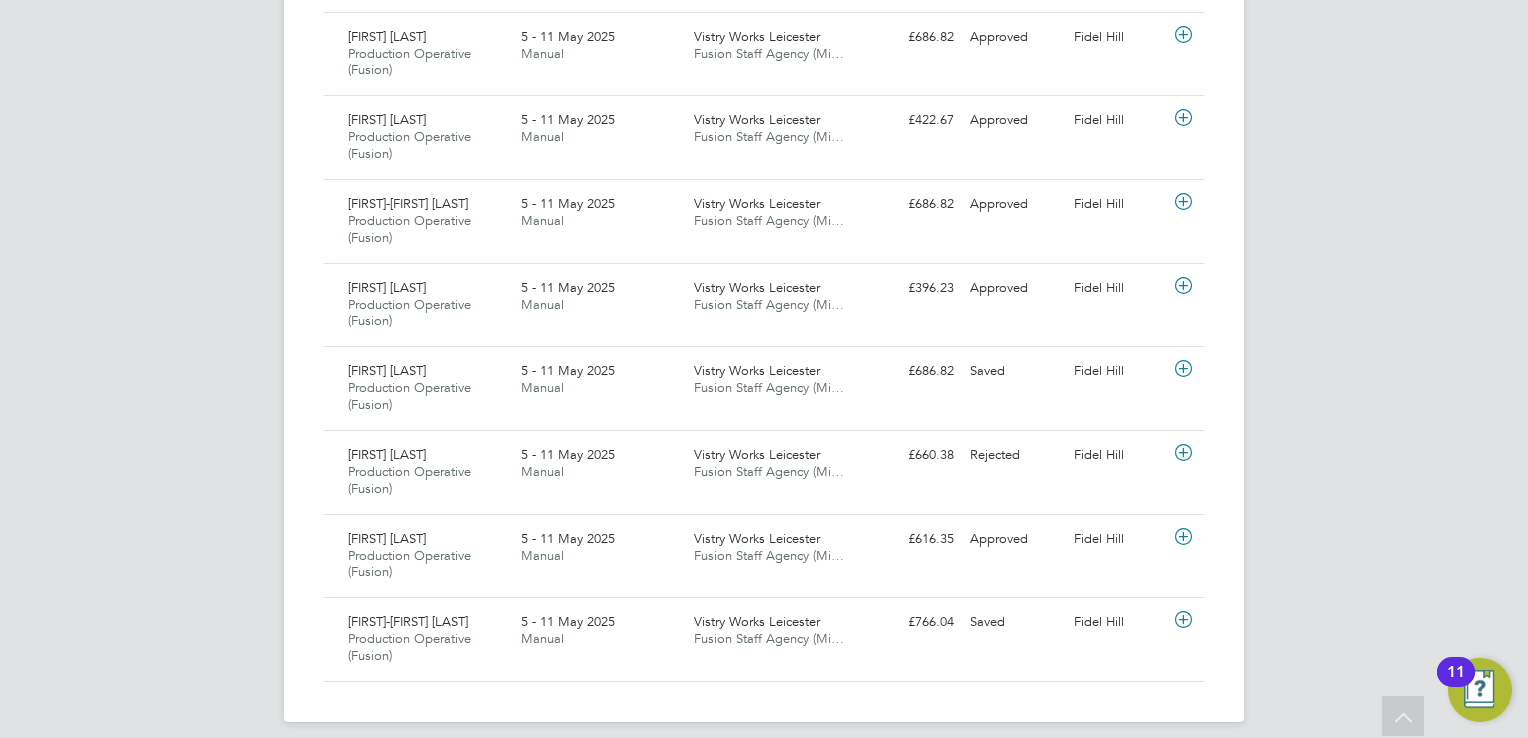 scroll, scrollTop: 1252, scrollLeft: 0, axis: vertical 